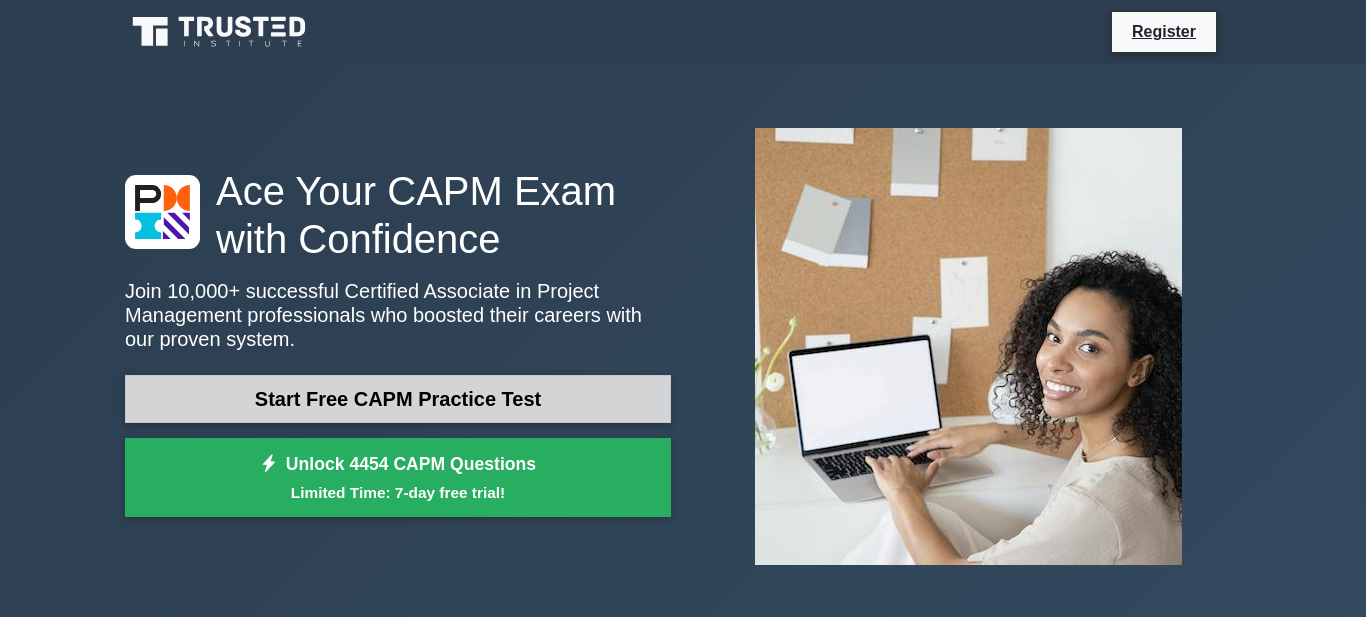 scroll, scrollTop: 0, scrollLeft: 0, axis: both 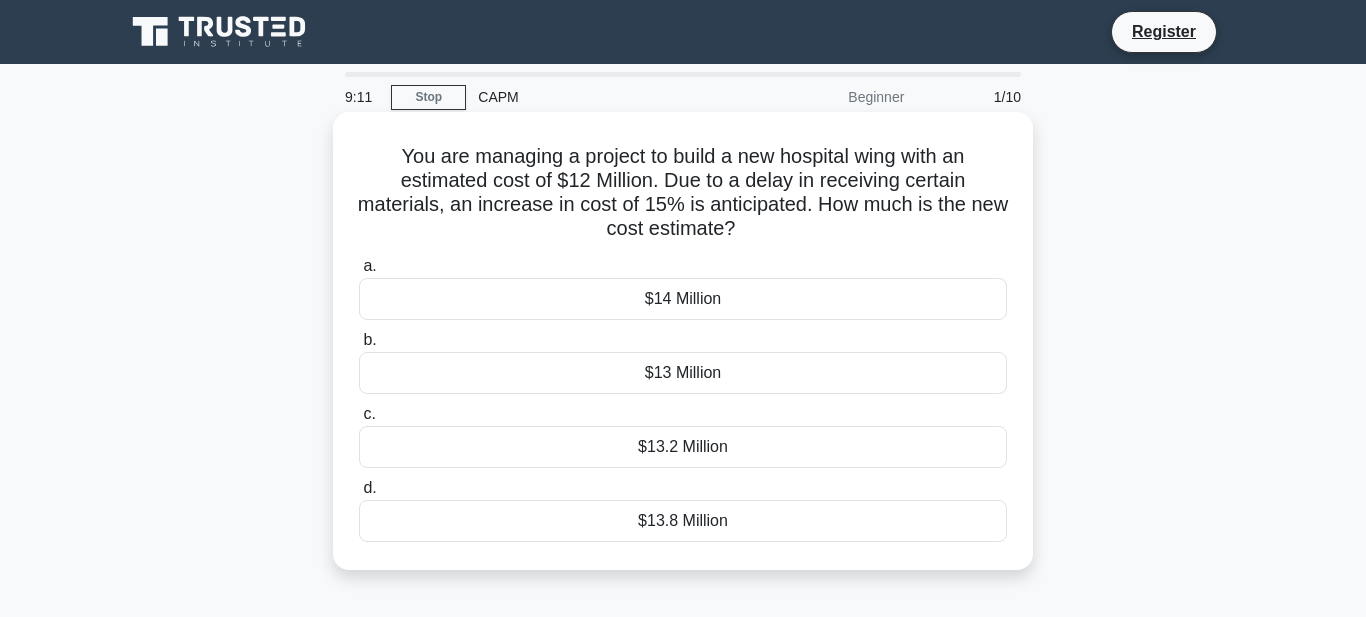 click on "$13.8 Million" at bounding box center (683, 521) 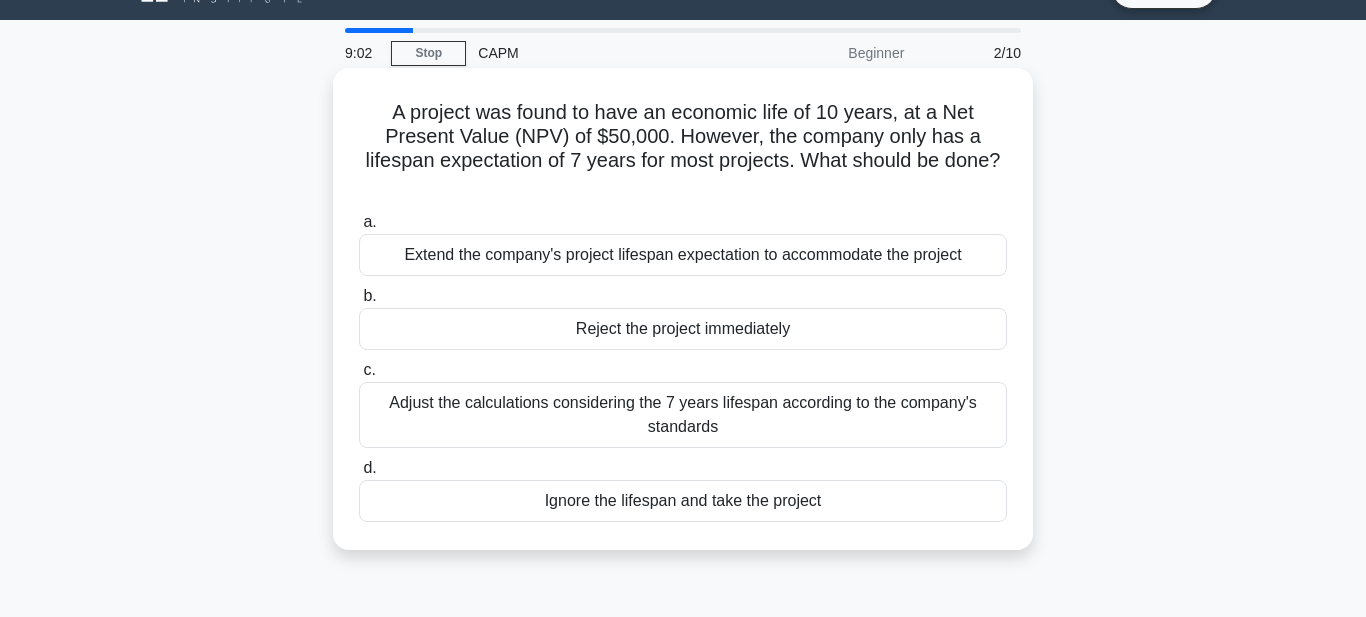 scroll, scrollTop: 46, scrollLeft: 0, axis: vertical 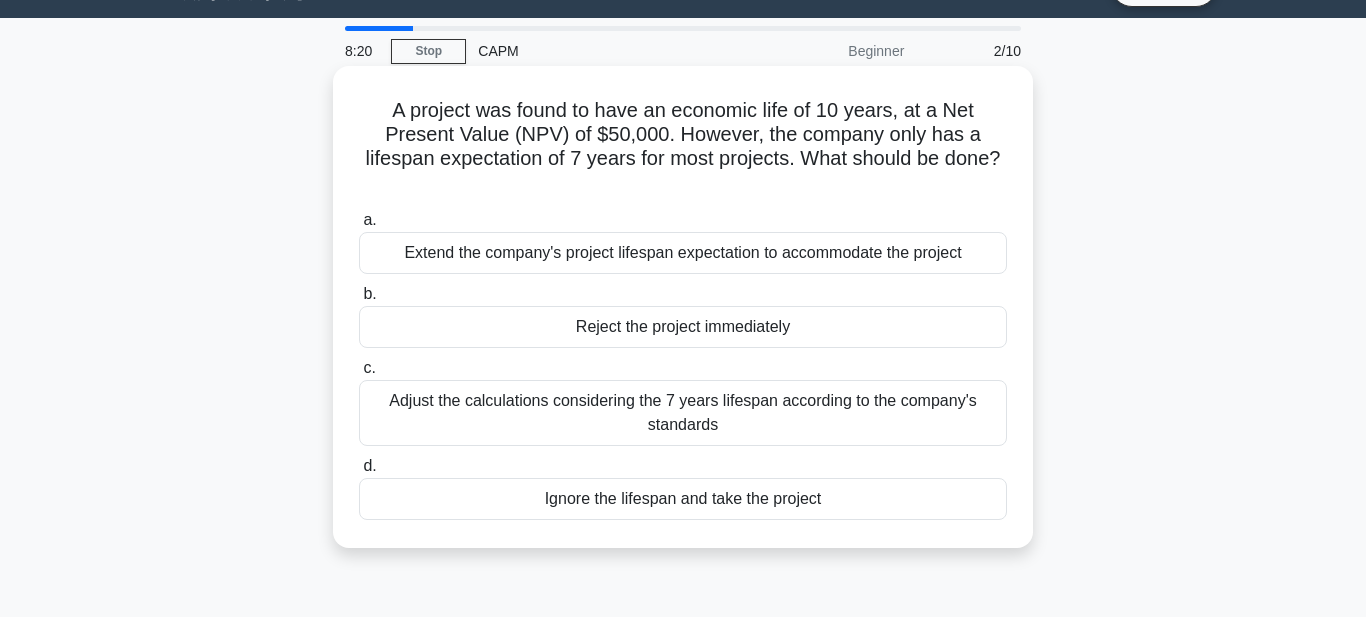 click on "Adjust the calculations considering the 7 years lifespan according to the company's standards" at bounding box center (683, 413) 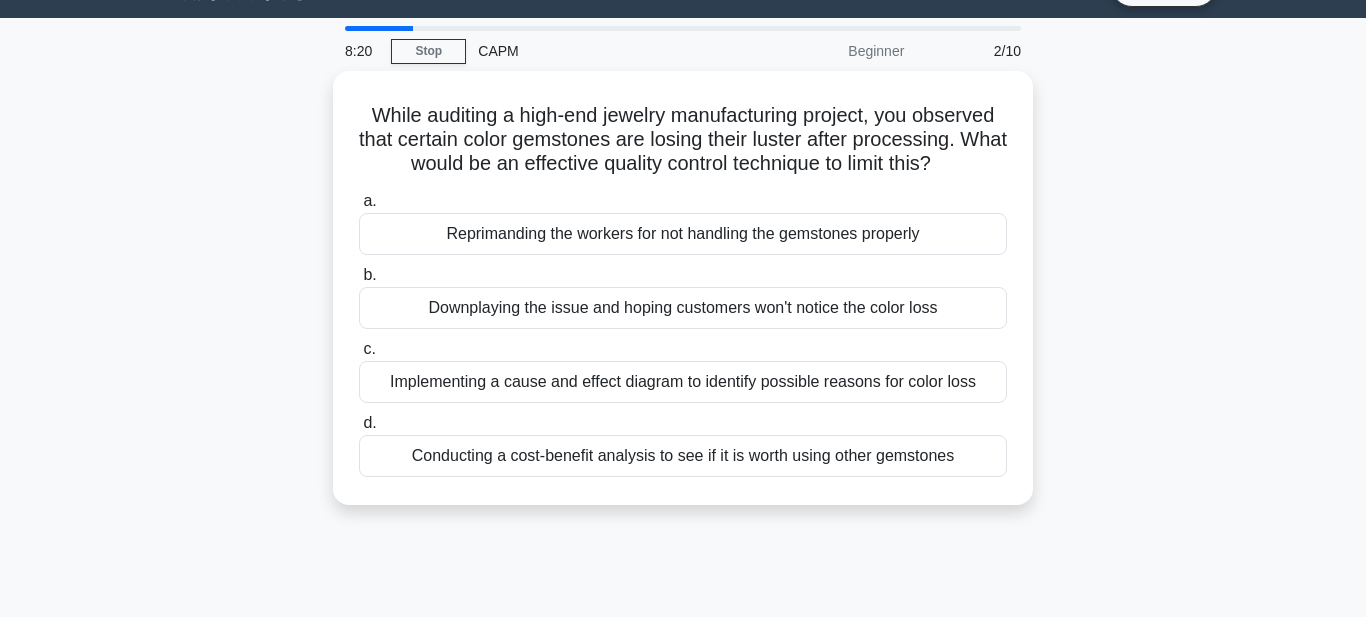 scroll, scrollTop: 0, scrollLeft: 0, axis: both 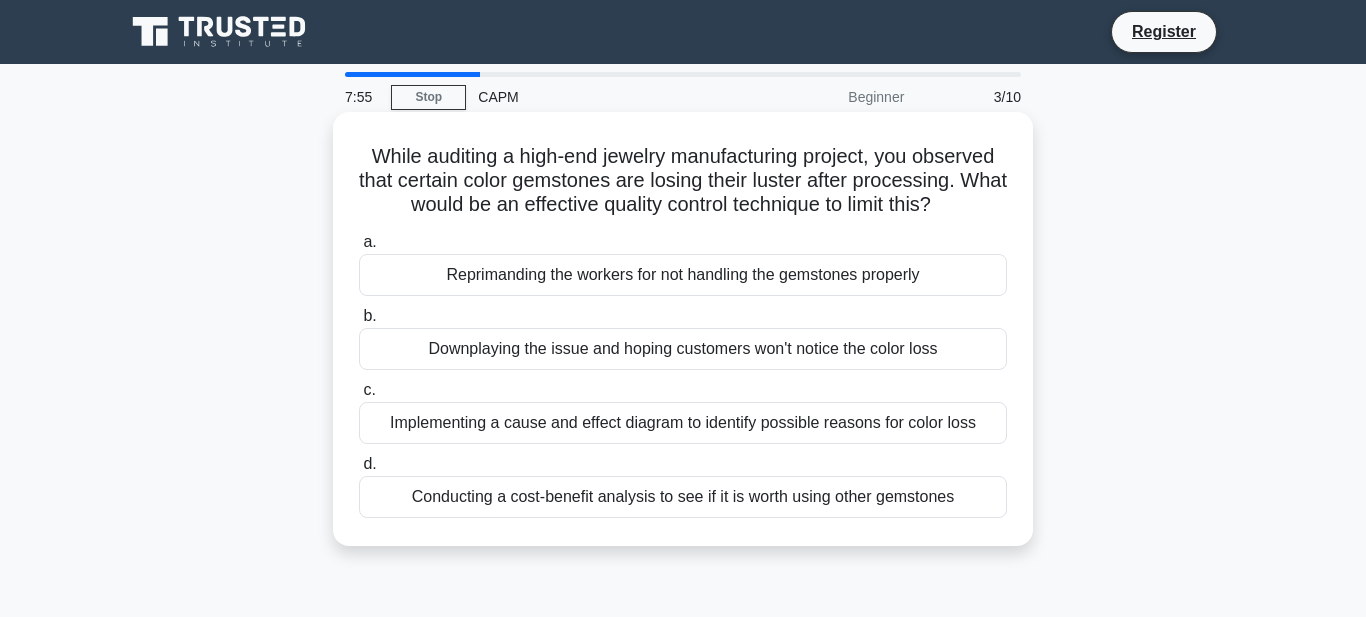 click on "Implementing a cause and effect diagram to identify possible reasons for color loss" at bounding box center (683, 423) 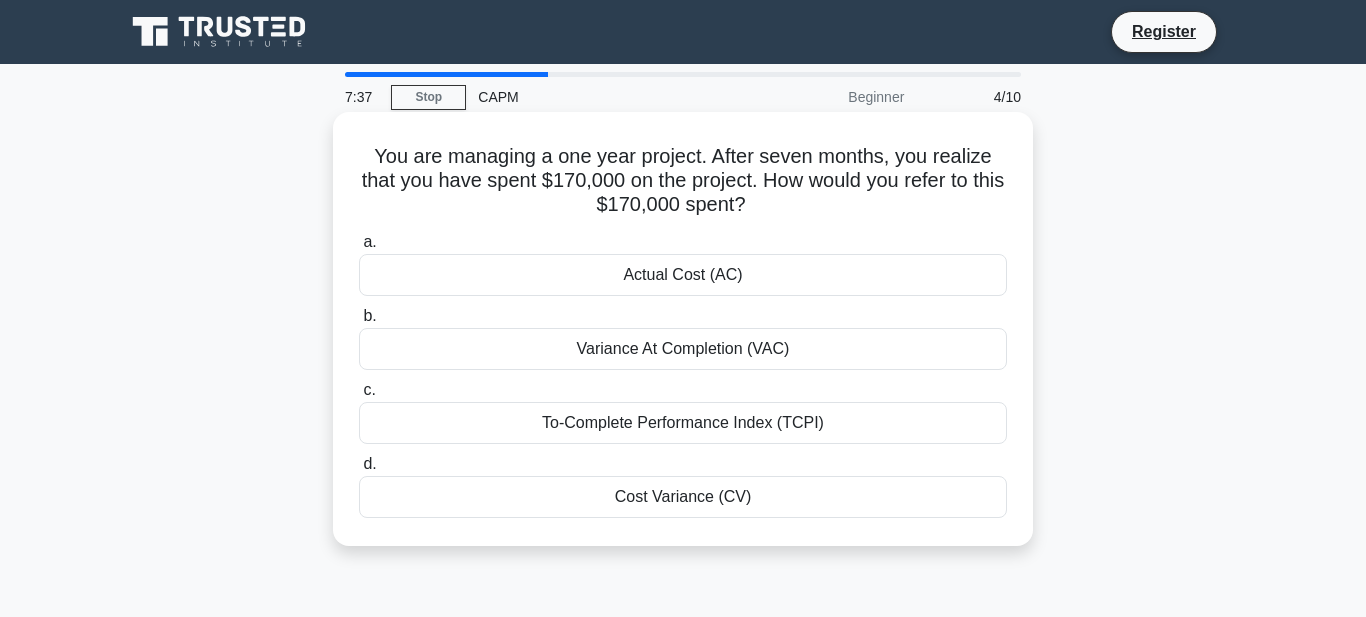 click on "Actual Cost (AC)" at bounding box center (683, 275) 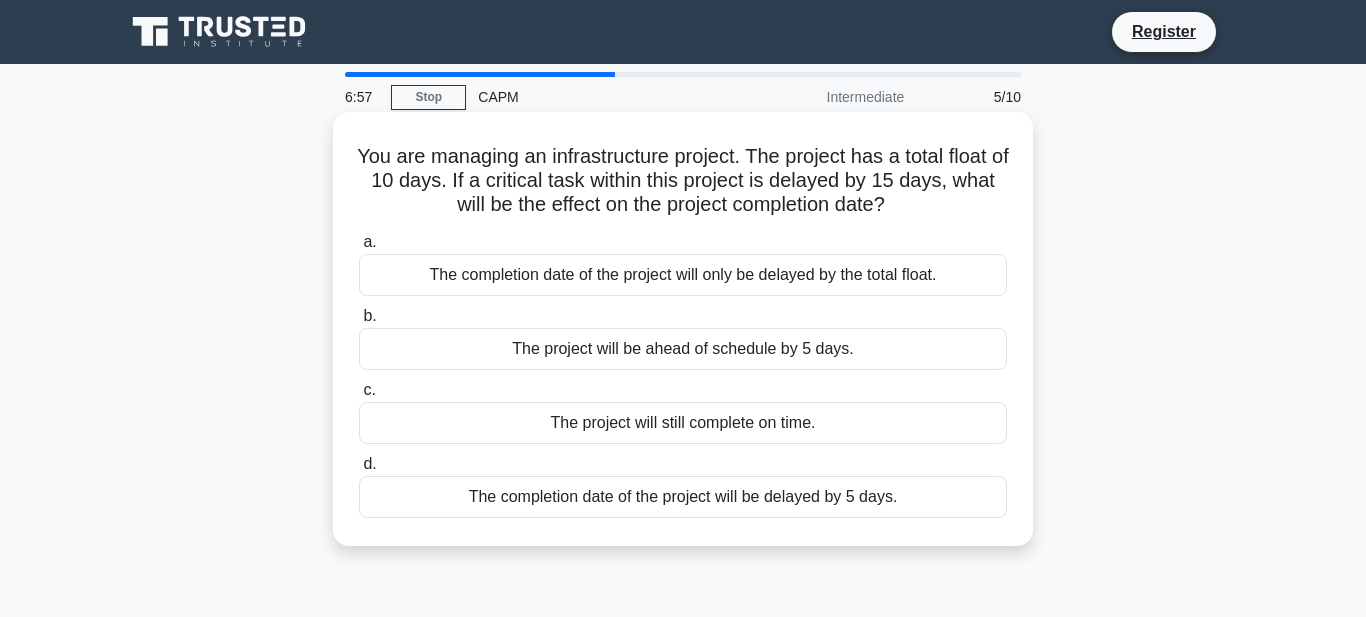 click on "The completion date of the project will be delayed by 5 days." at bounding box center [683, 497] 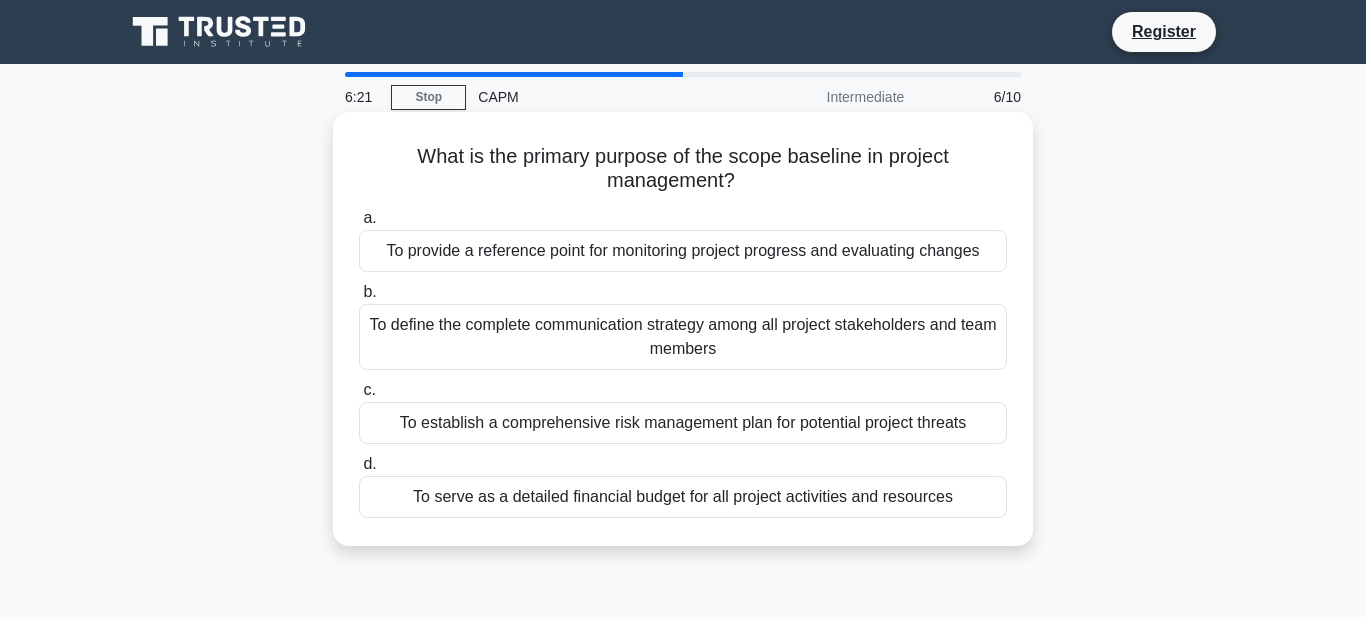 click on "To serve as a detailed financial budget for all project activities and resources" at bounding box center [683, 497] 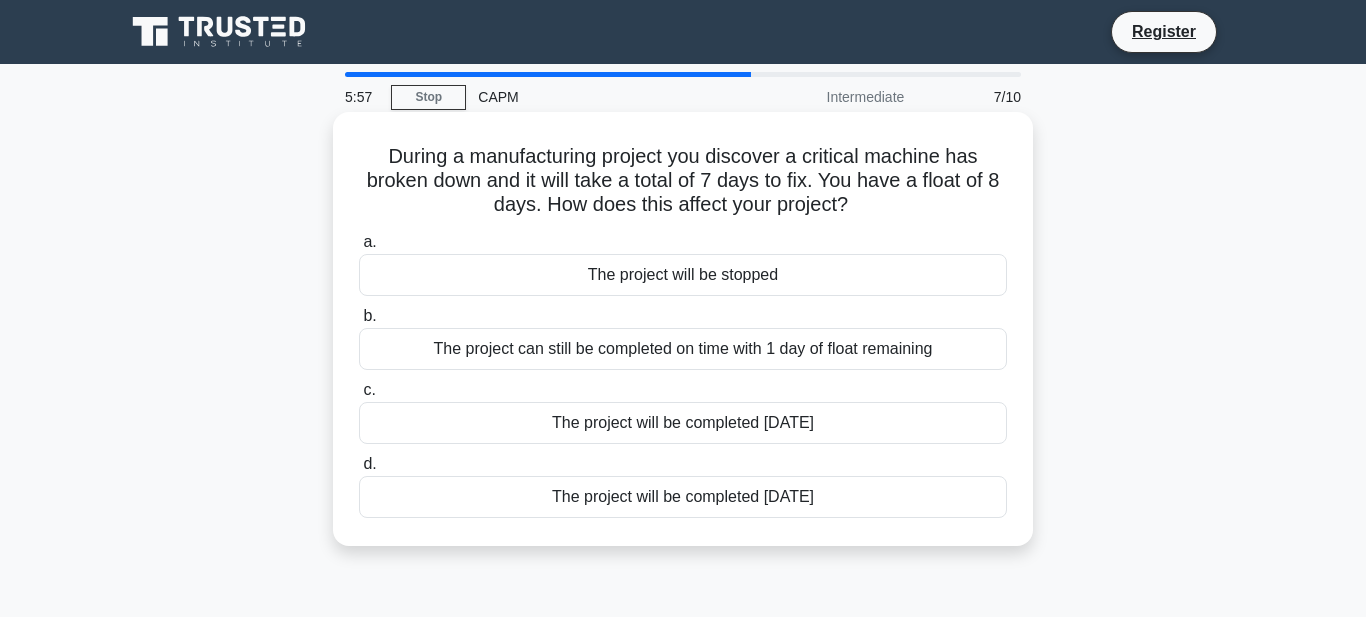 click on "The project can still be completed on time with 1 day of float remaining" at bounding box center (683, 349) 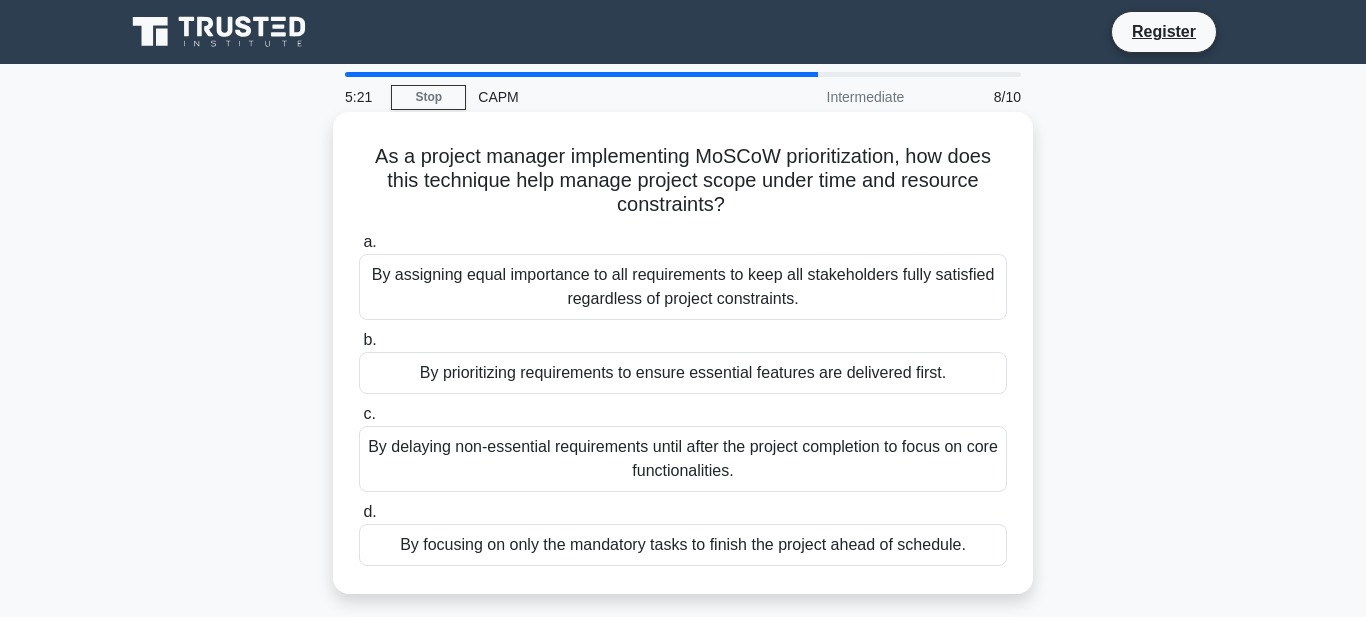 click on "By prioritizing requirements to ensure essential features are delivered first." at bounding box center (683, 373) 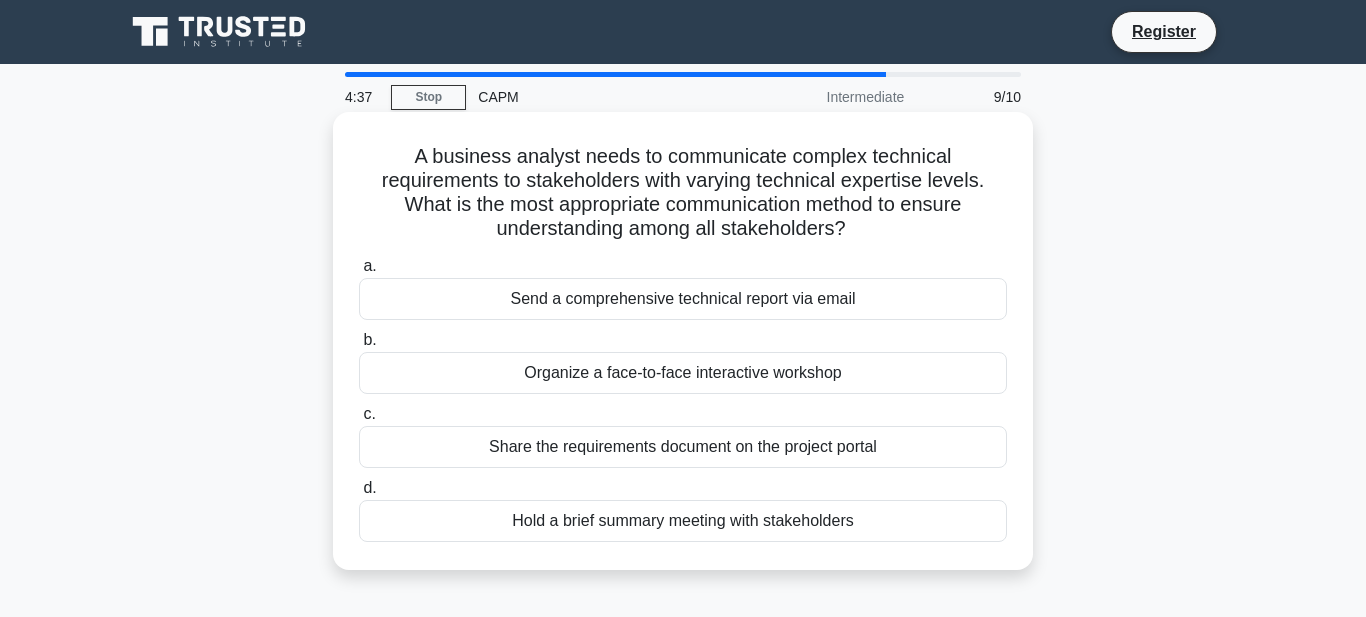 click on "Organize a face-to-face interactive workshop" at bounding box center (683, 373) 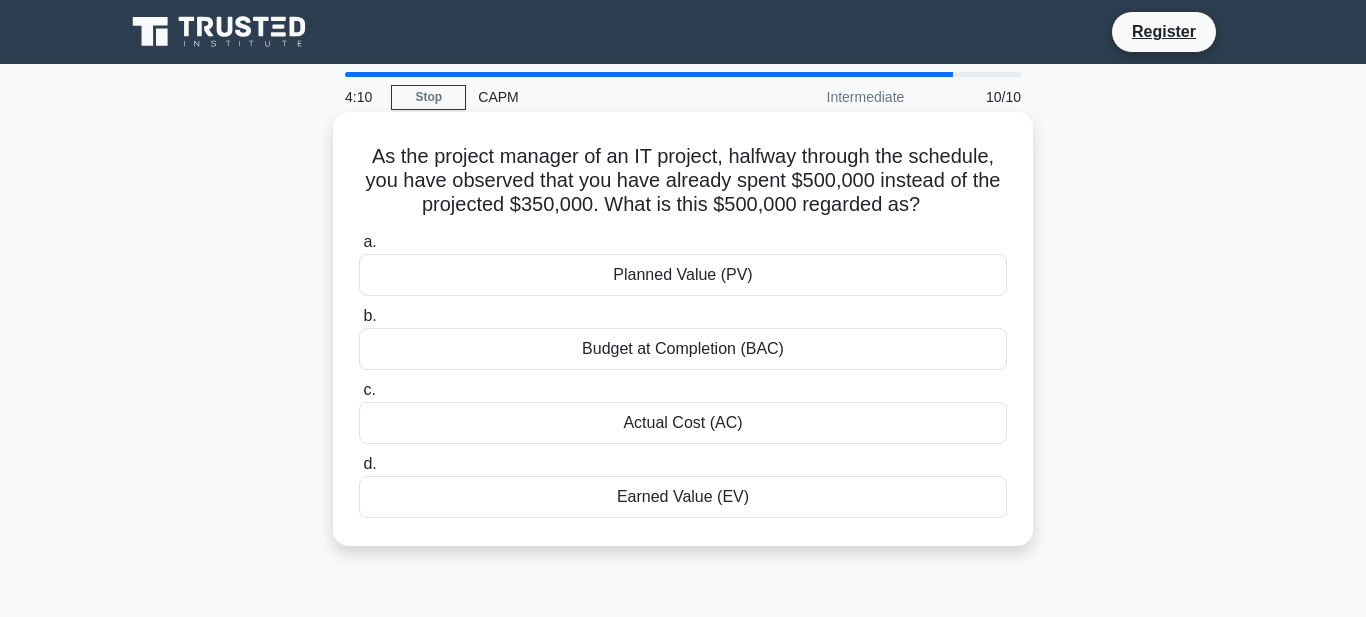 click on "Actual Cost (AC)" at bounding box center [683, 423] 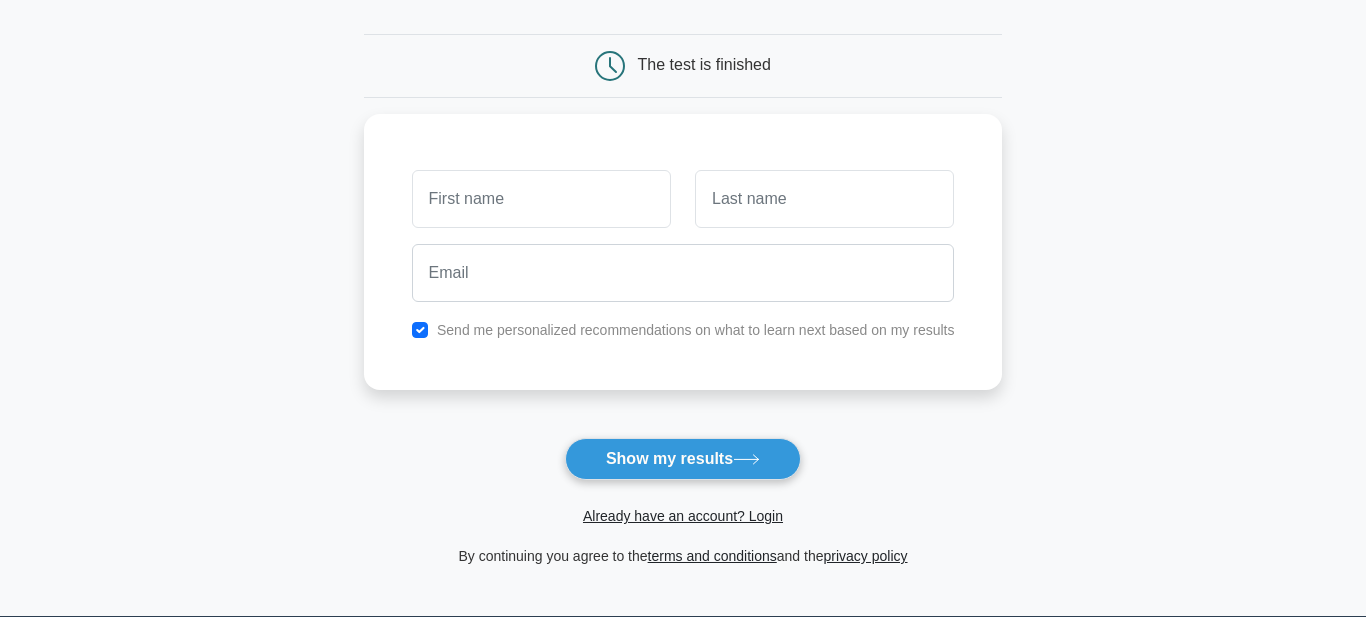 scroll, scrollTop: 171, scrollLeft: 0, axis: vertical 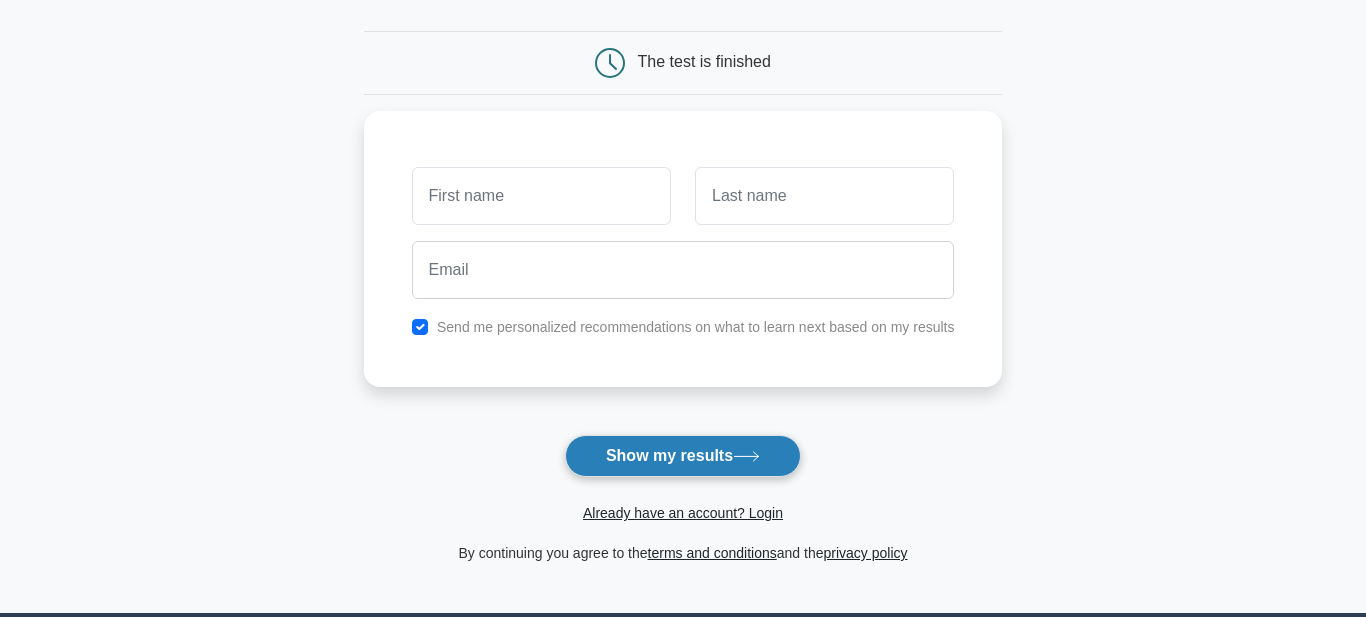 click on "Show my results" at bounding box center [683, 456] 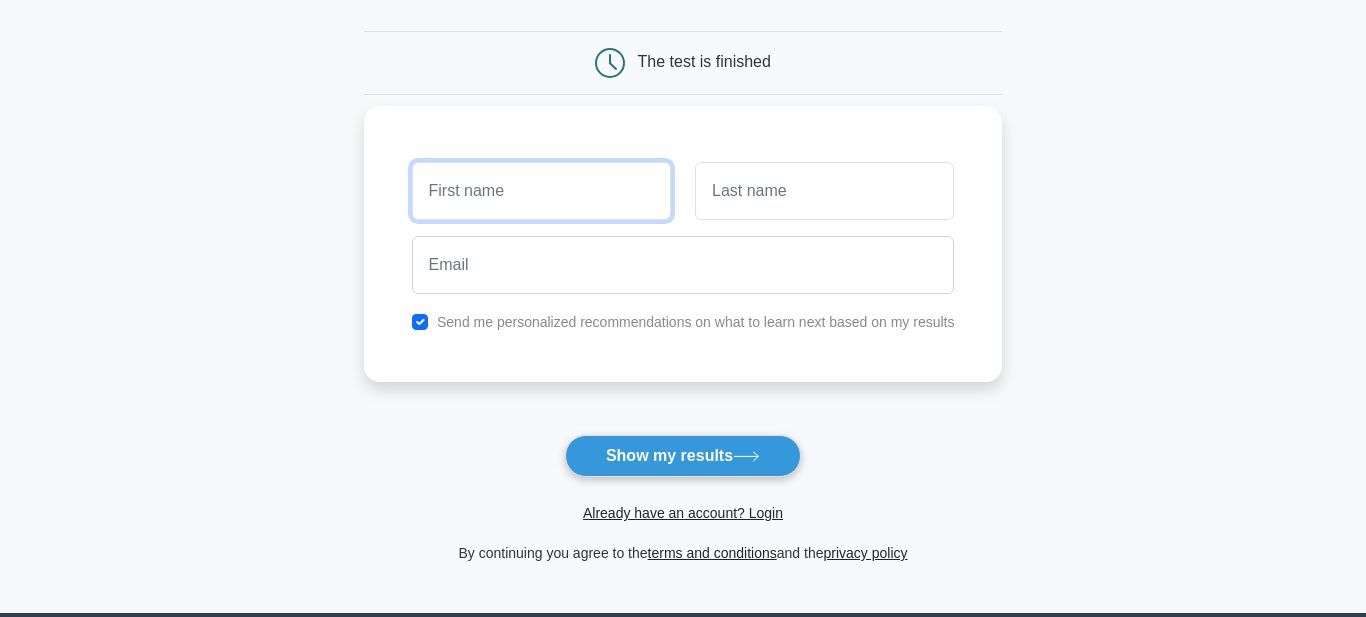 click at bounding box center [541, 191] 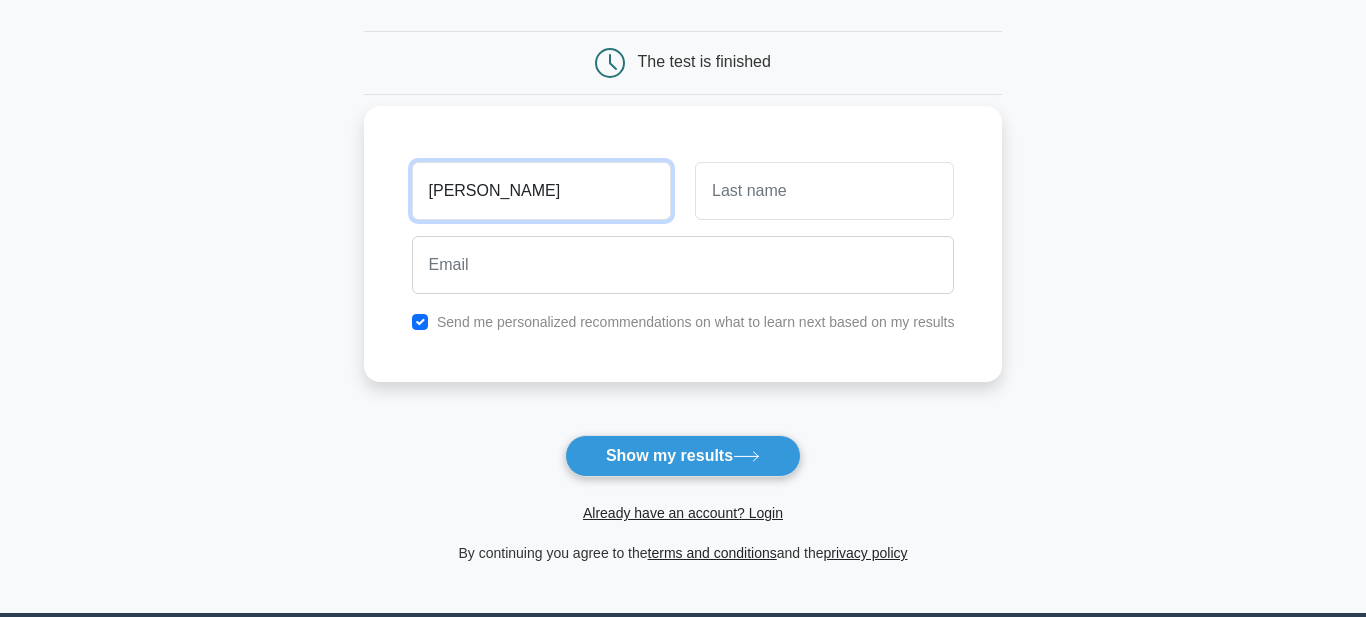 type on "James" 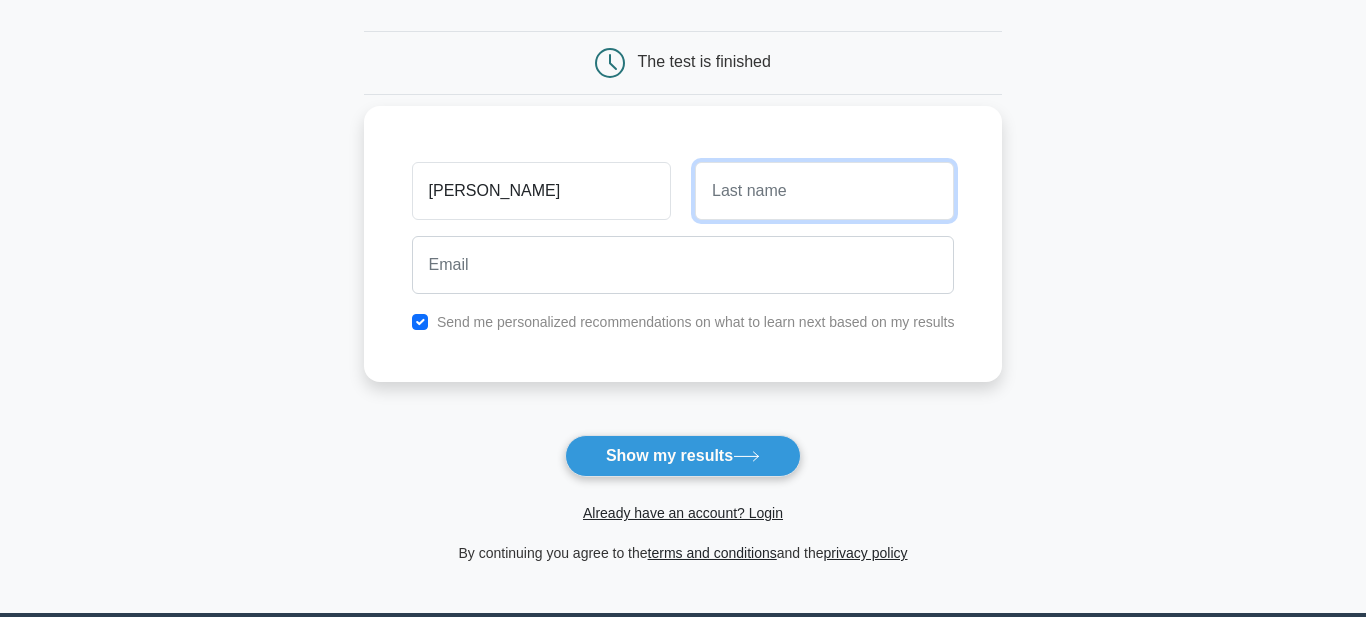 click at bounding box center [824, 191] 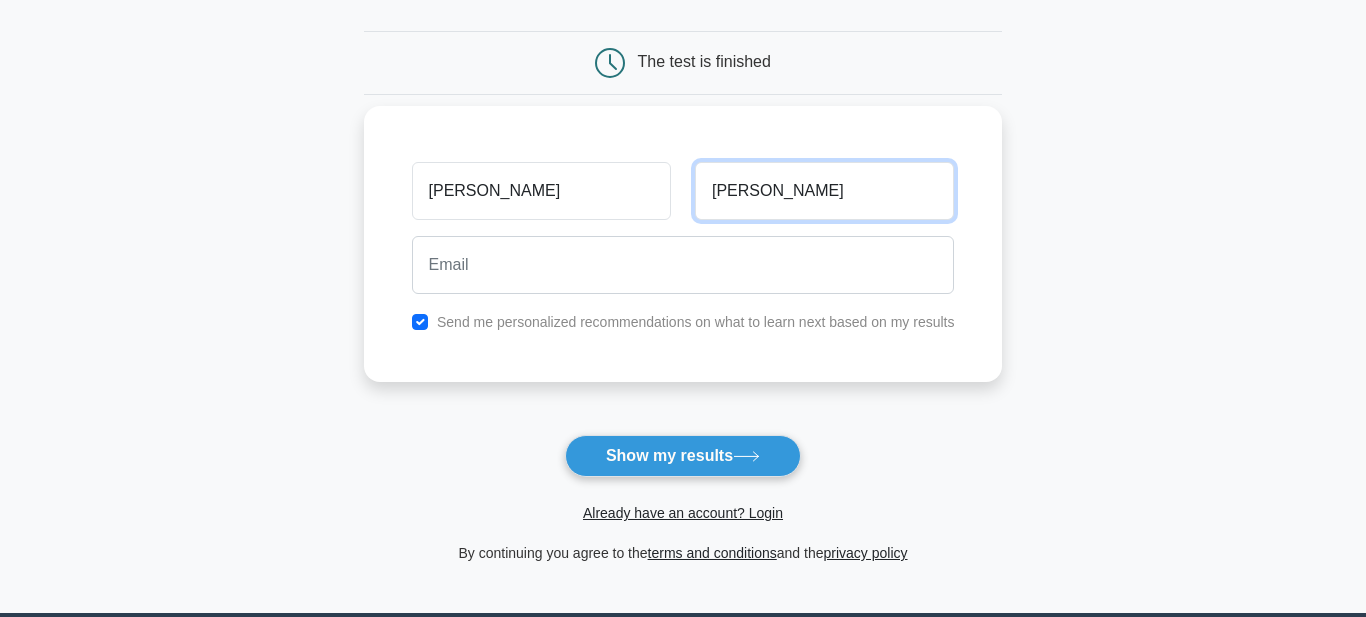 type on "Reddick" 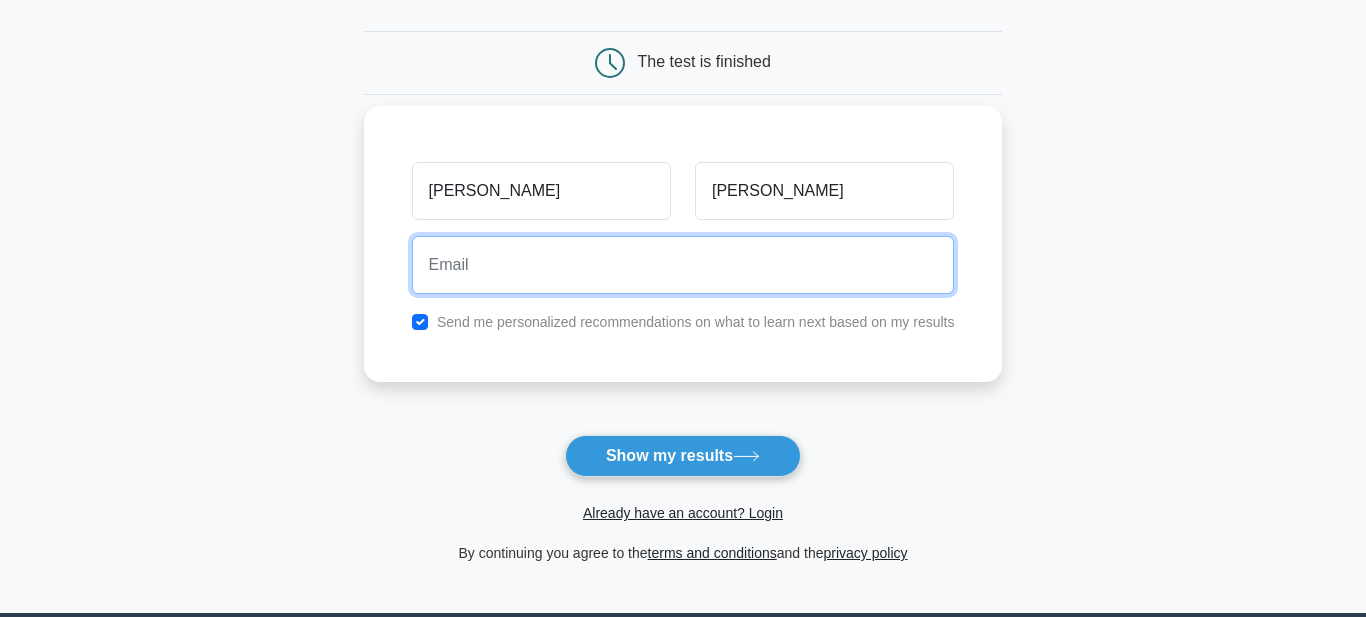 click at bounding box center (683, 265) 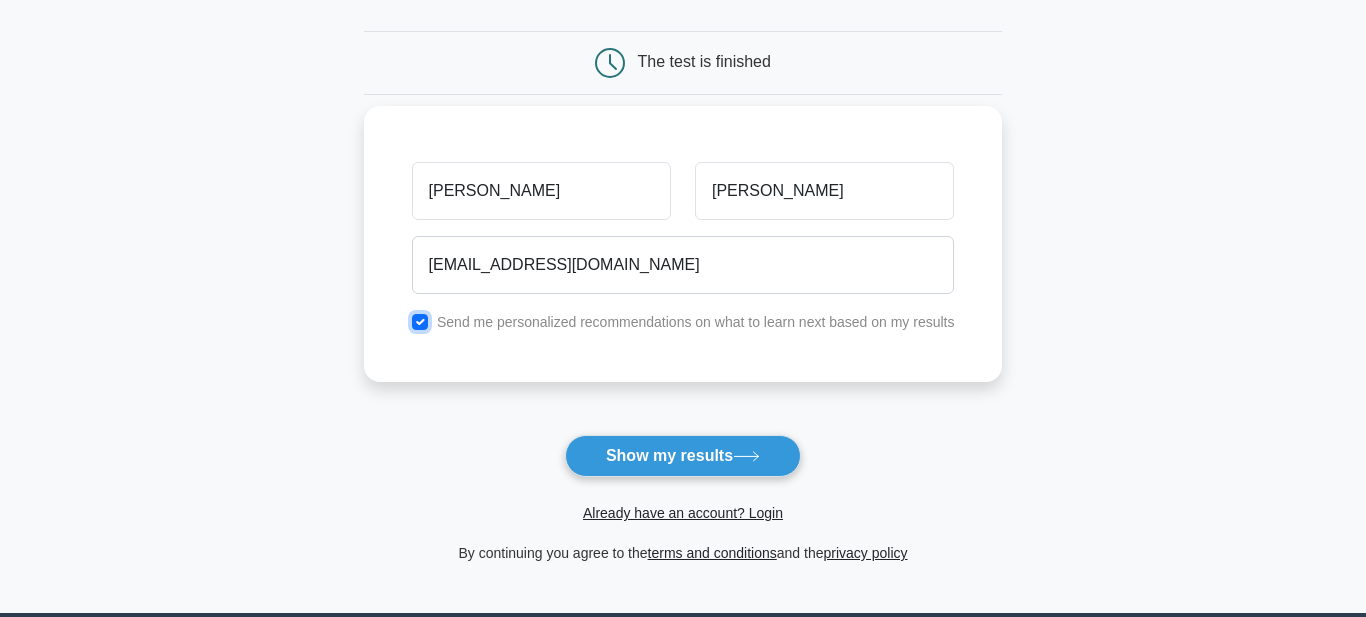 click at bounding box center [420, 322] 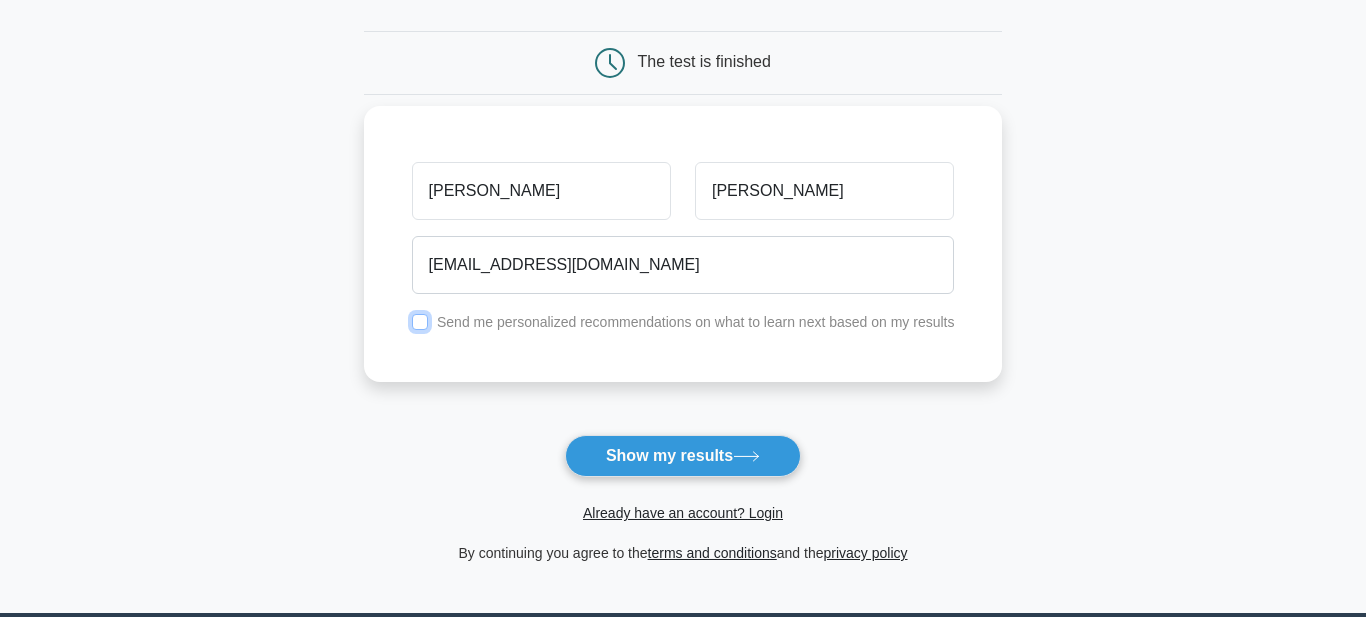 click at bounding box center (420, 322) 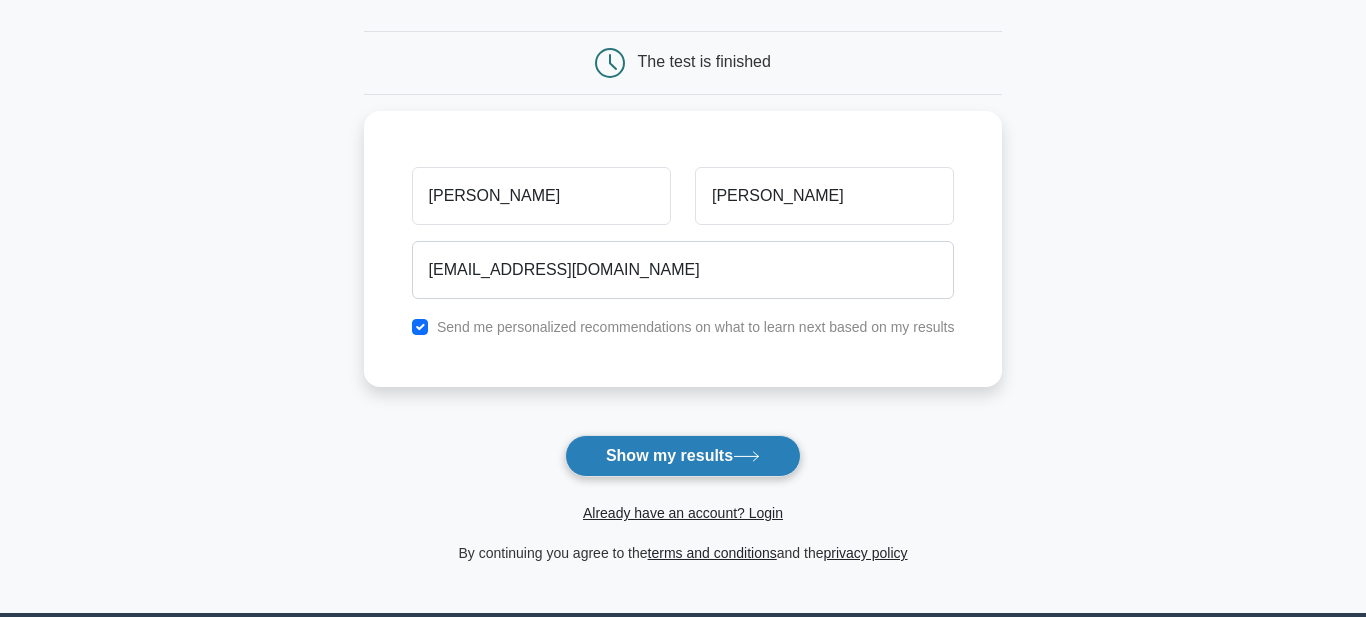 click on "Show my results" at bounding box center [683, 456] 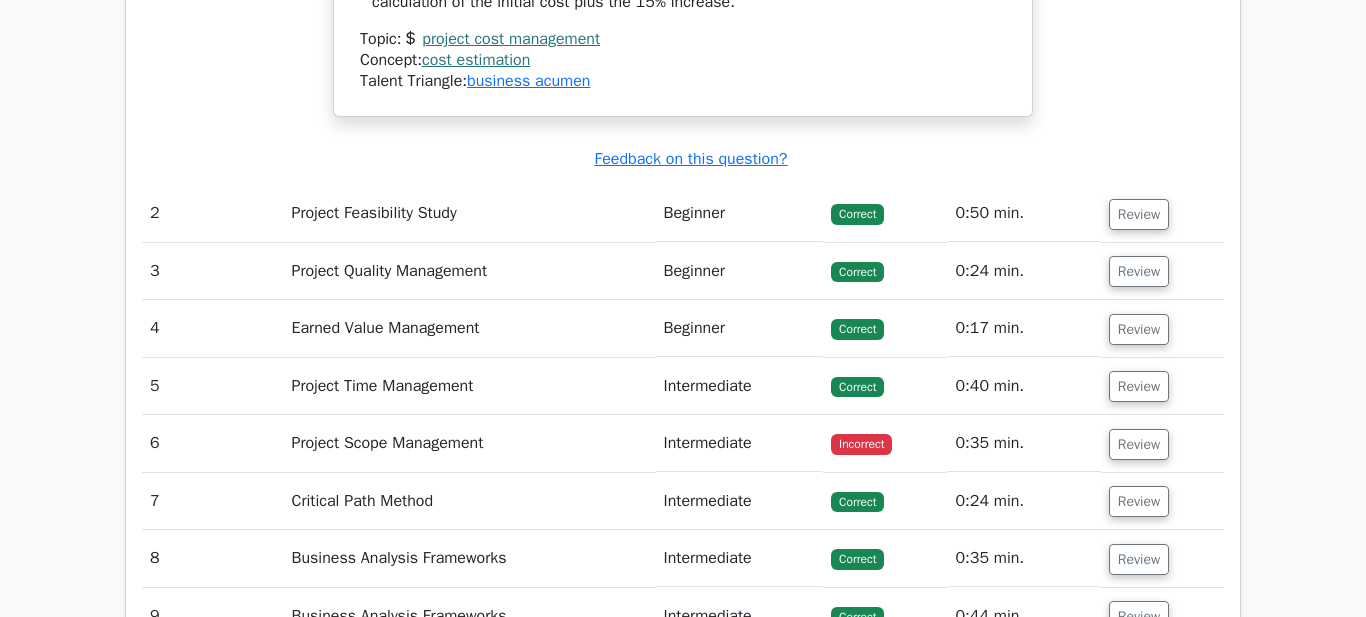 scroll, scrollTop: 2382, scrollLeft: 0, axis: vertical 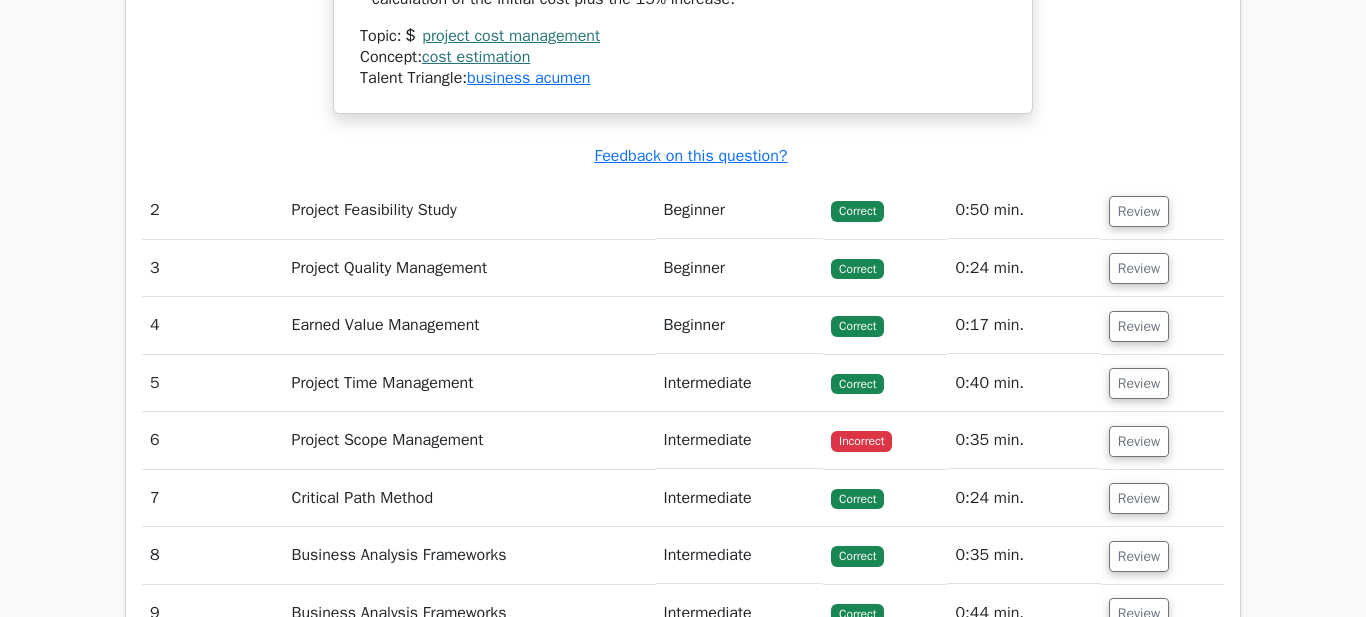 click on "Review" at bounding box center [1162, 440] 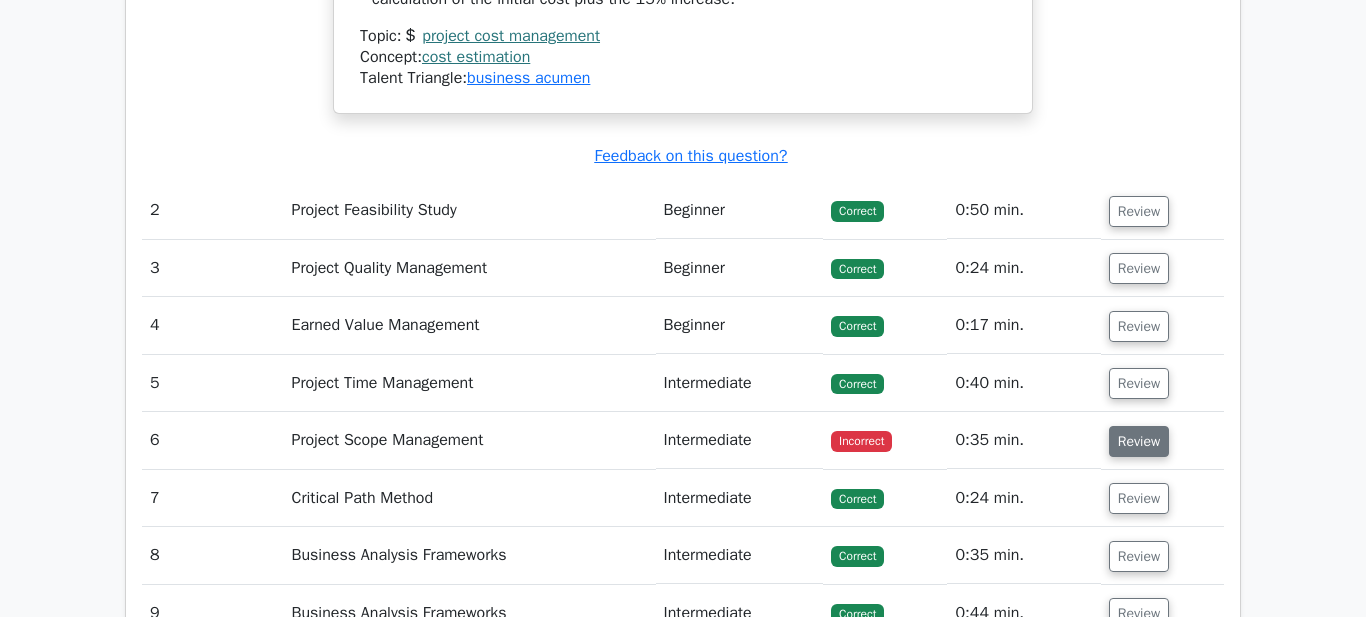 click on "Review" at bounding box center (1139, 441) 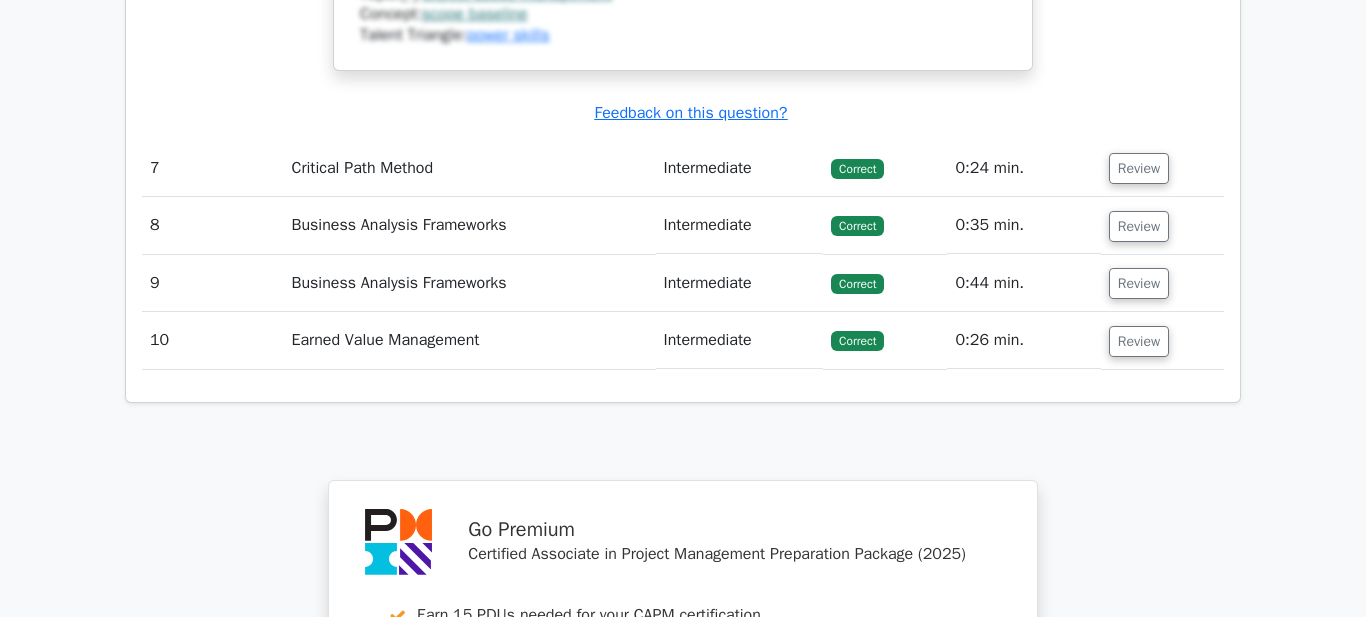 scroll, scrollTop: 4569, scrollLeft: 0, axis: vertical 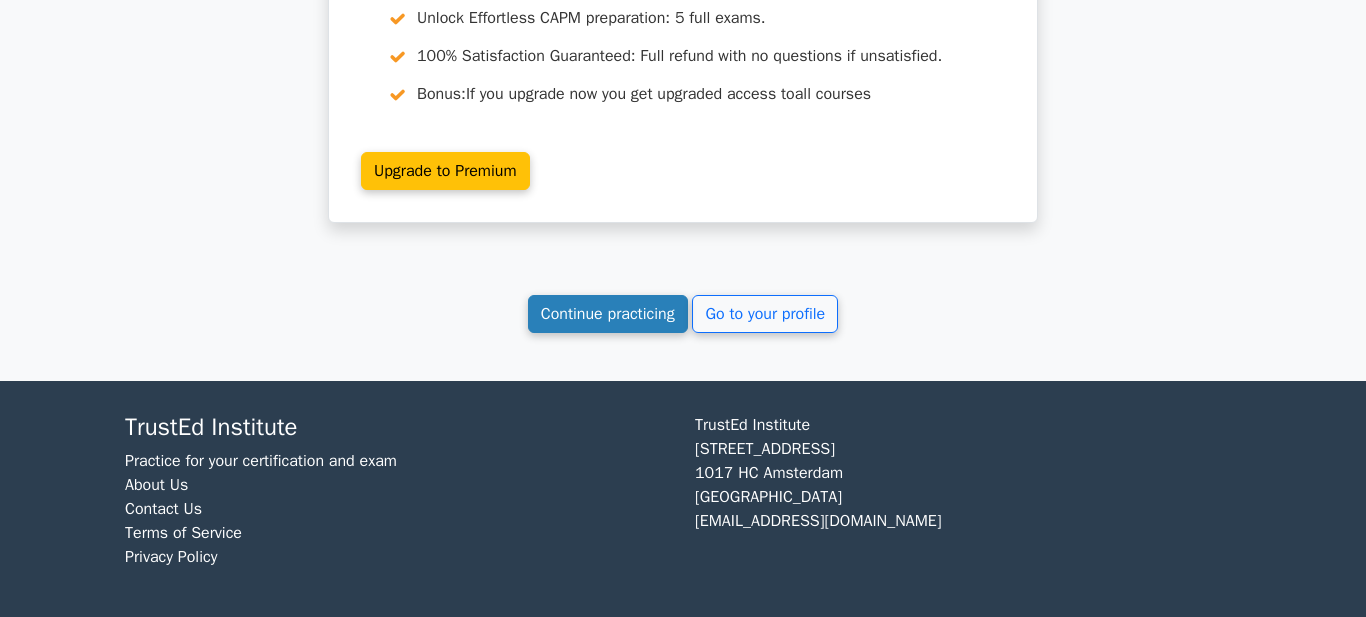 click on "Continue practicing" at bounding box center [608, 314] 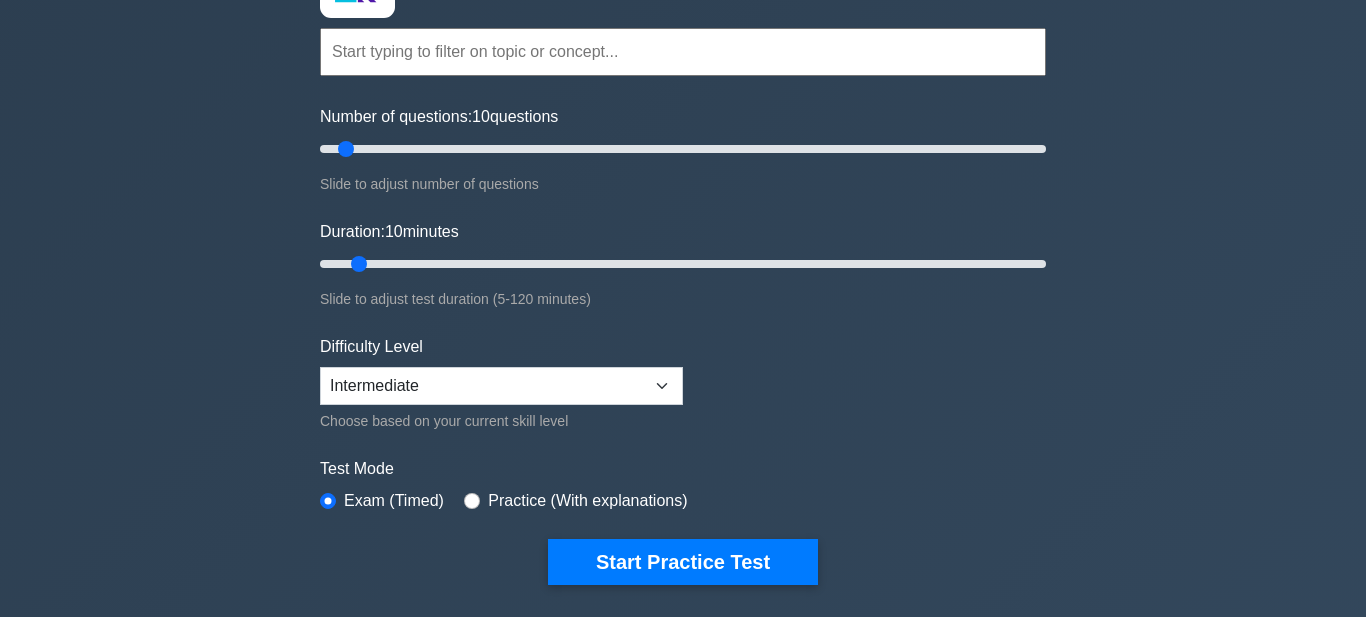 scroll, scrollTop: 169, scrollLeft: 0, axis: vertical 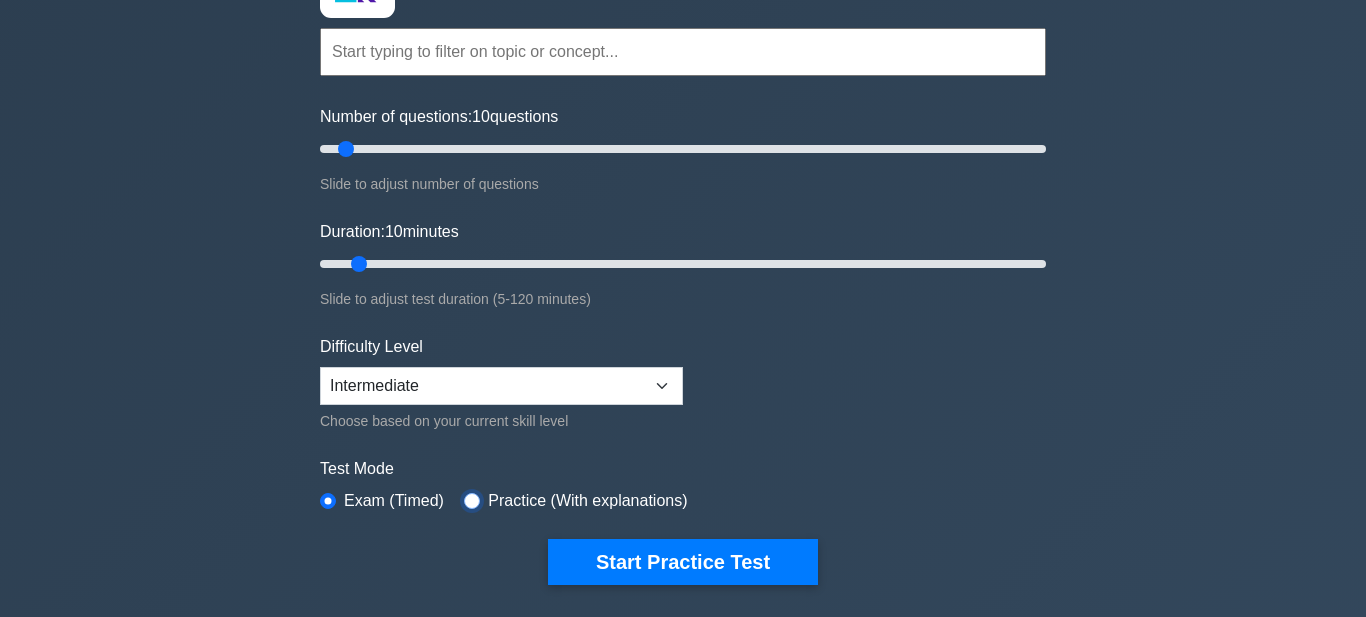 click at bounding box center (472, 501) 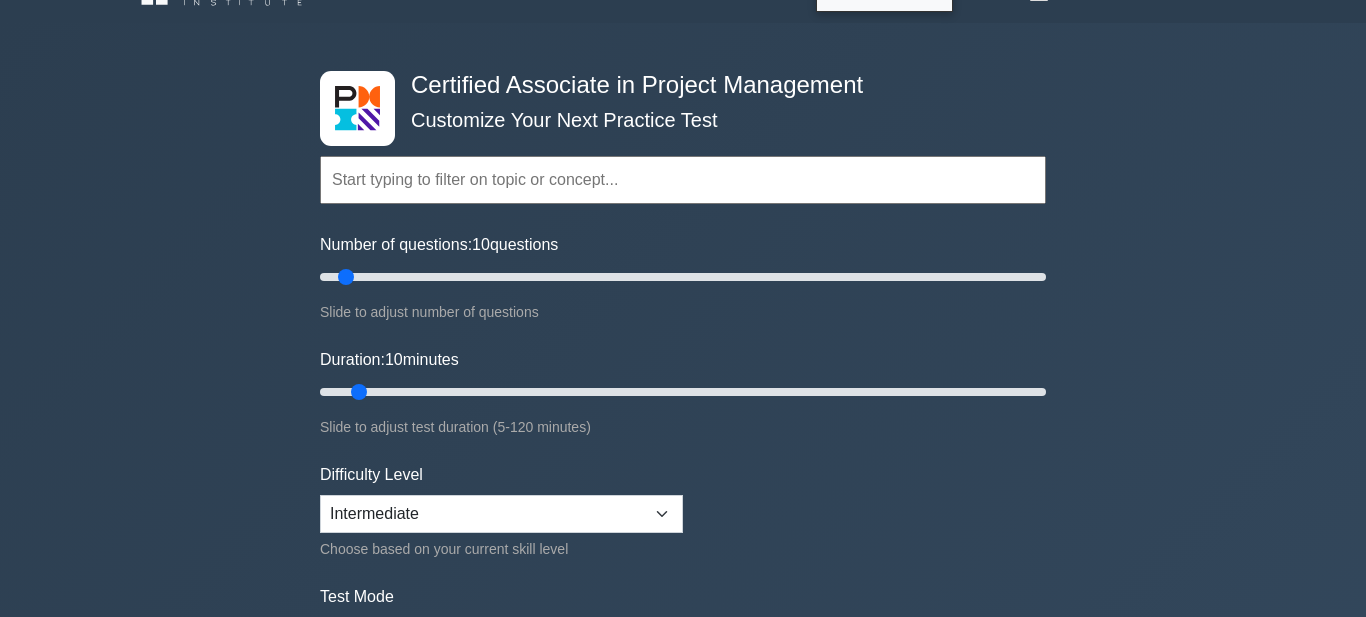 scroll, scrollTop: 35, scrollLeft: 0, axis: vertical 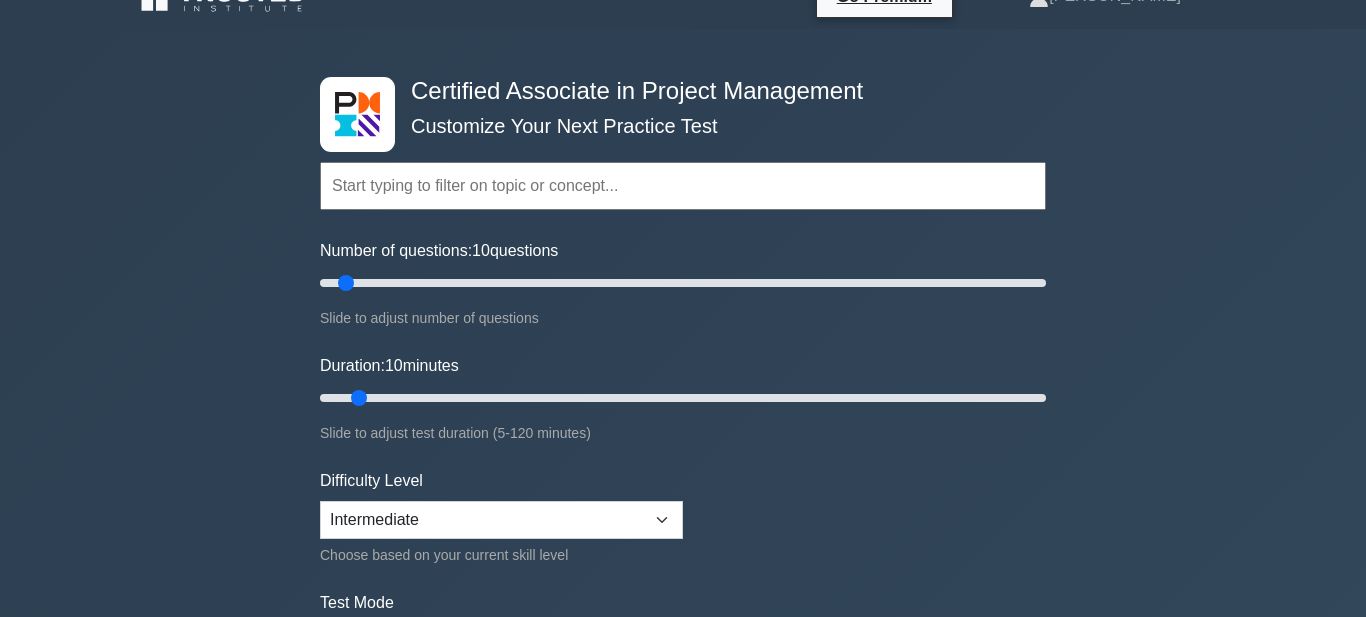 click at bounding box center [683, 186] 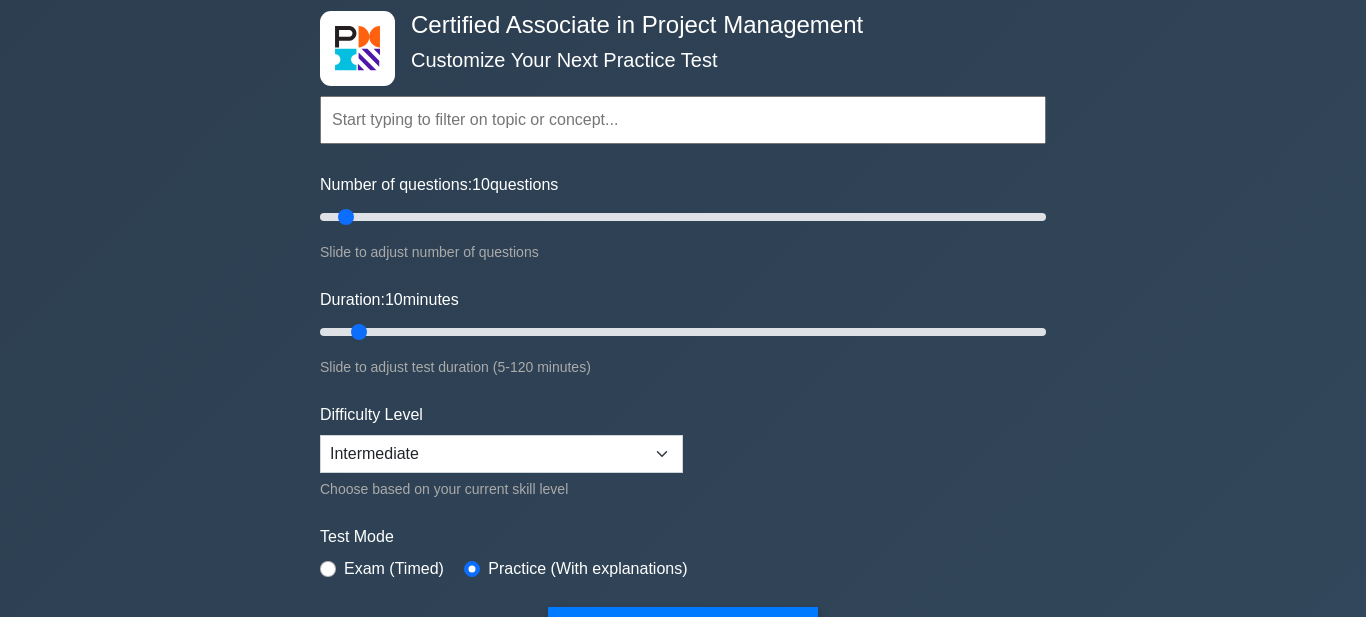 scroll, scrollTop: 125, scrollLeft: 0, axis: vertical 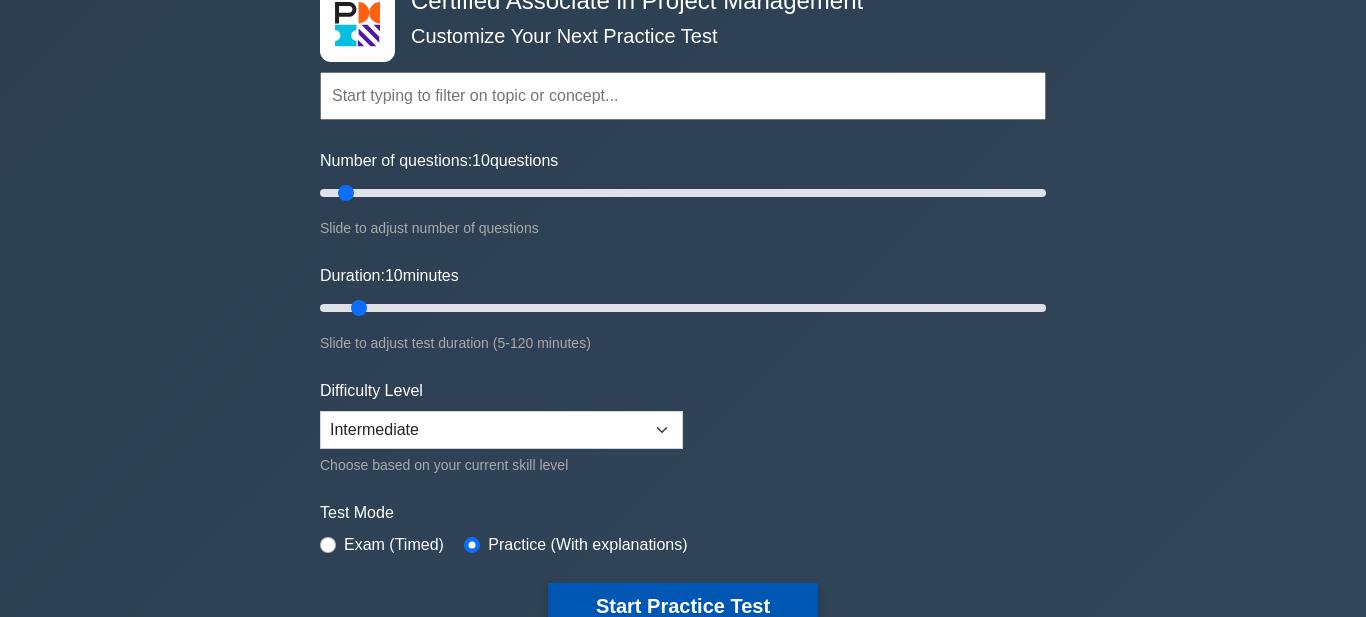 click on "Start Practice Test" at bounding box center (683, 606) 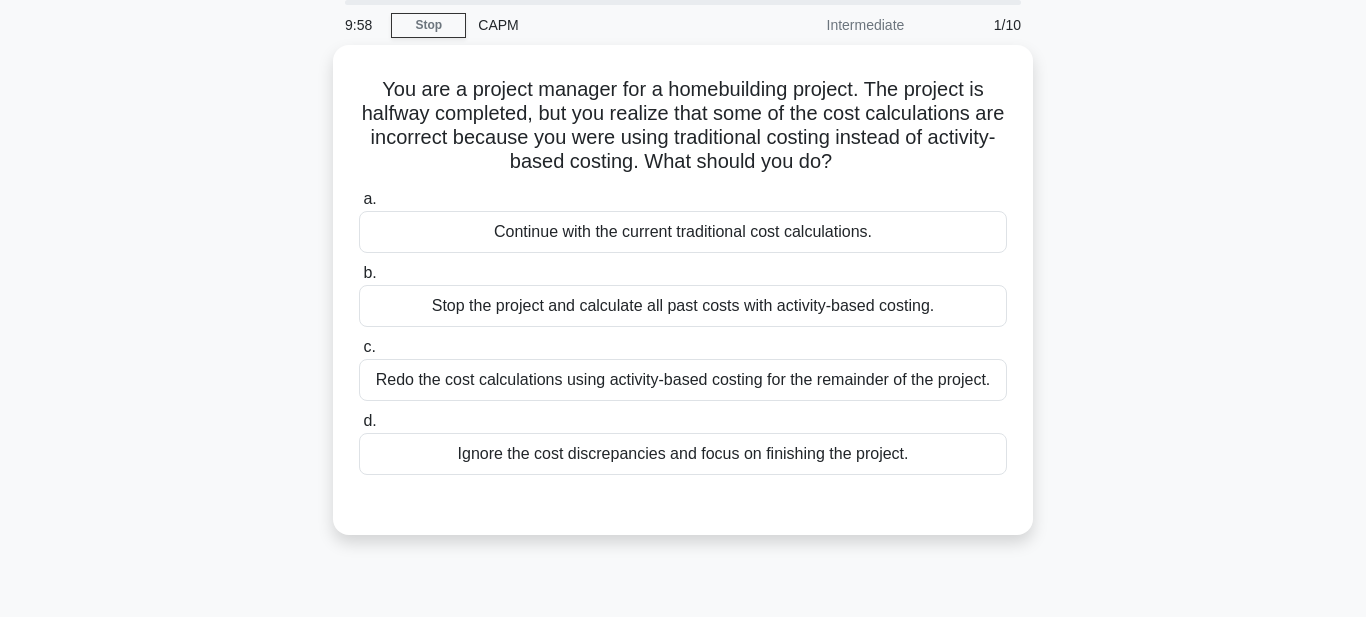 scroll, scrollTop: 78, scrollLeft: 0, axis: vertical 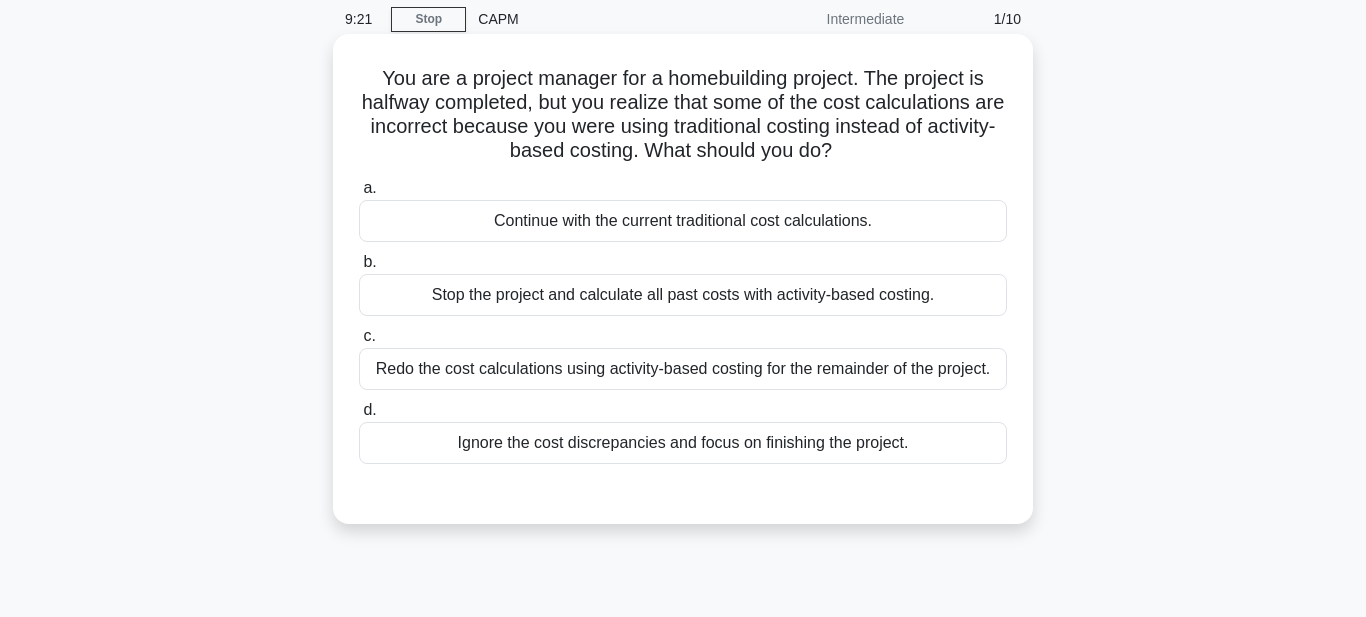 click on "Redo the cost calculations using activity-based costing for the remainder of the project." at bounding box center [683, 369] 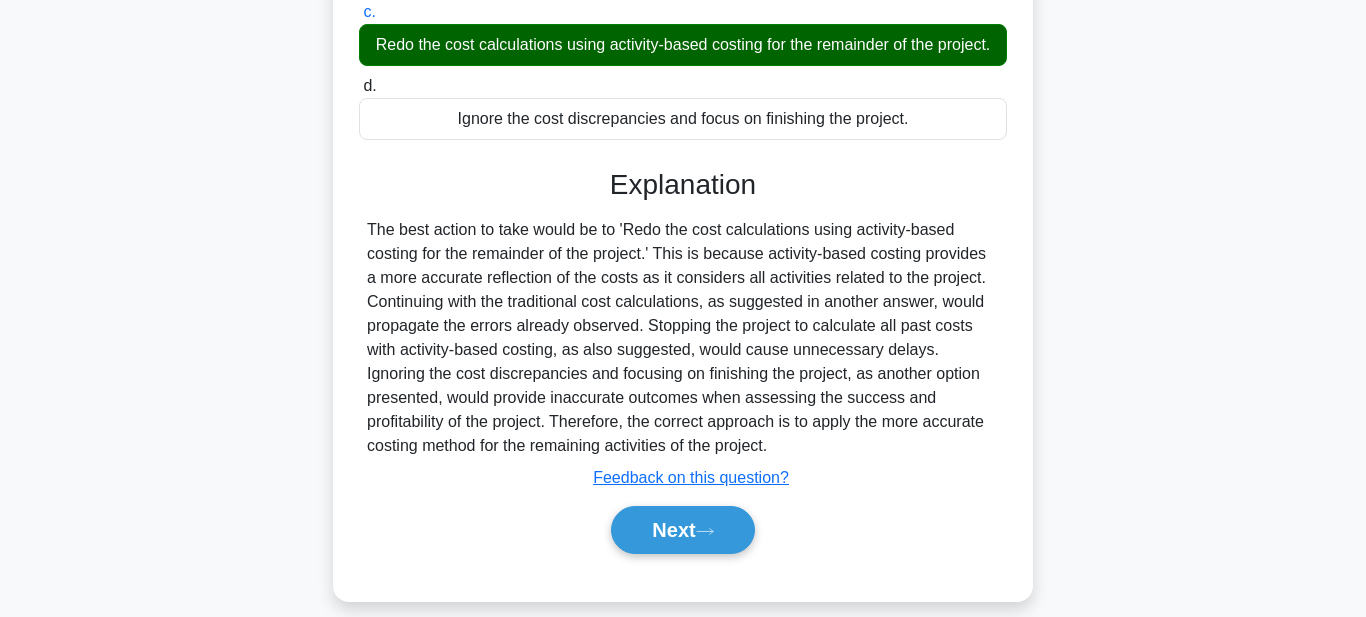 scroll, scrollTop: 404, scrollLeft: 0, axis: vertical 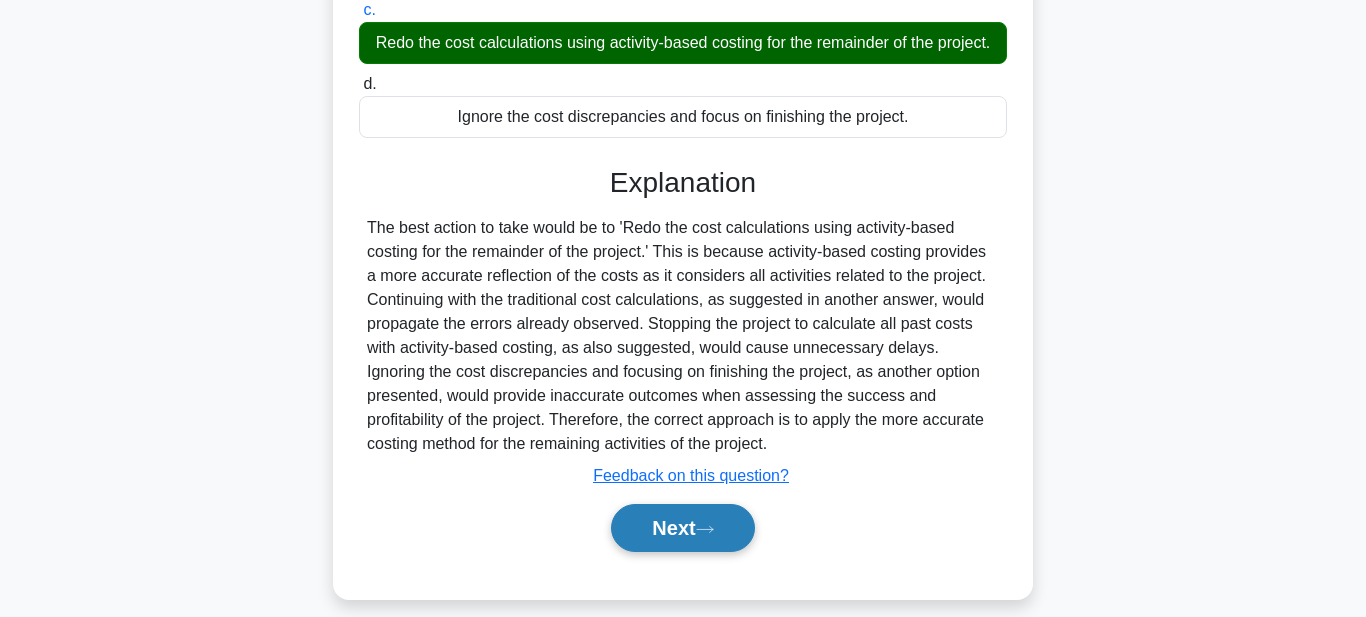 click 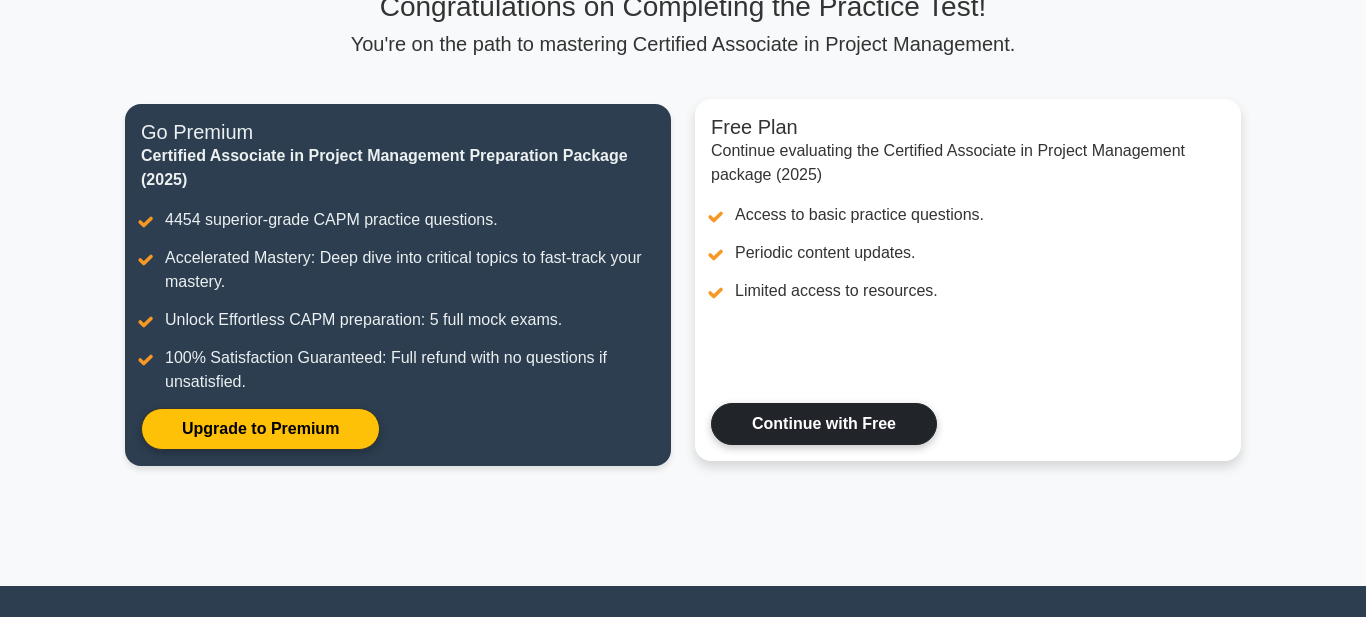 scroll, scrollTop: 170, scrollLeft: 0, axis: vertical 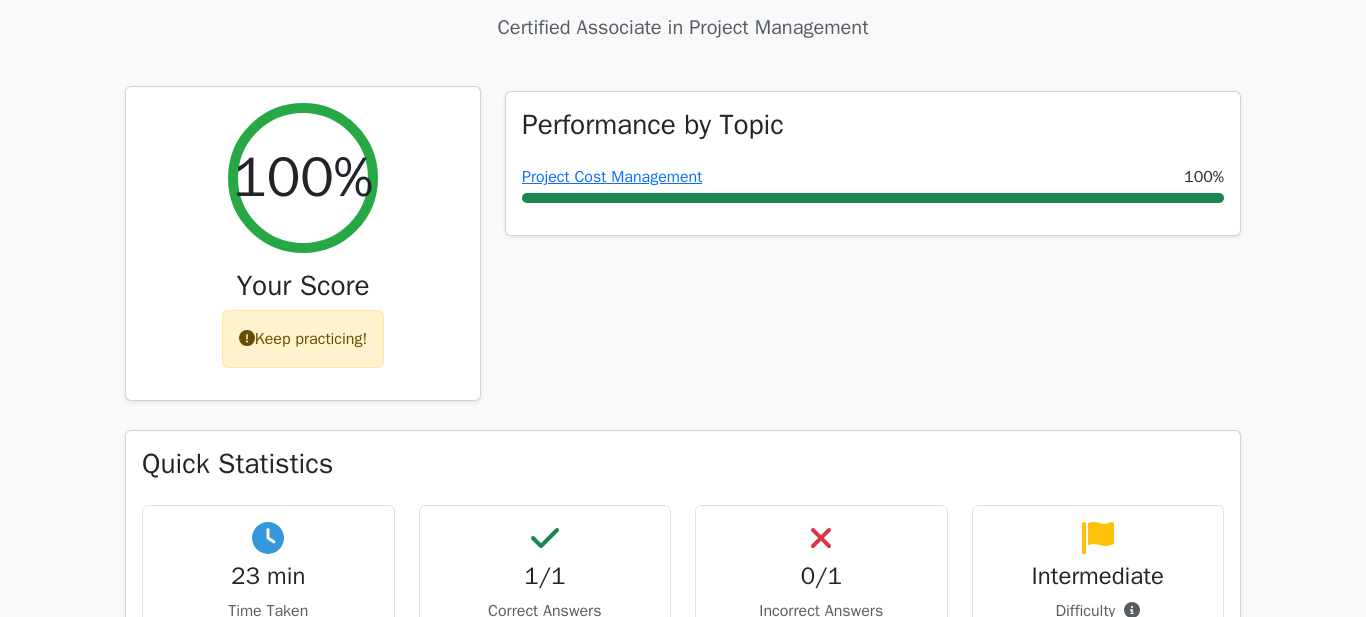click on "Keep practicing!" at bounding box center [303, 339] 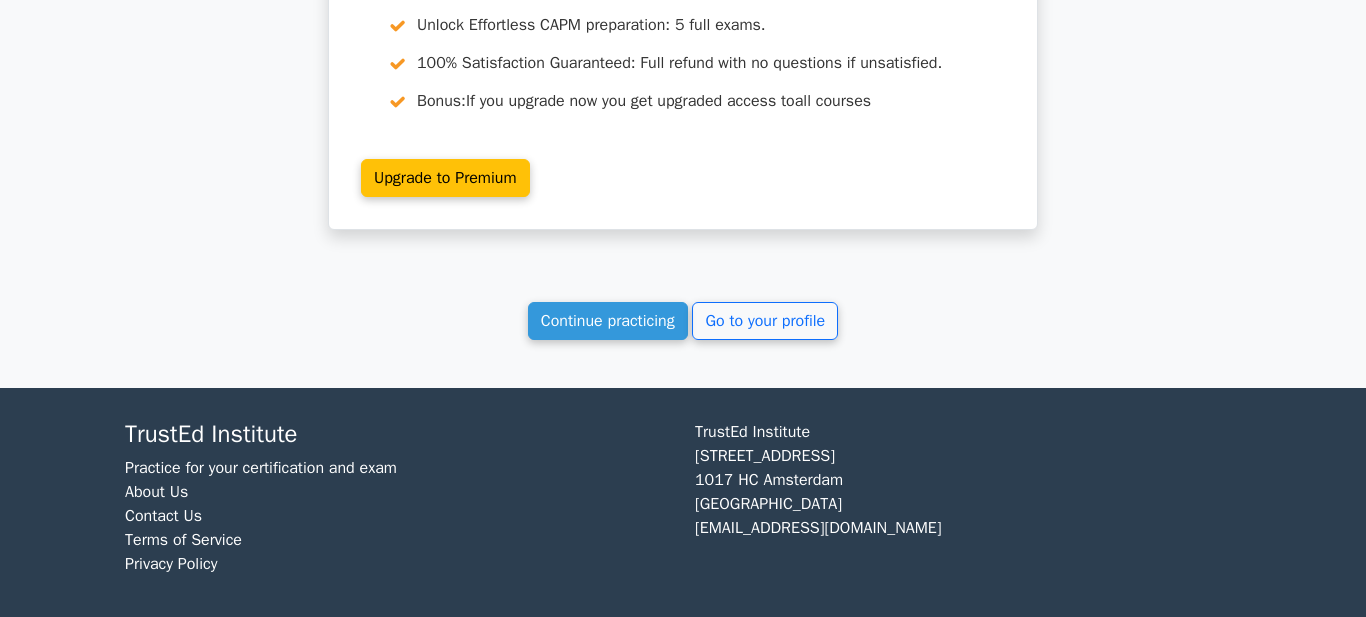 scroll, scrollTop: 2760, scrollLeft: 0, axis: vertical 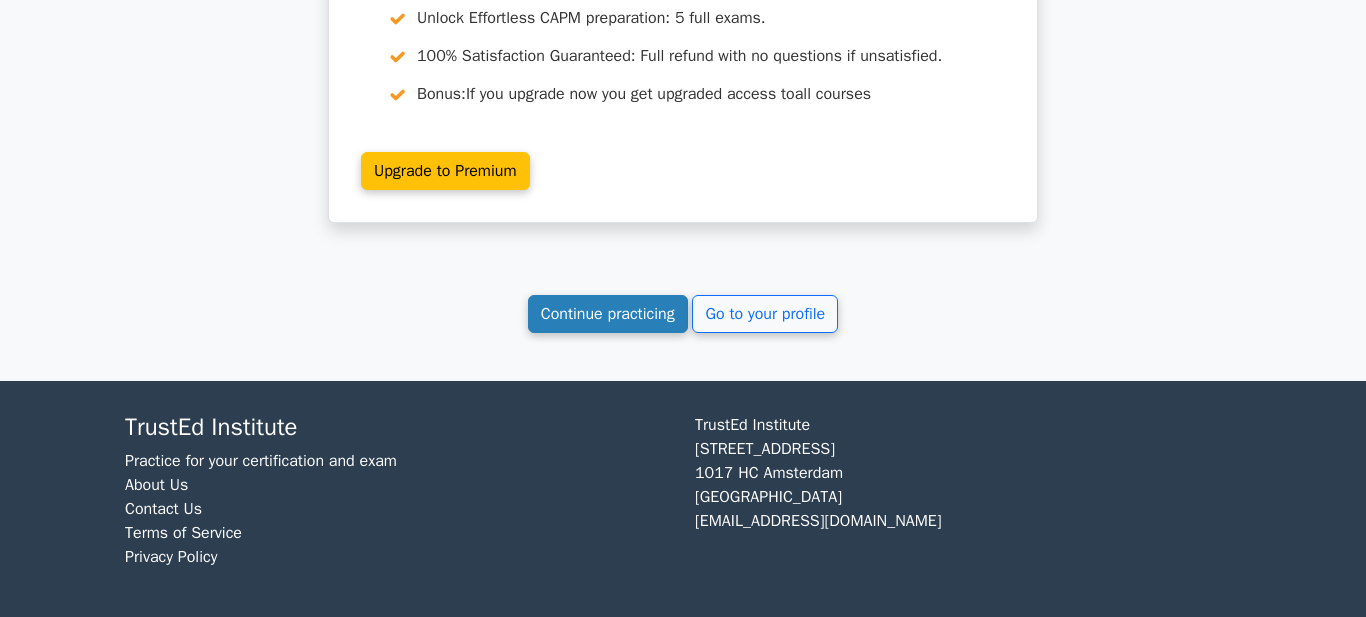 click on "Continue practicing" at bounding box center (608, 314) 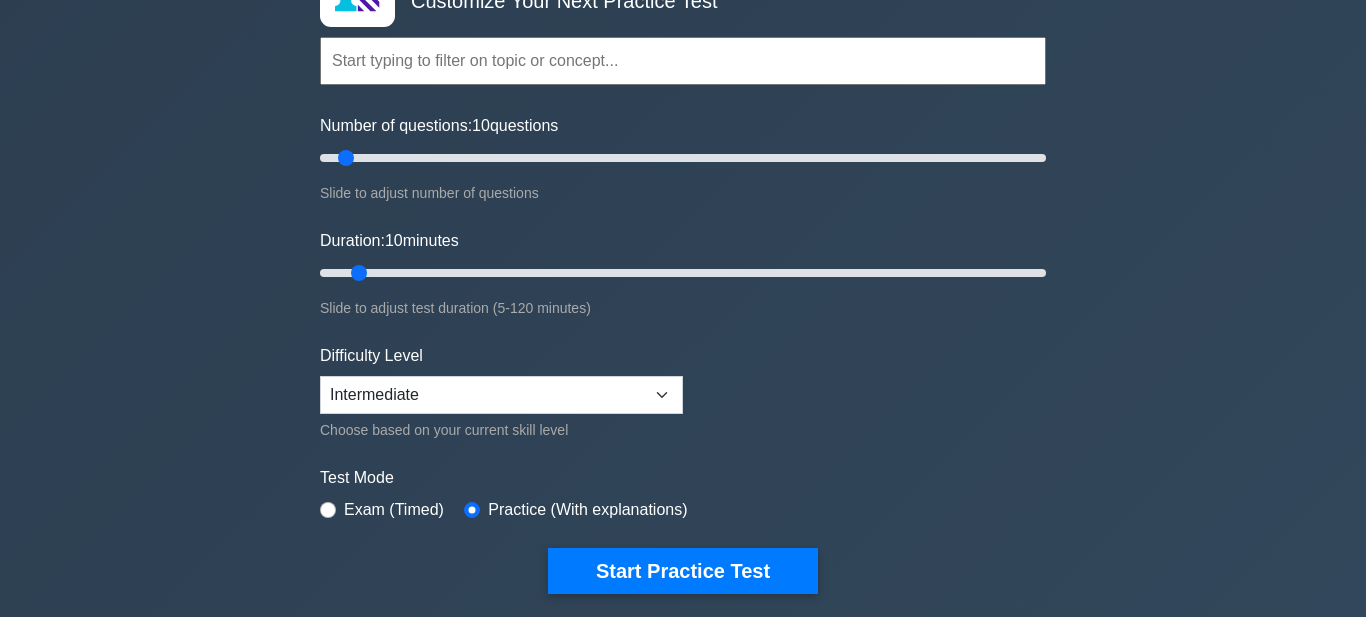 scroll, scrollTop: 160, scrollLeft: 0, axis: vertical 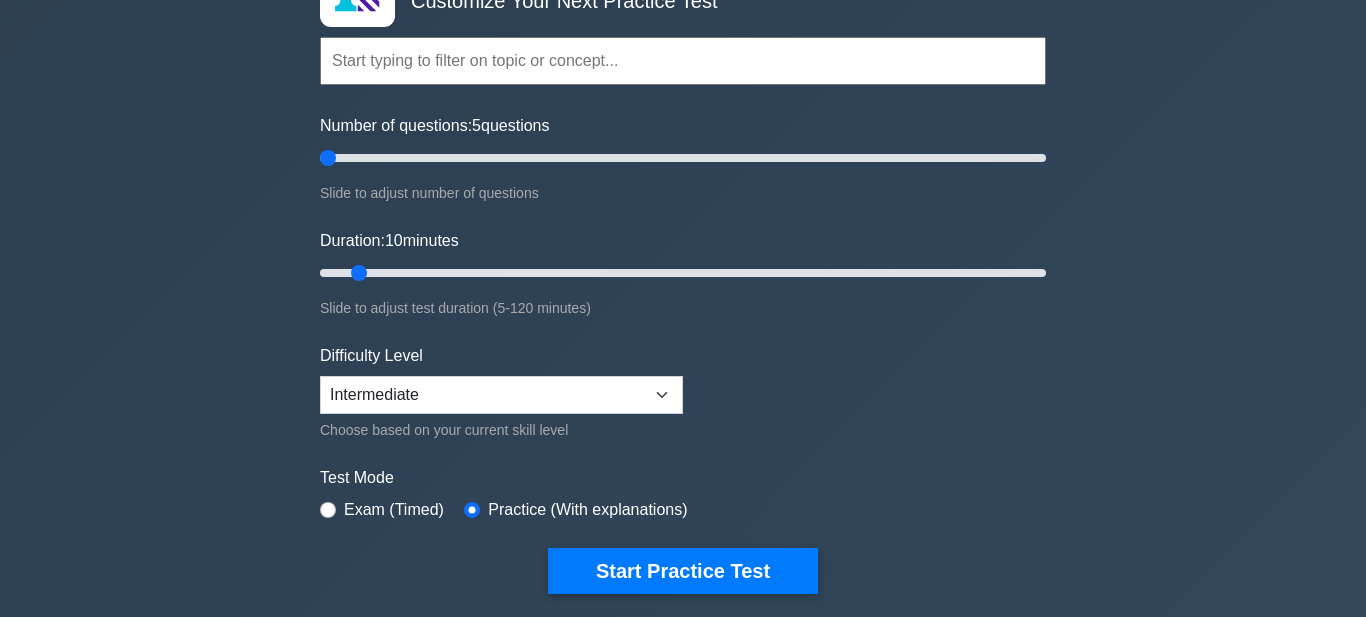 drag, startPoint x: 347, startPoint y: 158, endPoint x: 329, endPoint y: 165, distance: 19.313208 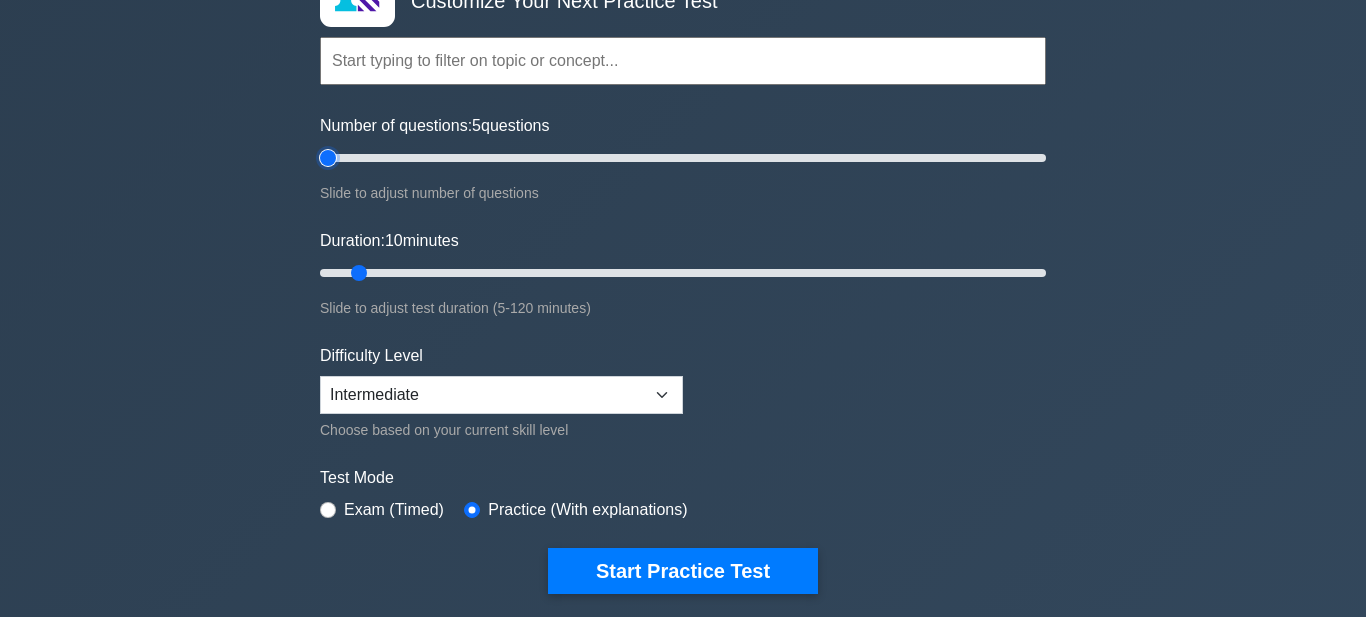 type on "5" 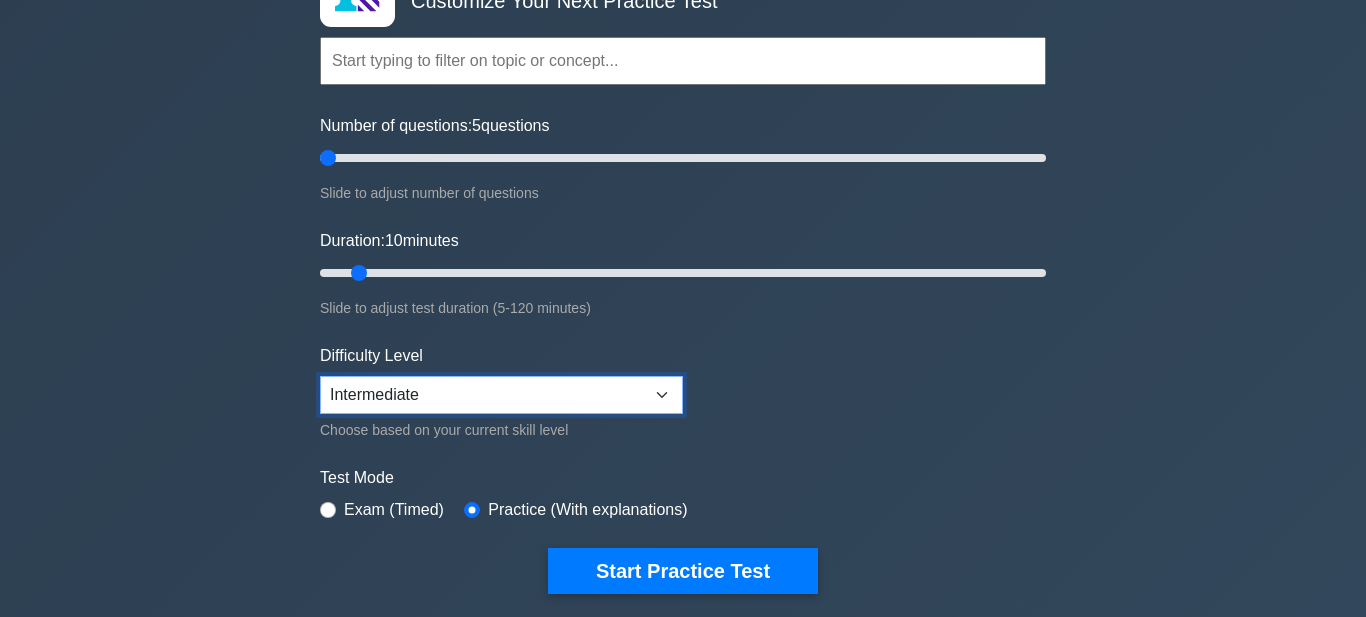 click on "Beginner
Intermediate
Expert" at bounding box center [501, 395] 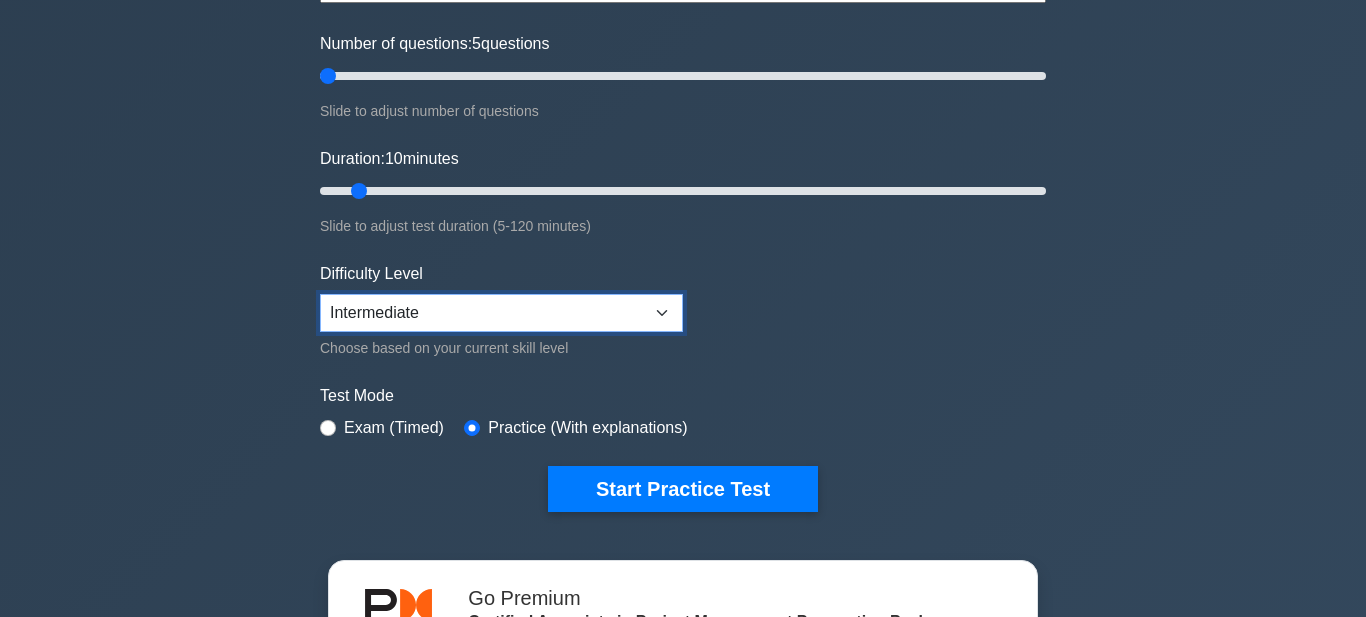 scroll, scrollTop: 247, scrollLeft: 0, axis: vertical 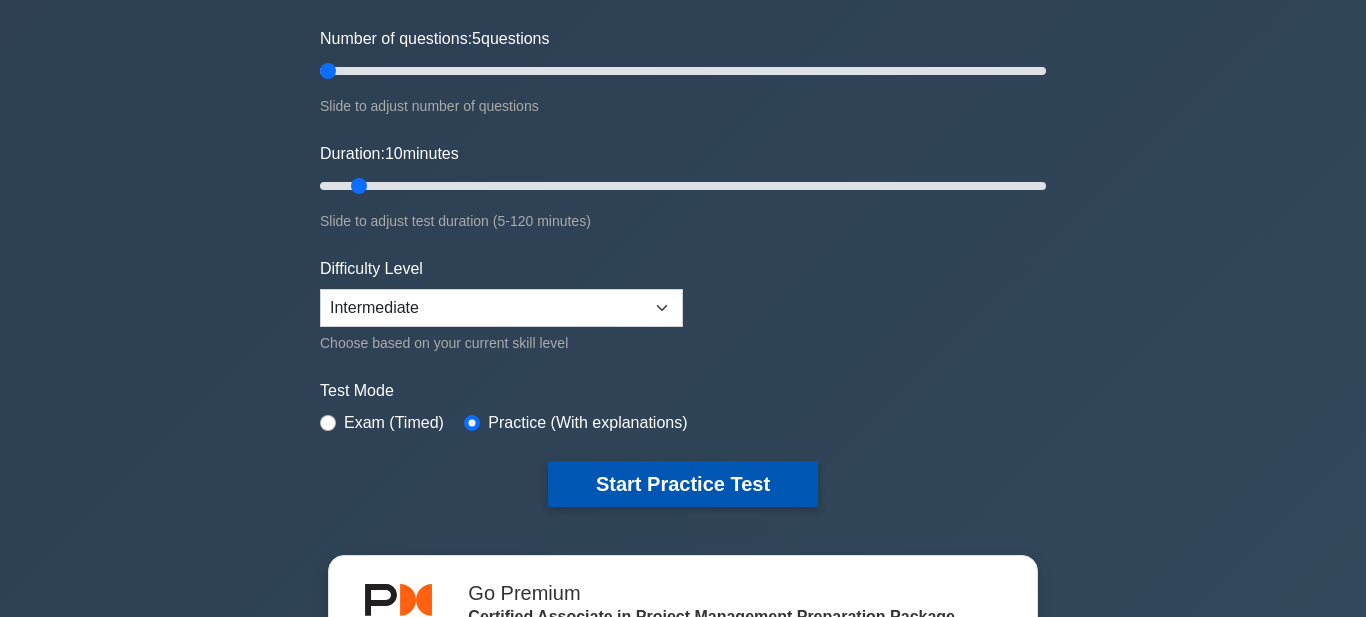 click on "Start Practice Test" at bounding box center (683, 484) 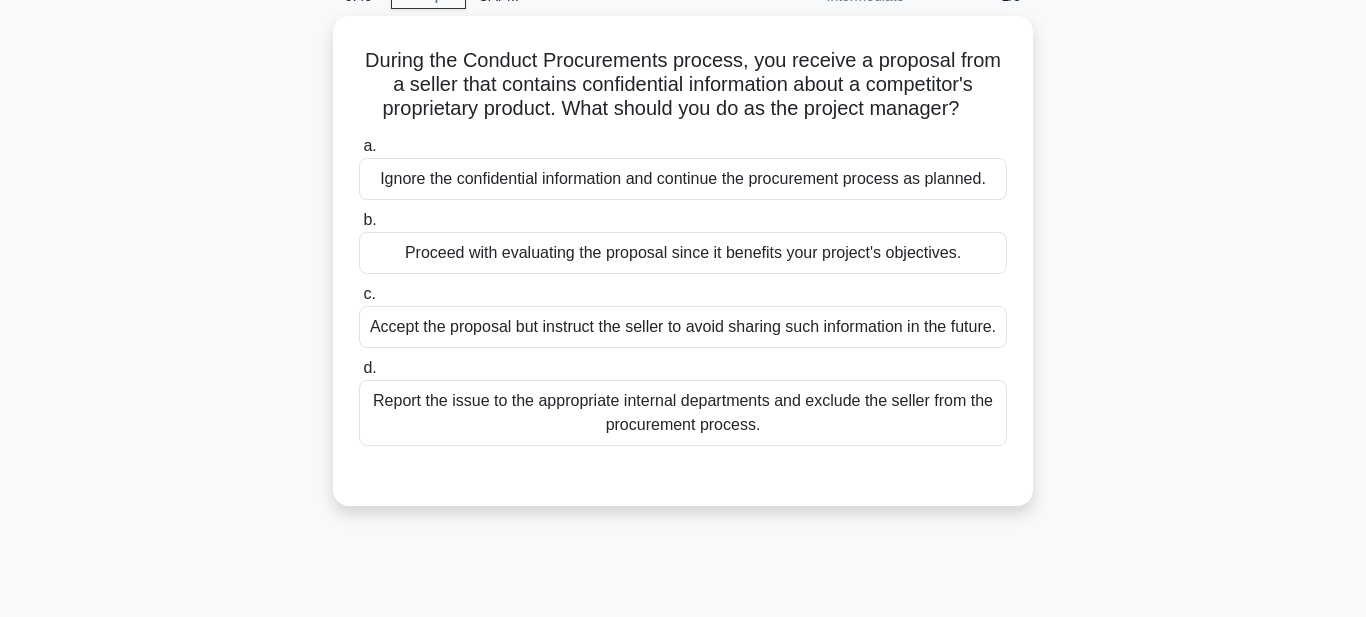 scroll, scrollTop: 103, scrollLeft: 0, axis: vertical 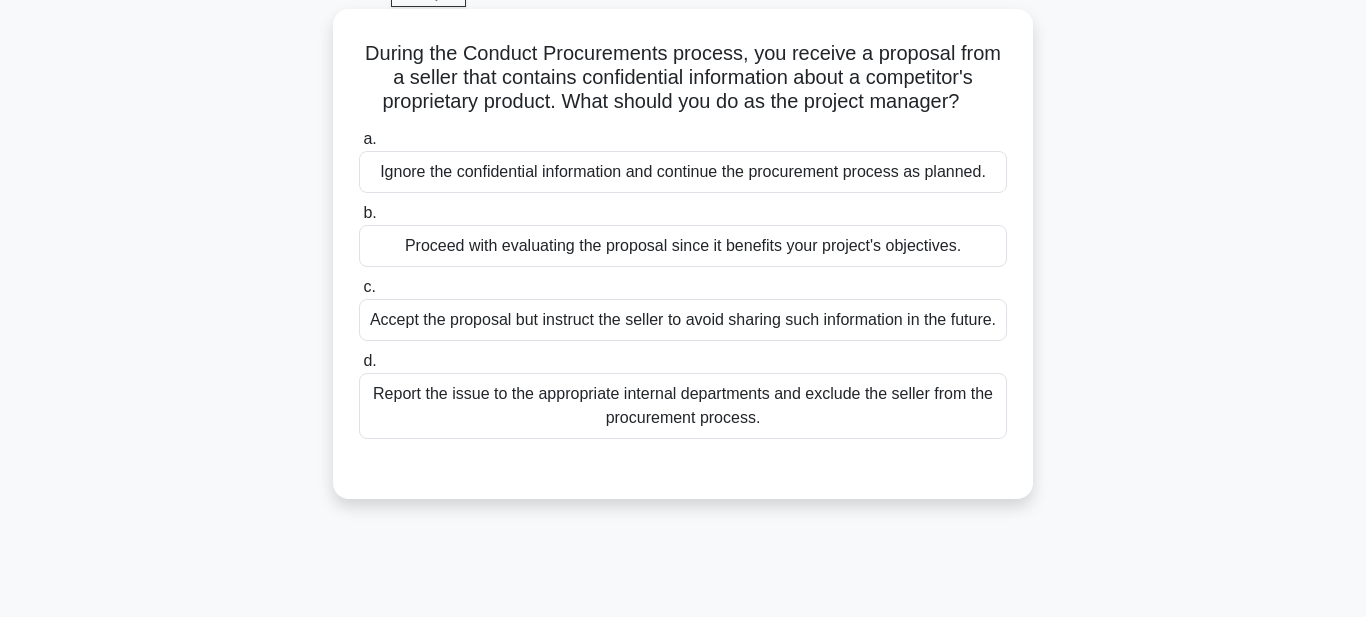 click on "Report the issue to the appropriate internal departments and exclude the seller from the procurement process." at bounding box center (683, 406) 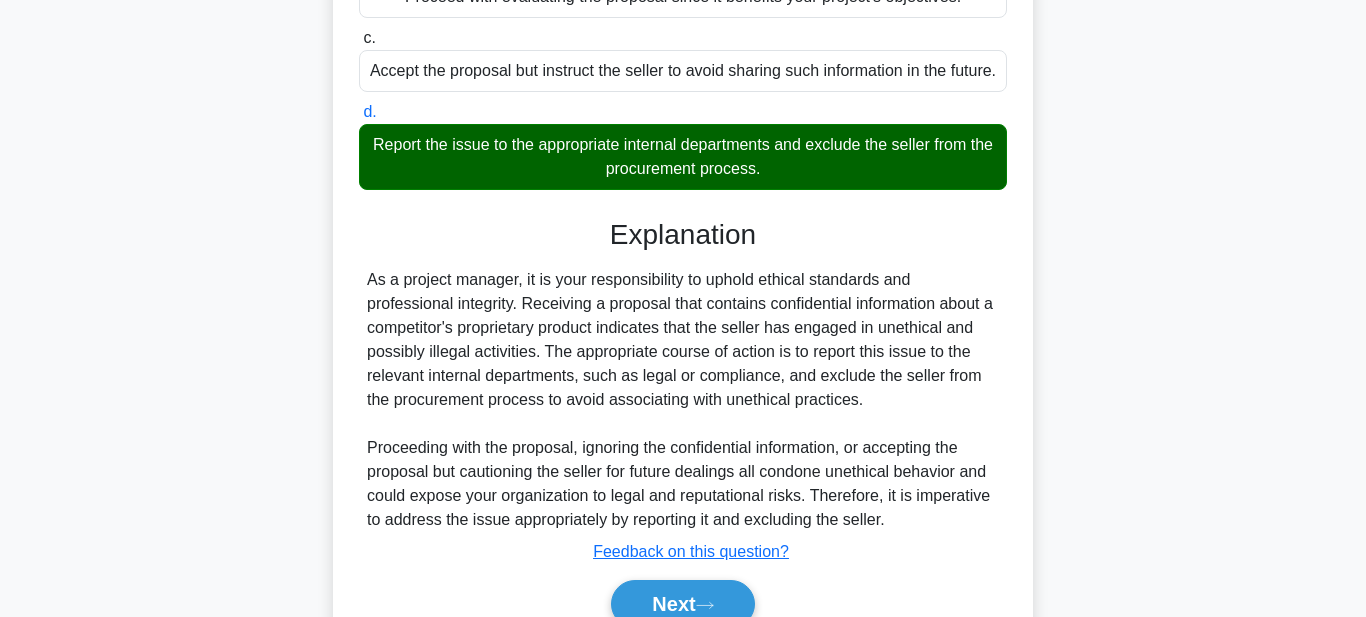 scroll, scrollTop: 473, scrollLeft: 0, axis: vertical 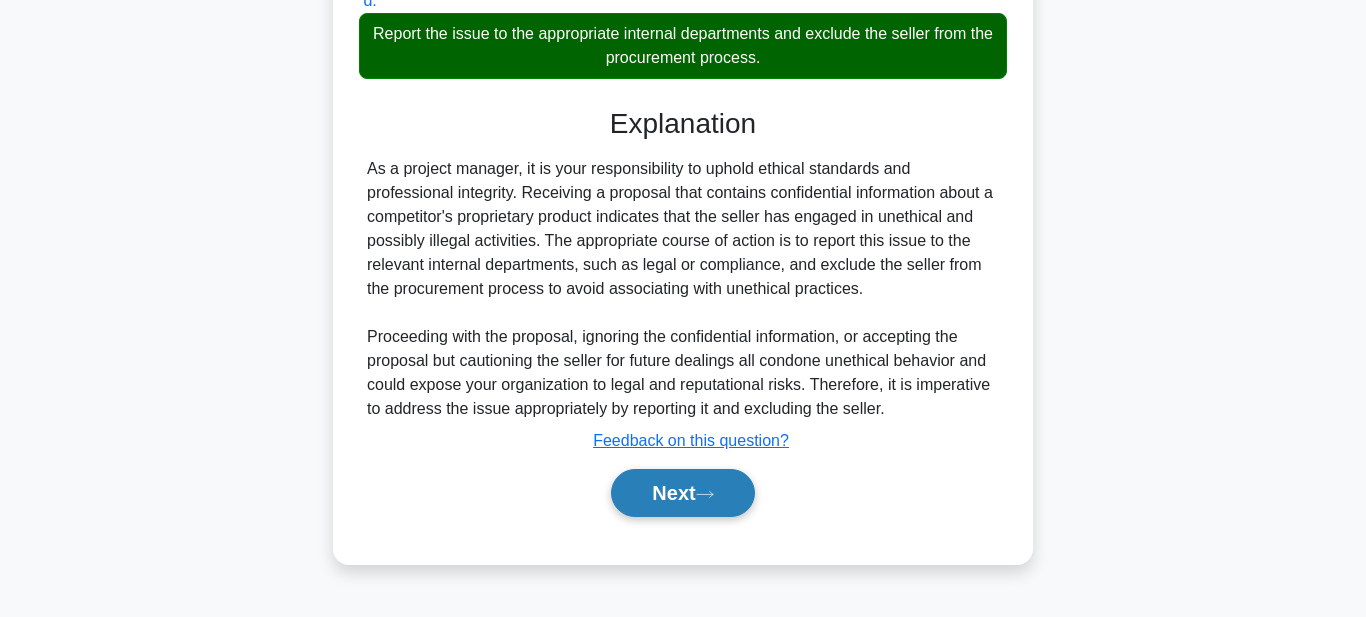 click on "Next" at bounding box center [682, 493] 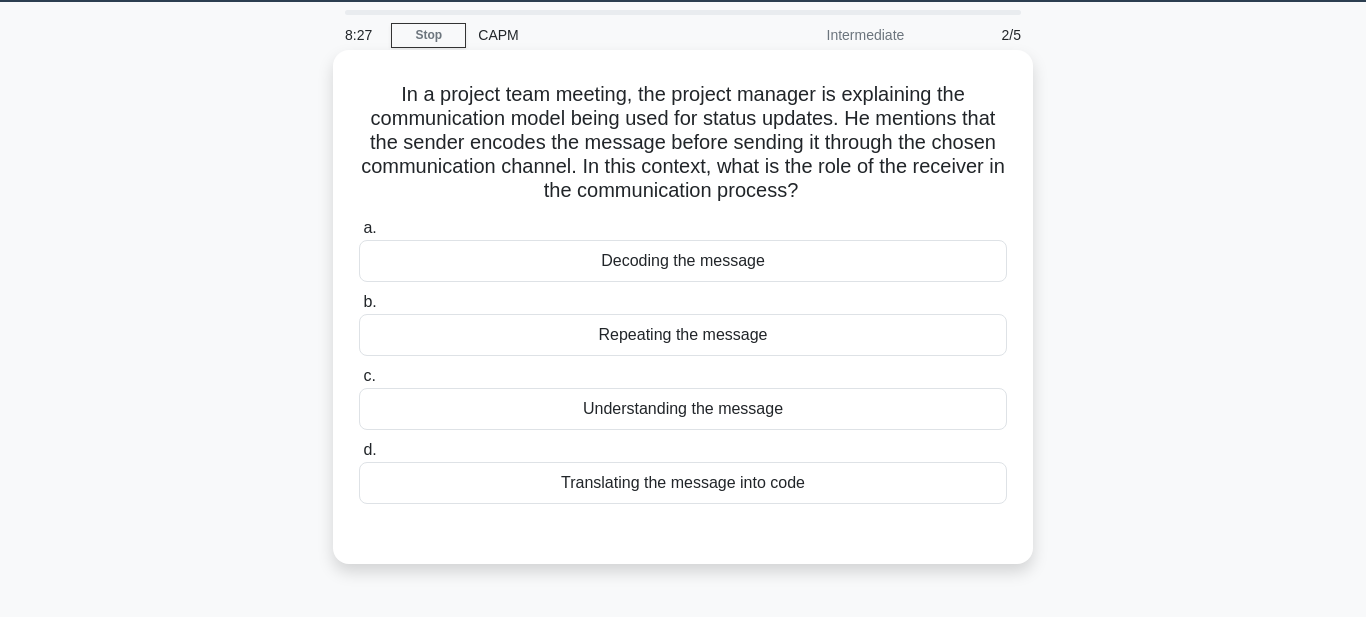scroll, scrollTop: 66, scrollLeft: 0, axis: vertical 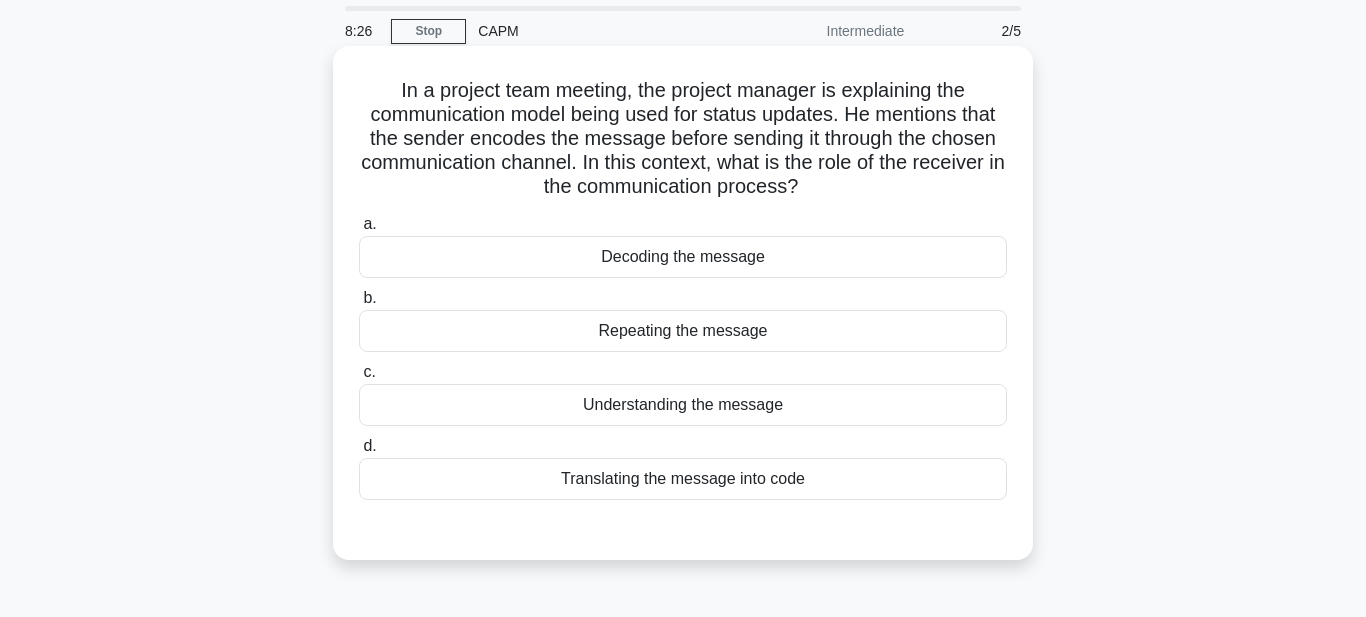 click on "Decoding the message" at bounding box center (683, 257) 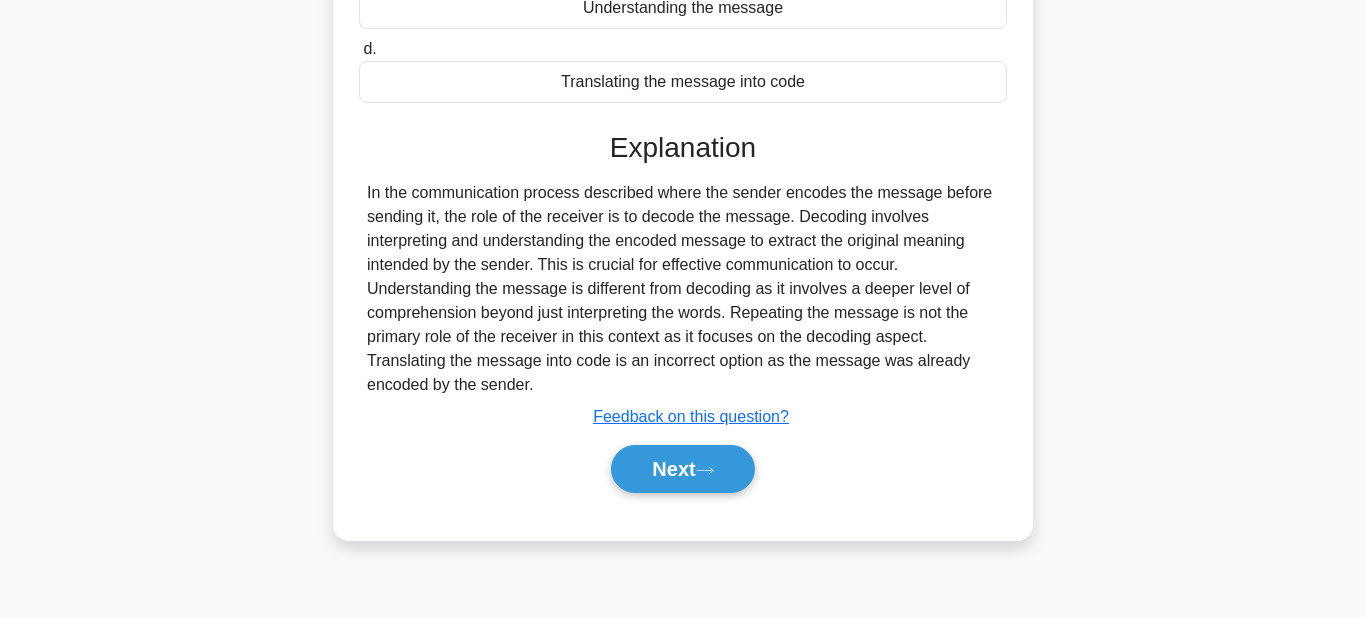 scroll, scrollTop: 460, scrollLeft: 0, axis: vertical 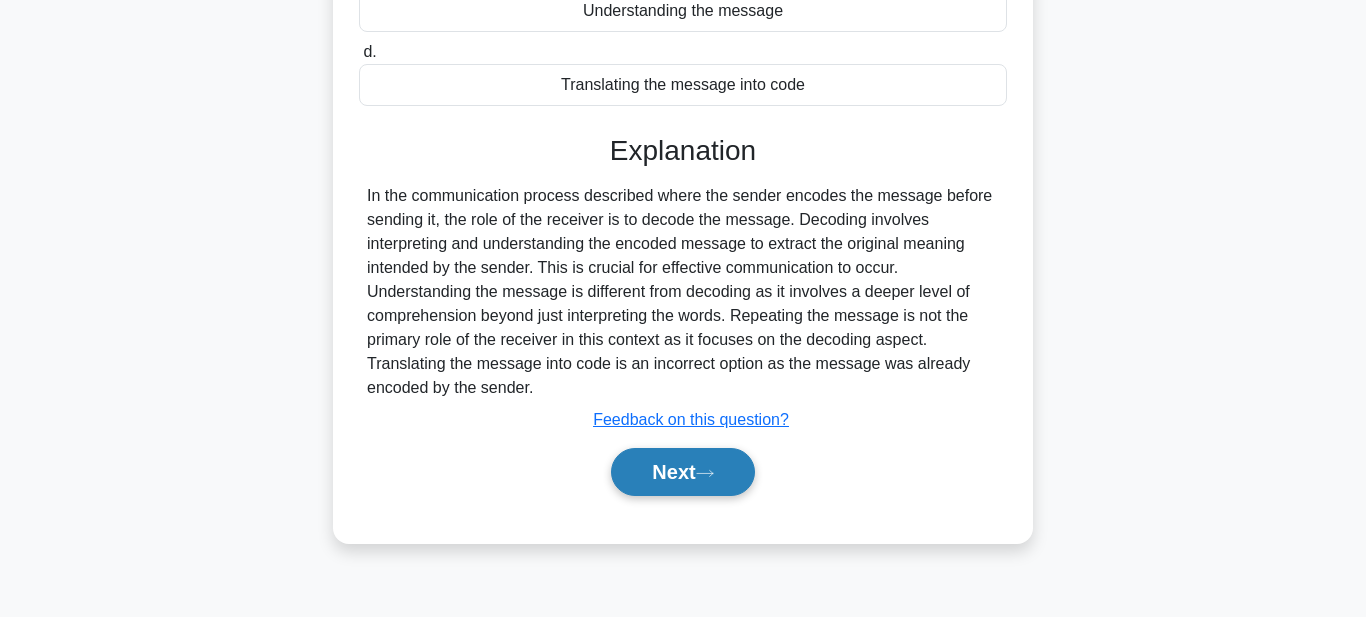 click on "Next" at bounding box center [682, 472] 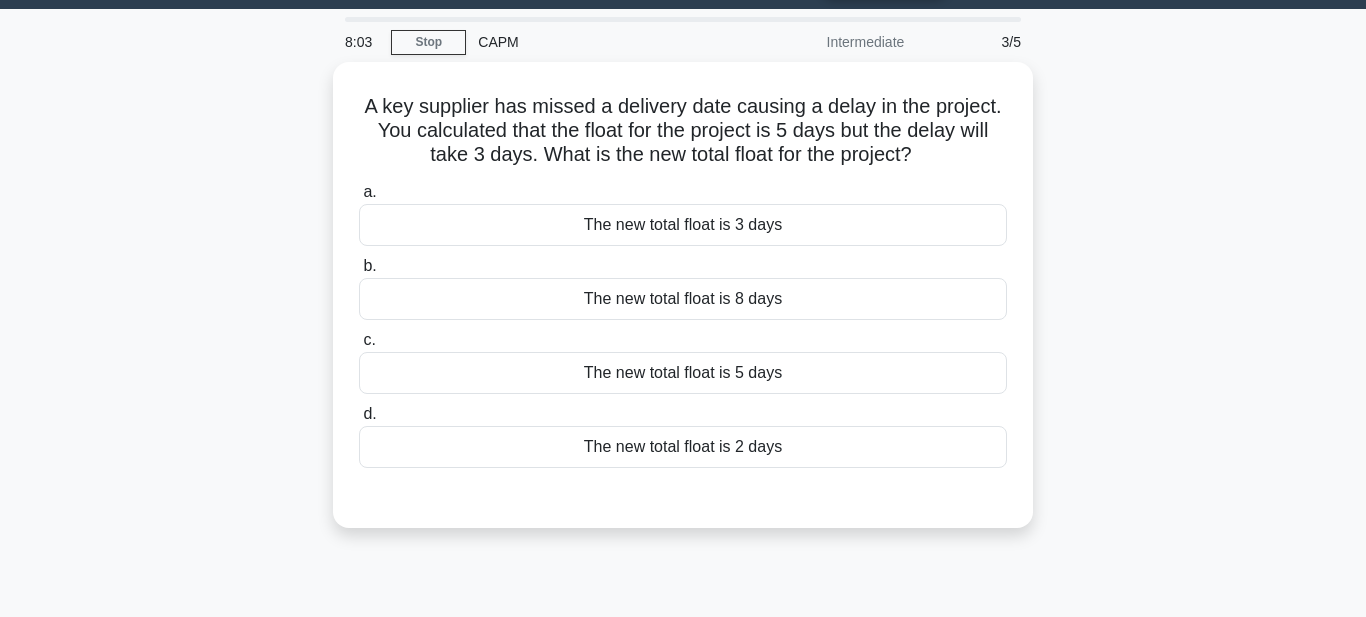 scroll, scrollTop: 58, scrollLeft: 0, axis: vertical 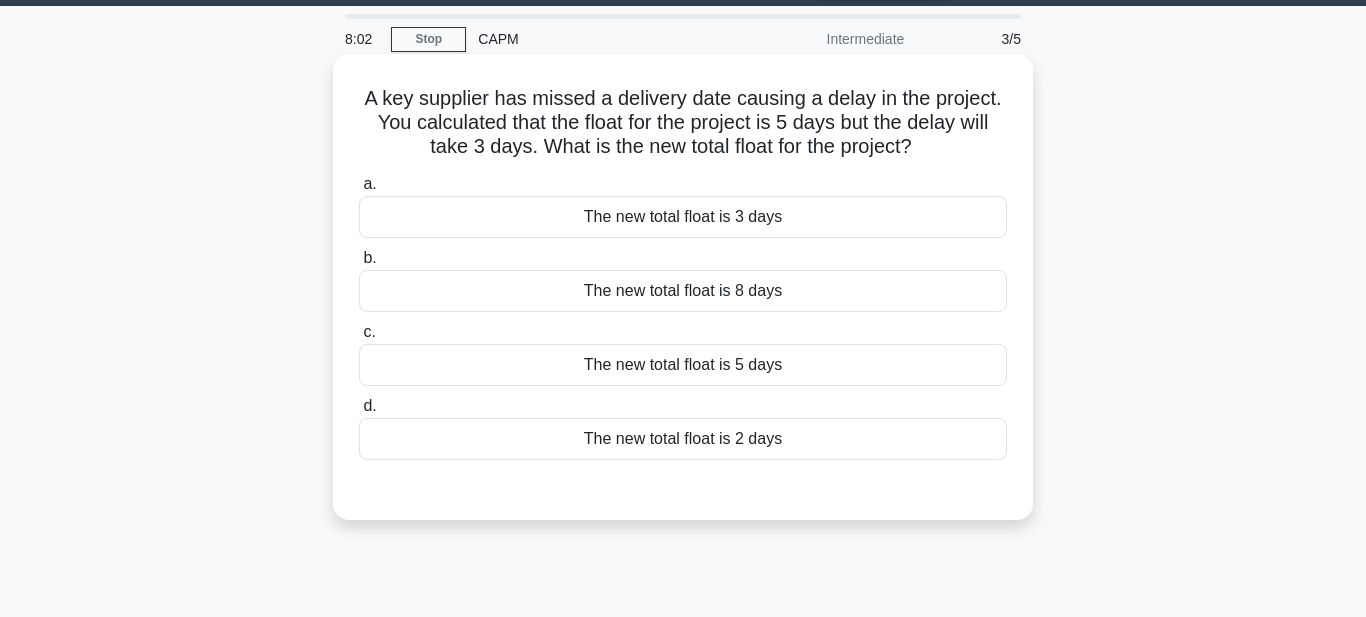 click on "The new total float is 2 days" at bounding box center (683, 439) 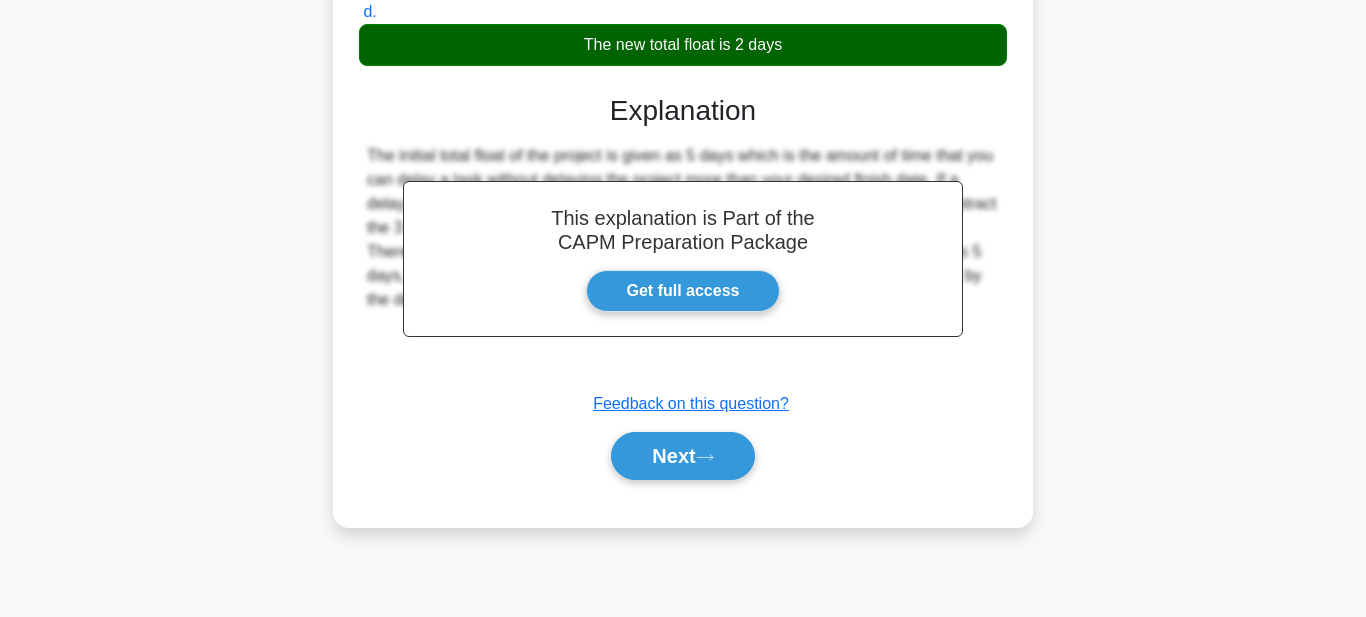 scroll, scrollTop: 456, scrollLeft: 0, axis: vertical 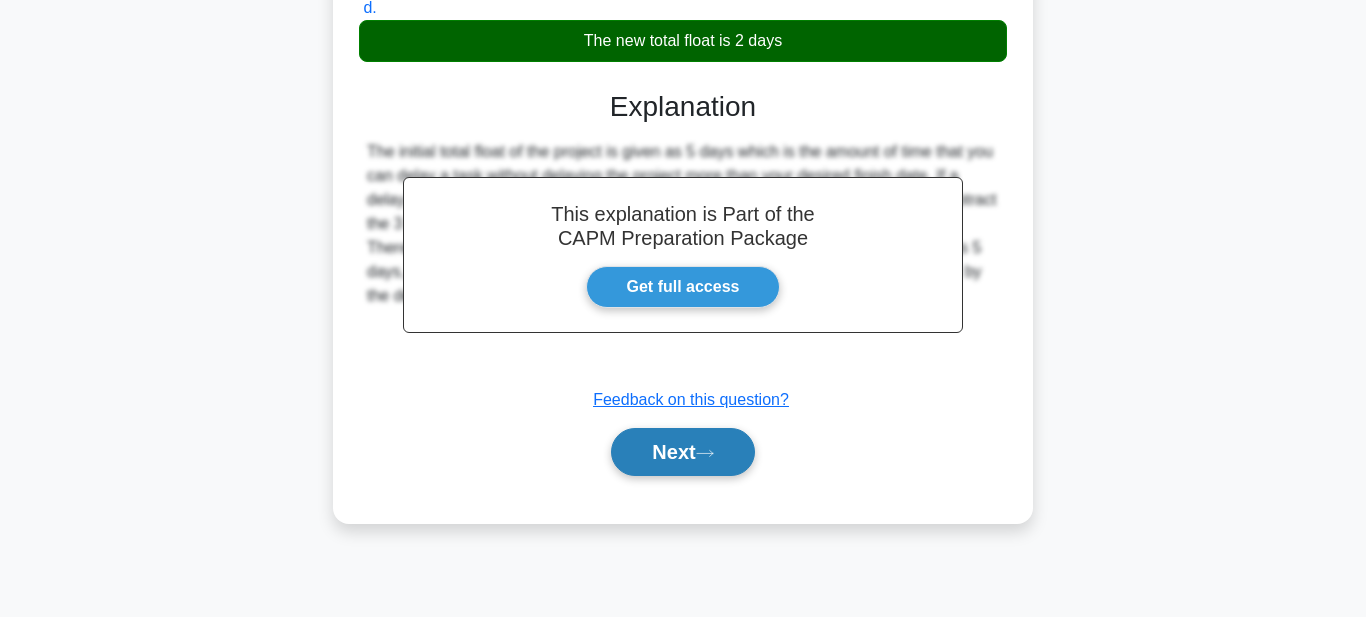 click on "Next" at bounding box center (682, 452) 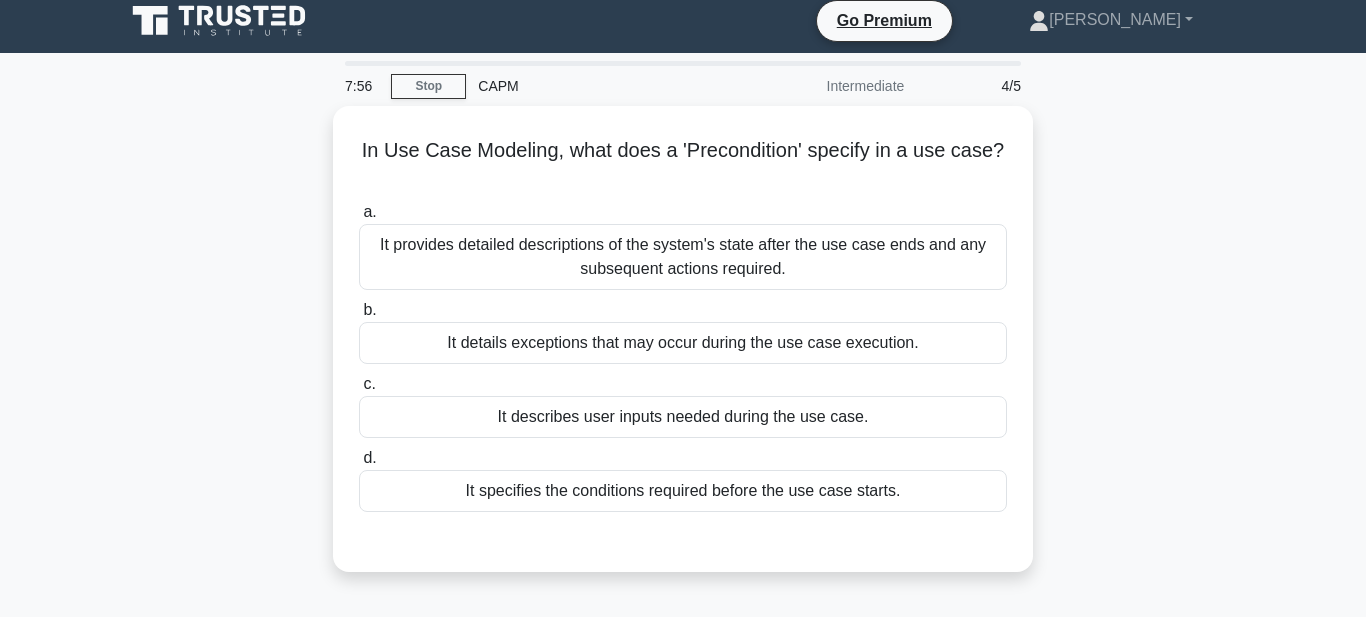 scroll, scrollTop: 9, scrollLeft: 0, axis: vertical 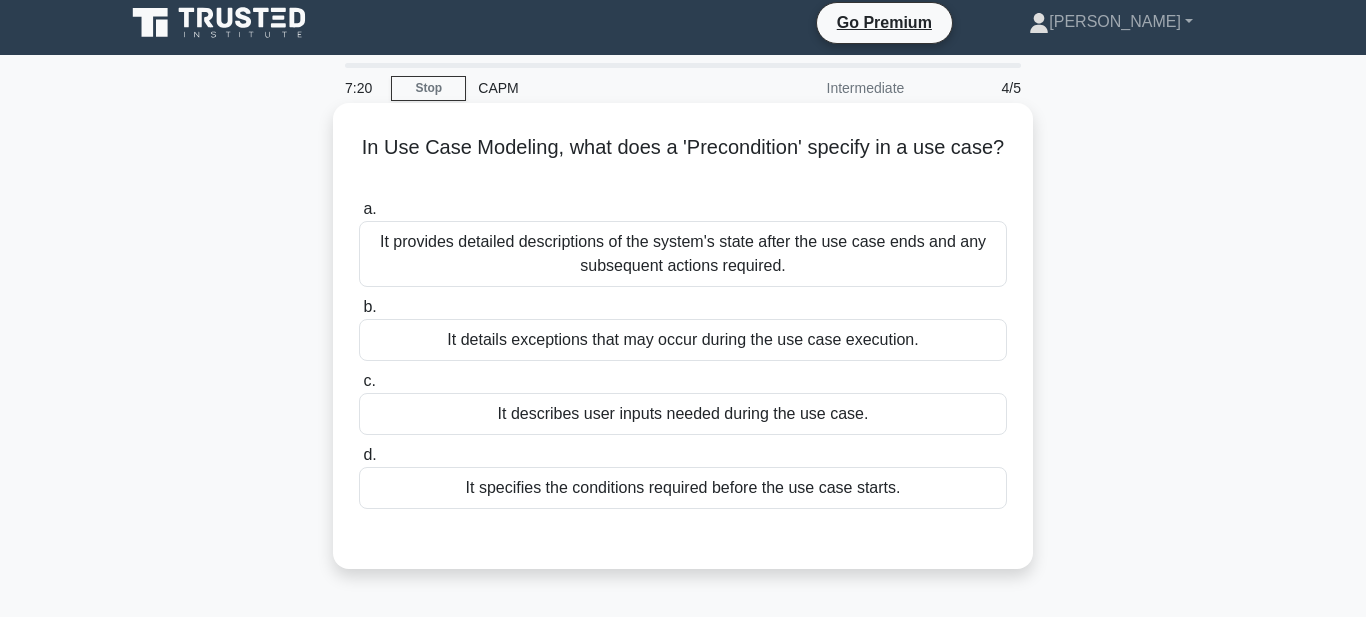click on "It specifies the conditions required before the use case starts." at bounding box center (683, 488) 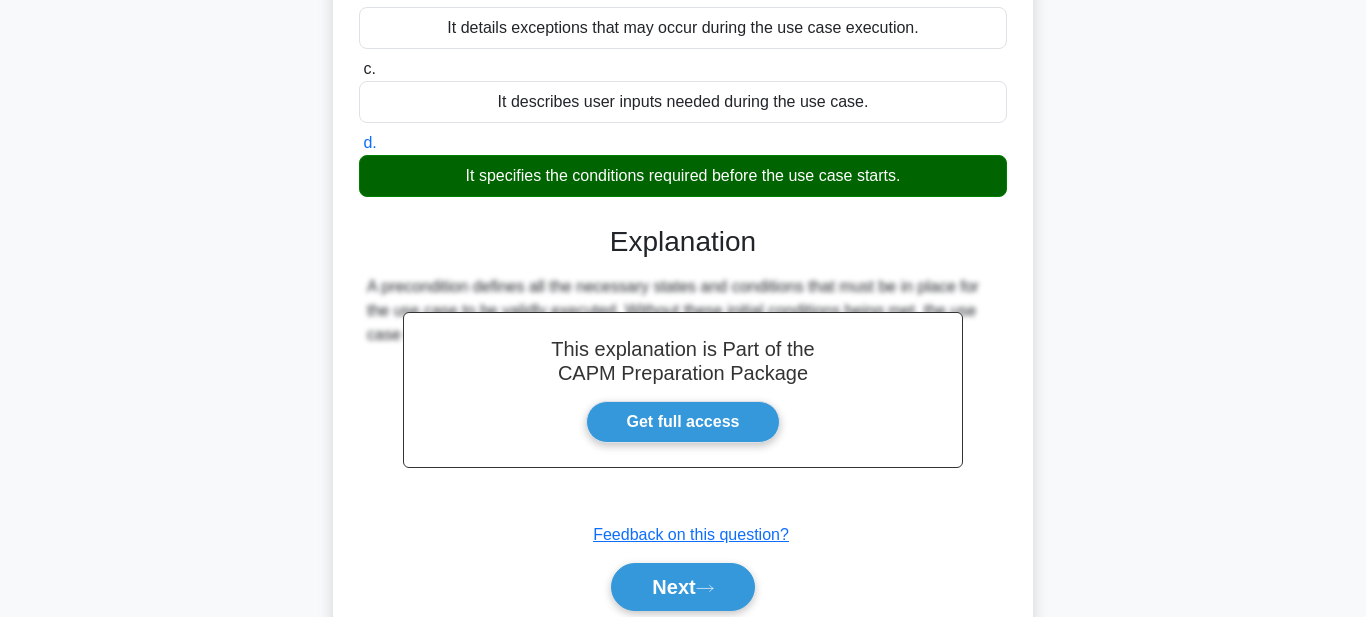 scroll, scrollTop: 328, scrollLeft: 0, axis: vertical 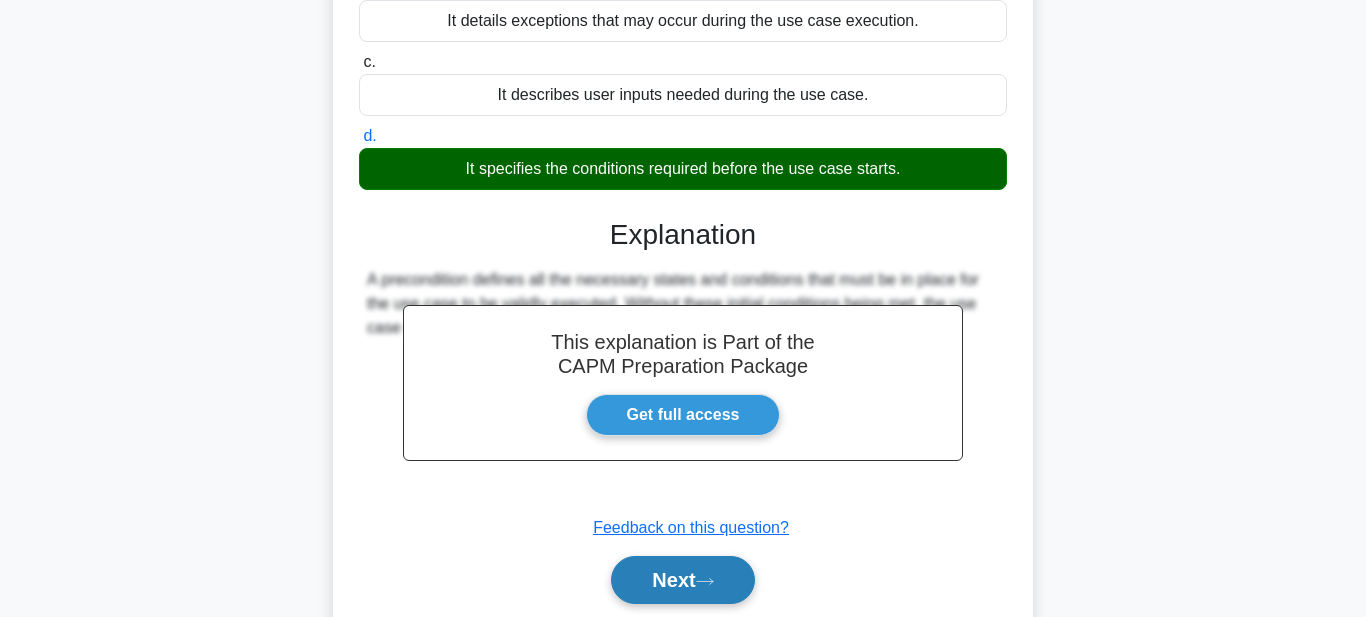 click on "Next" at bounding box center (682, 580) 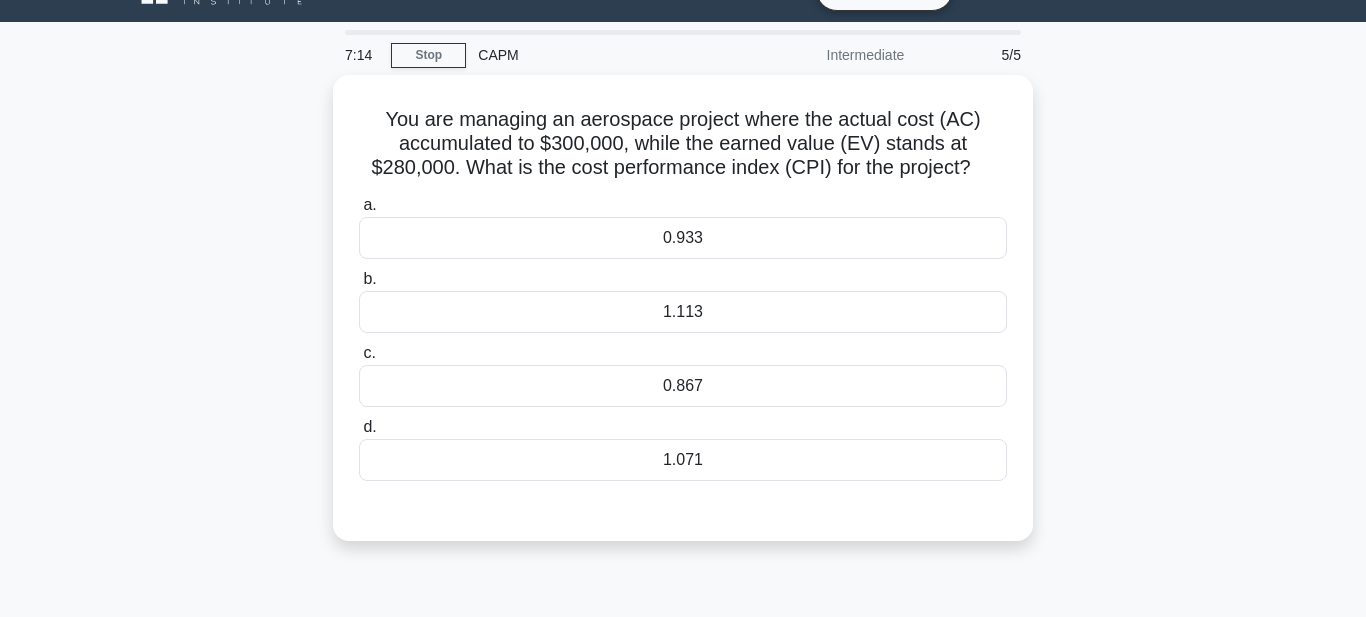 scroll, scrollTop: 45, scrollLeft: 0, axis: vertical 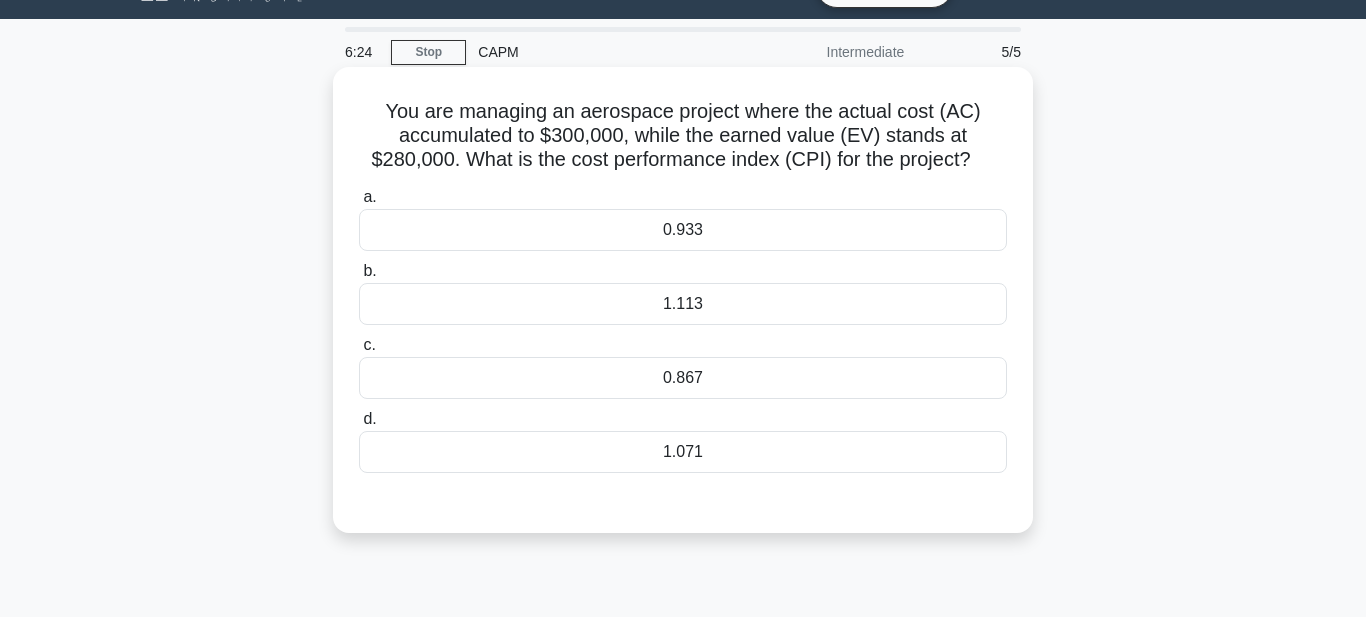 click on "0.933" at bounding box center [683, 230] 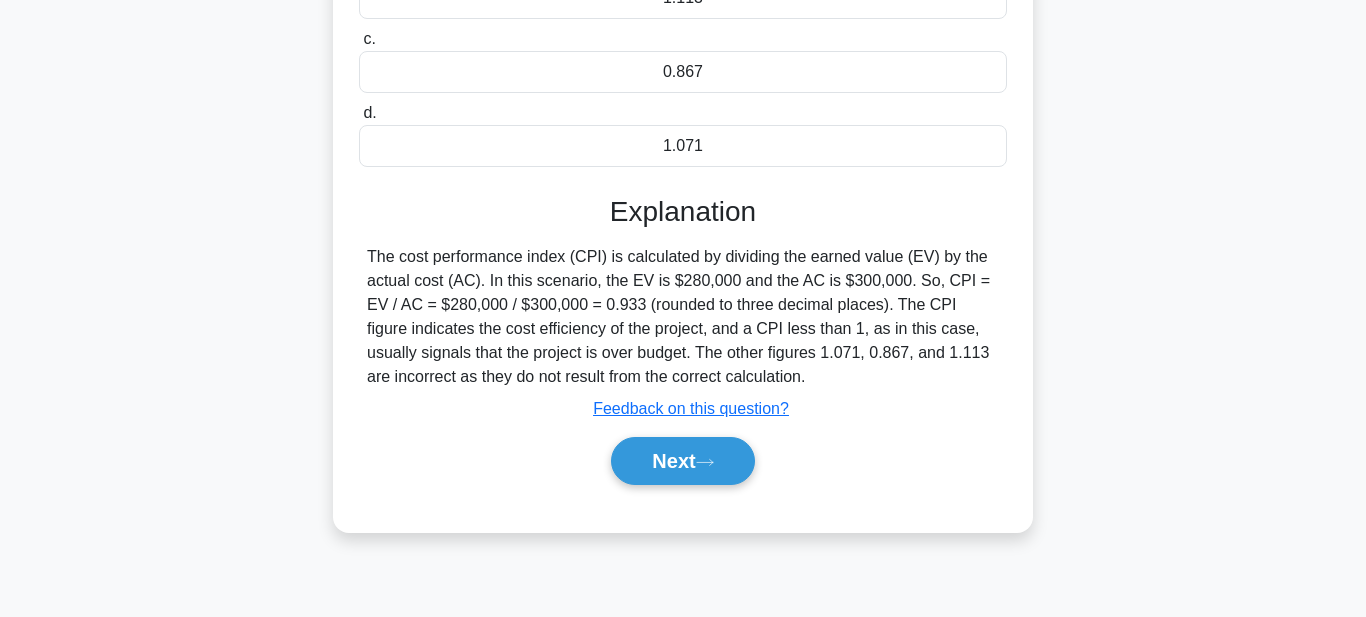 scroll, scrollTop: 355, scrollLeft: 0, axis: vertical 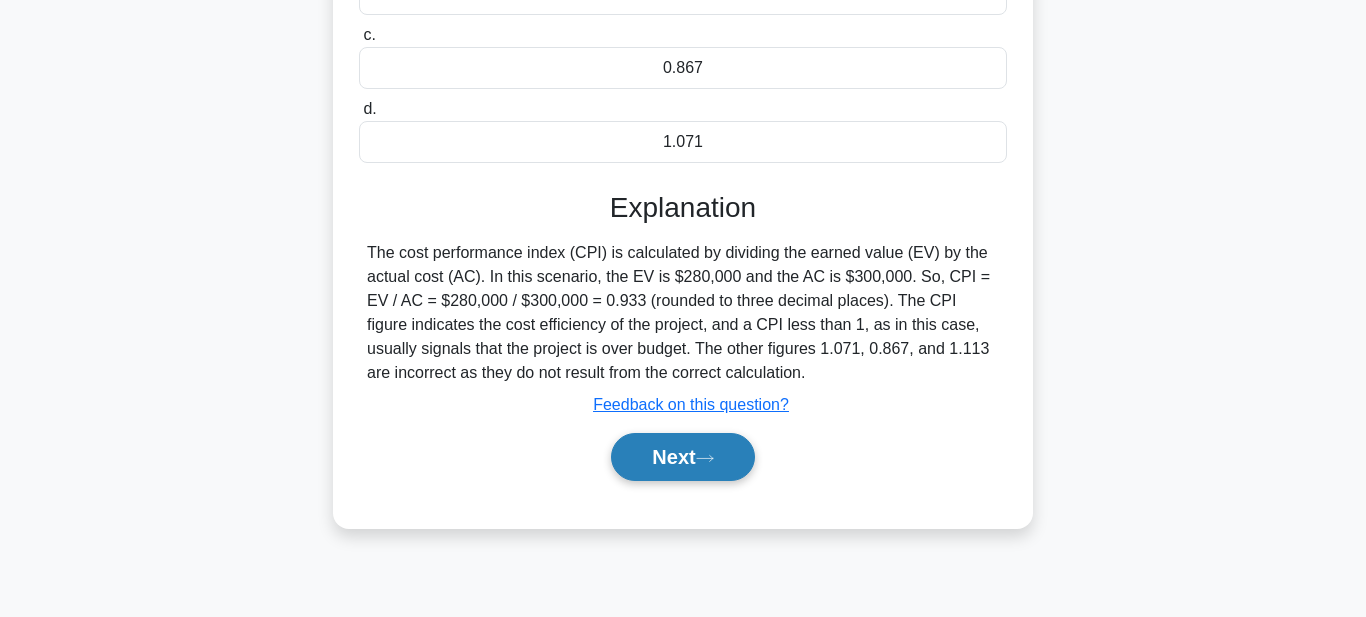 click on "Next" at bounding box center [682, 457] 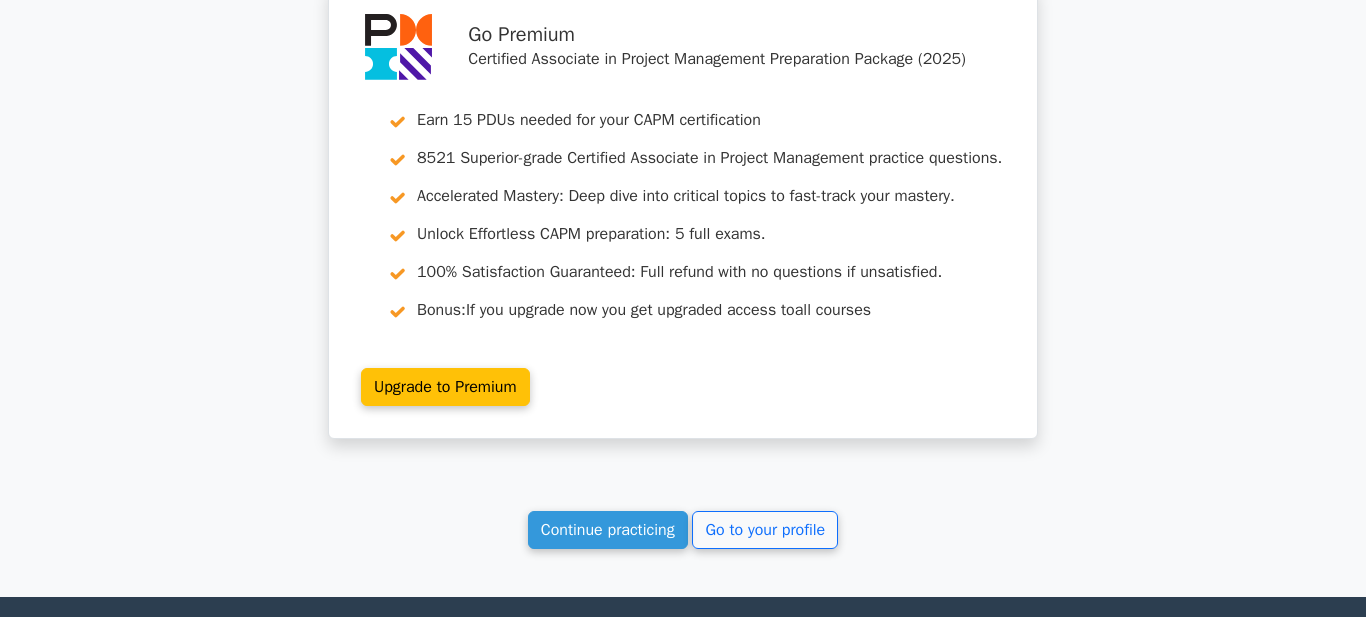 scroll, scrollTop: 2843, scrollLeft: 0, axis: vertical 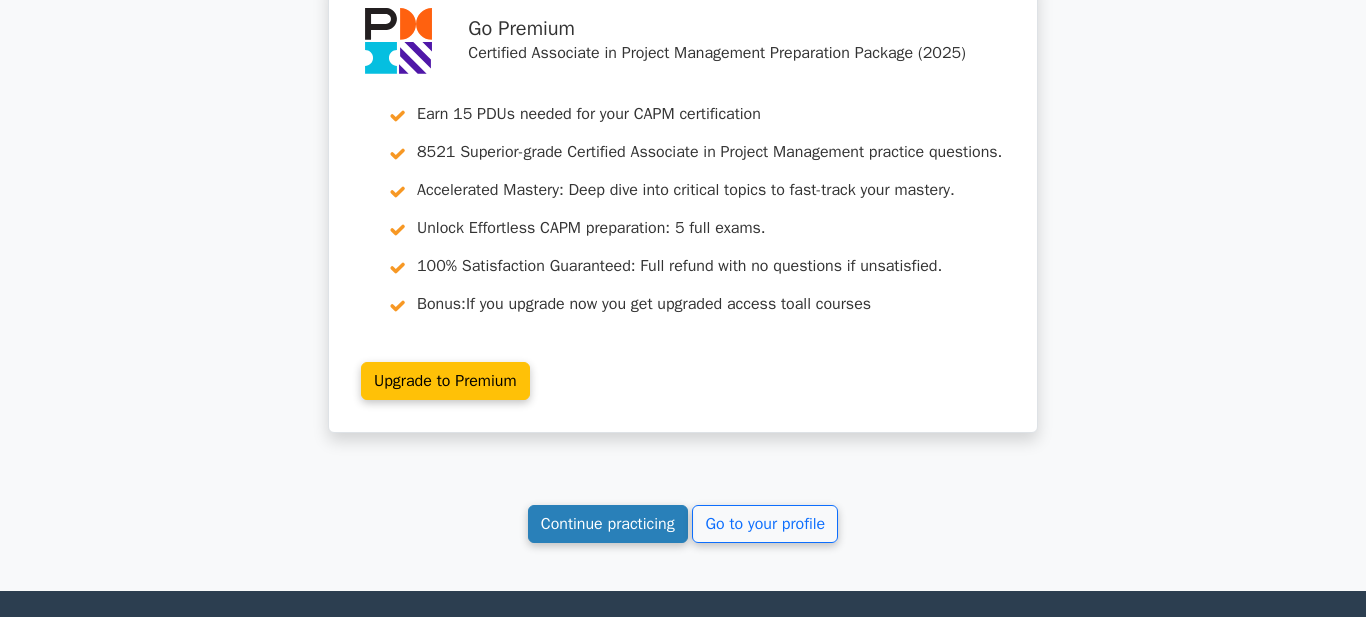 click on "Continue practicing" at bounding box center [608, 524] 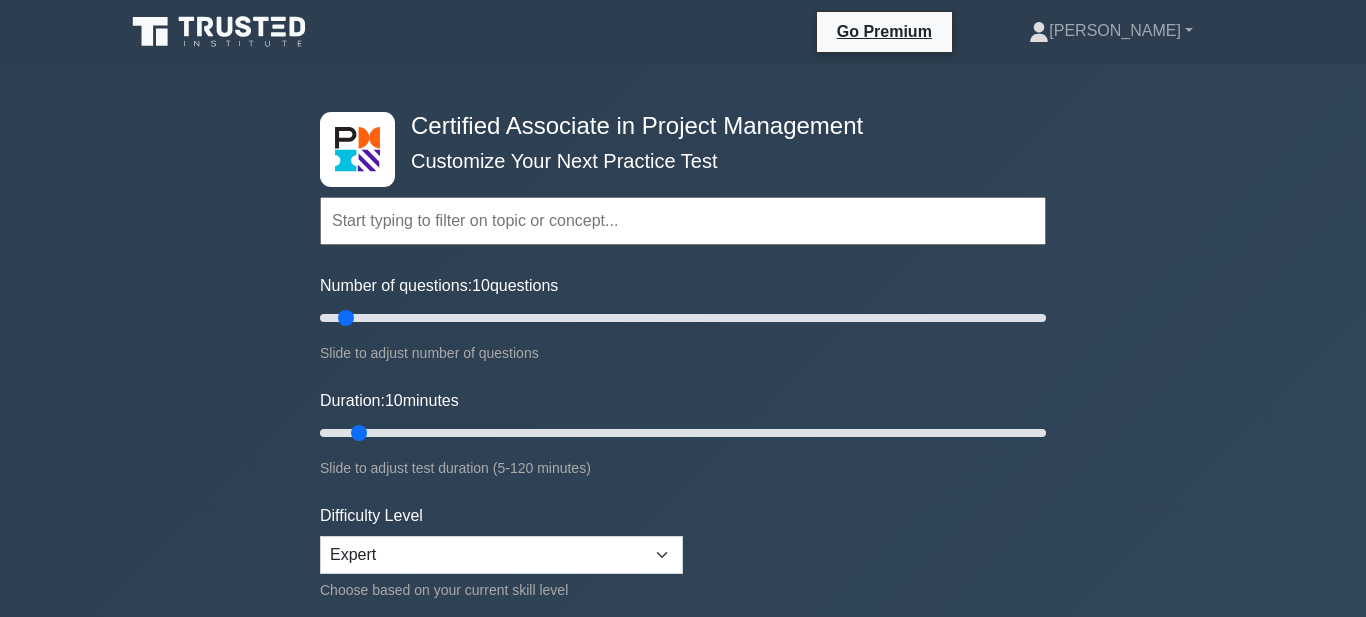 scroll, scrollTop: 0, scrollLeft: 0, axis: both 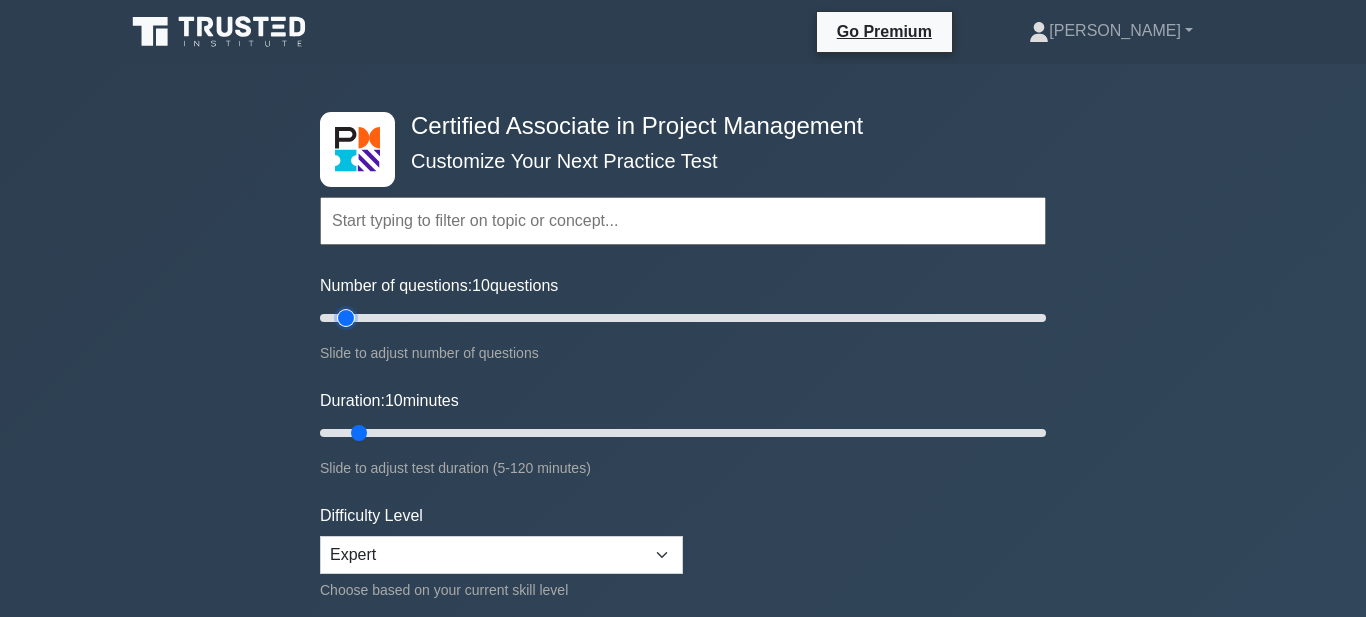 click on "Number of questions:  10  questions" at bounding box center (683, 318) 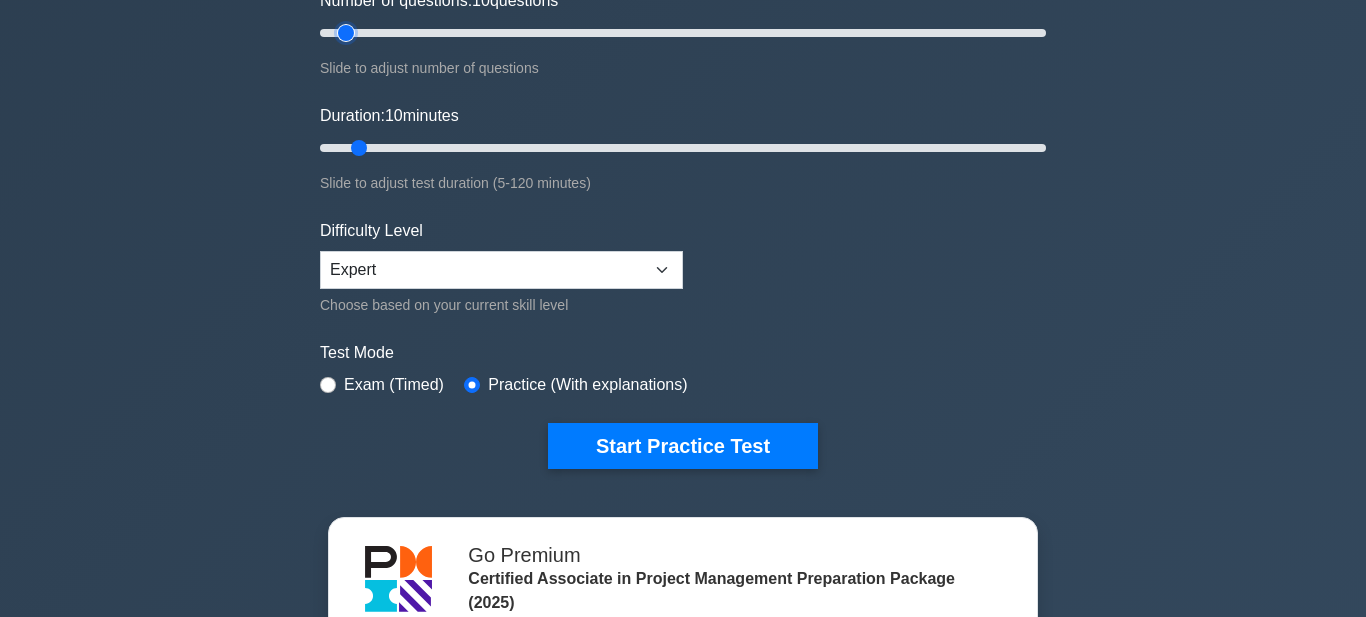scroll, scrollTop: 284, scrollLeft: 0, axis: vertical 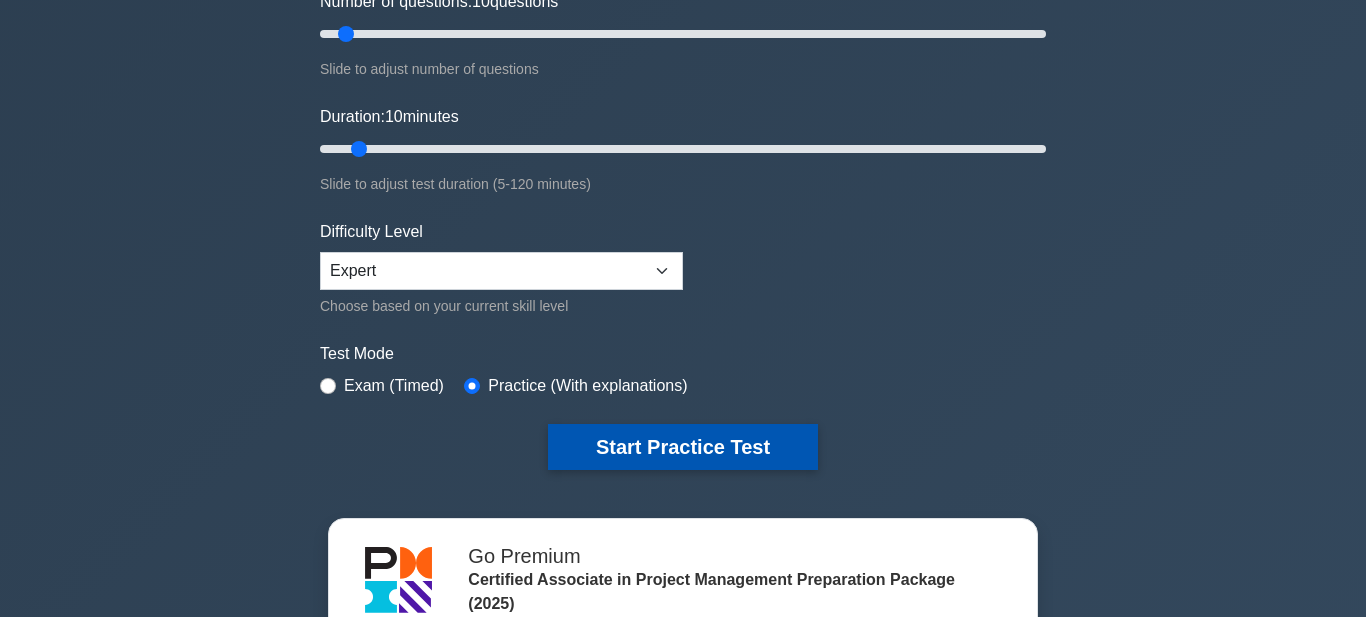 click on "Start Practice Test" at bounding box center (683, 447) 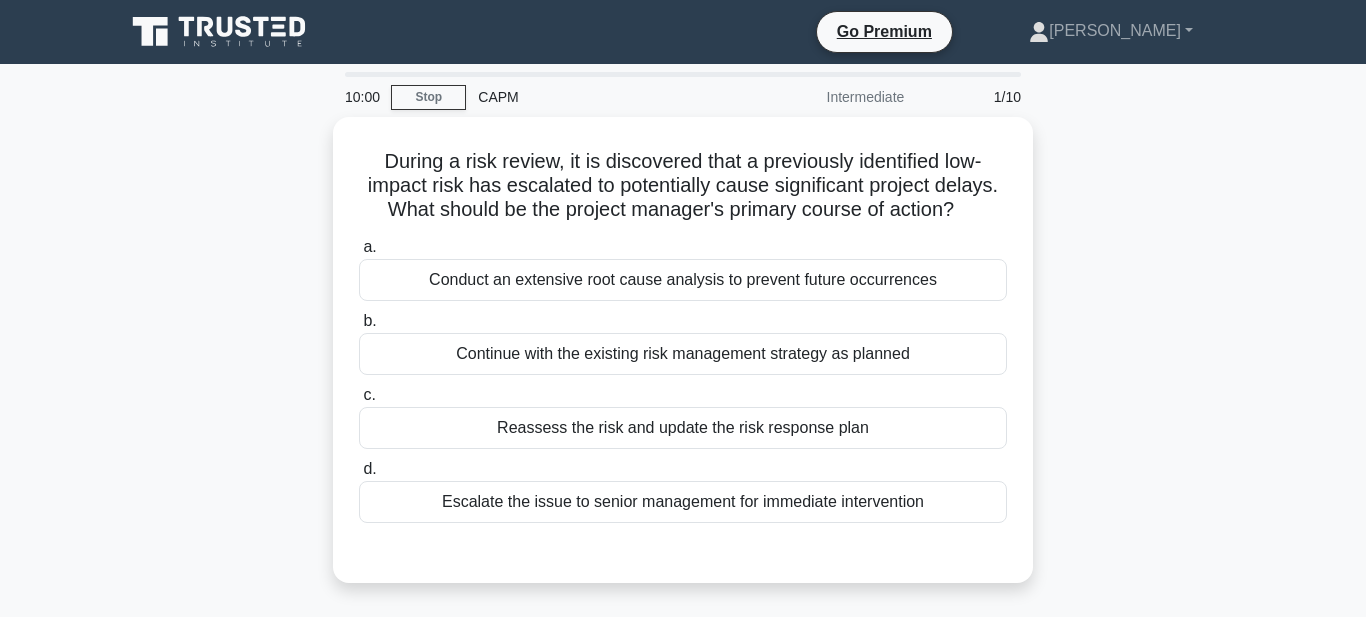scroll, scrollTop: 0, scrollLeft: 0, axis: both 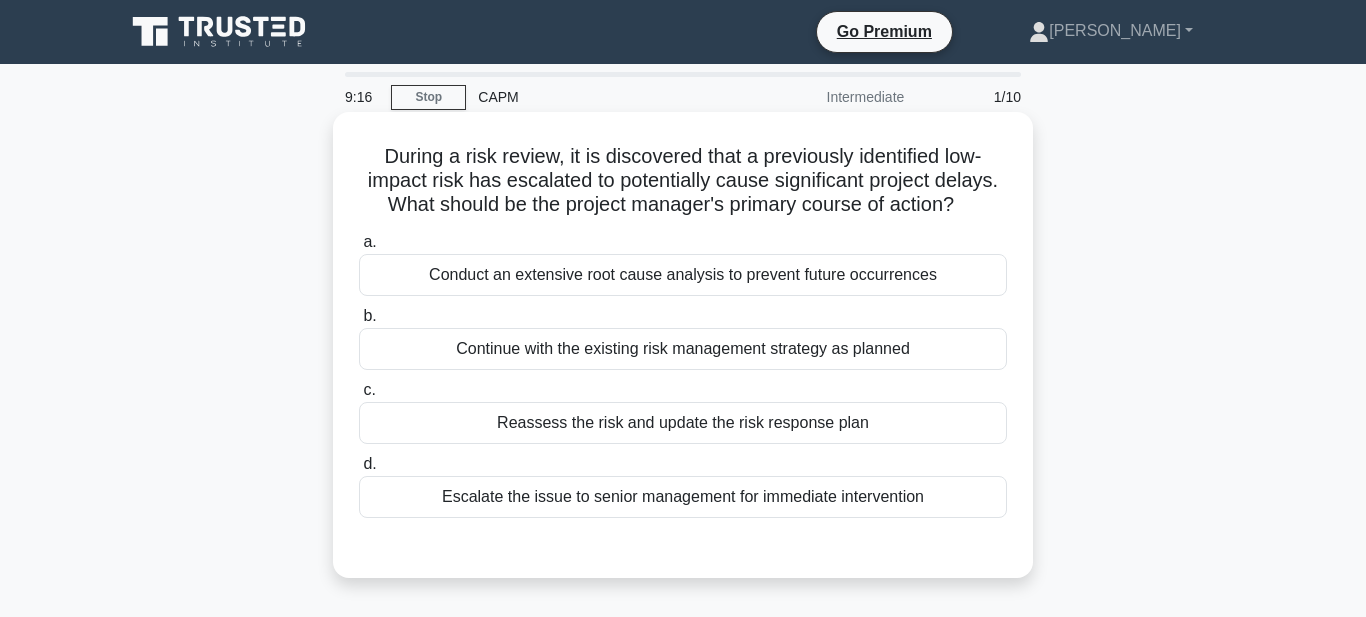 click on "Escalate the issue to senior management for immediate intervention" at bounding box center (683, 497) 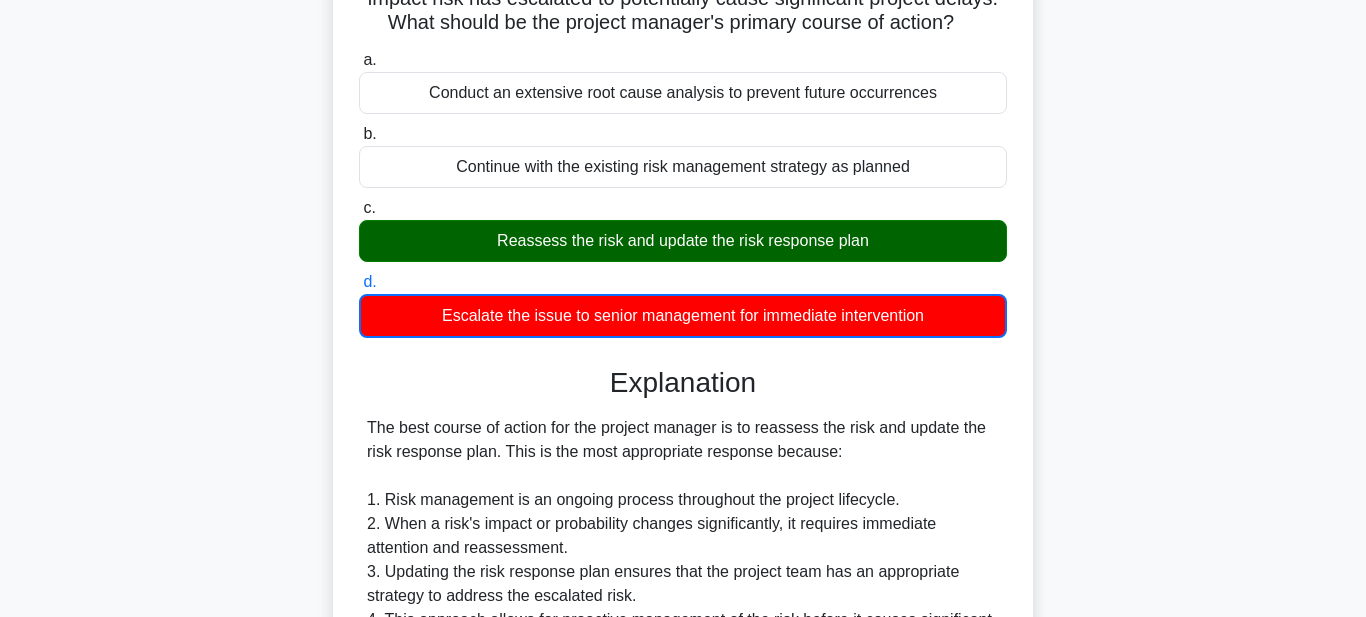 scroll, scrollTop: 186, scrollLeft: 0, axis: vertical 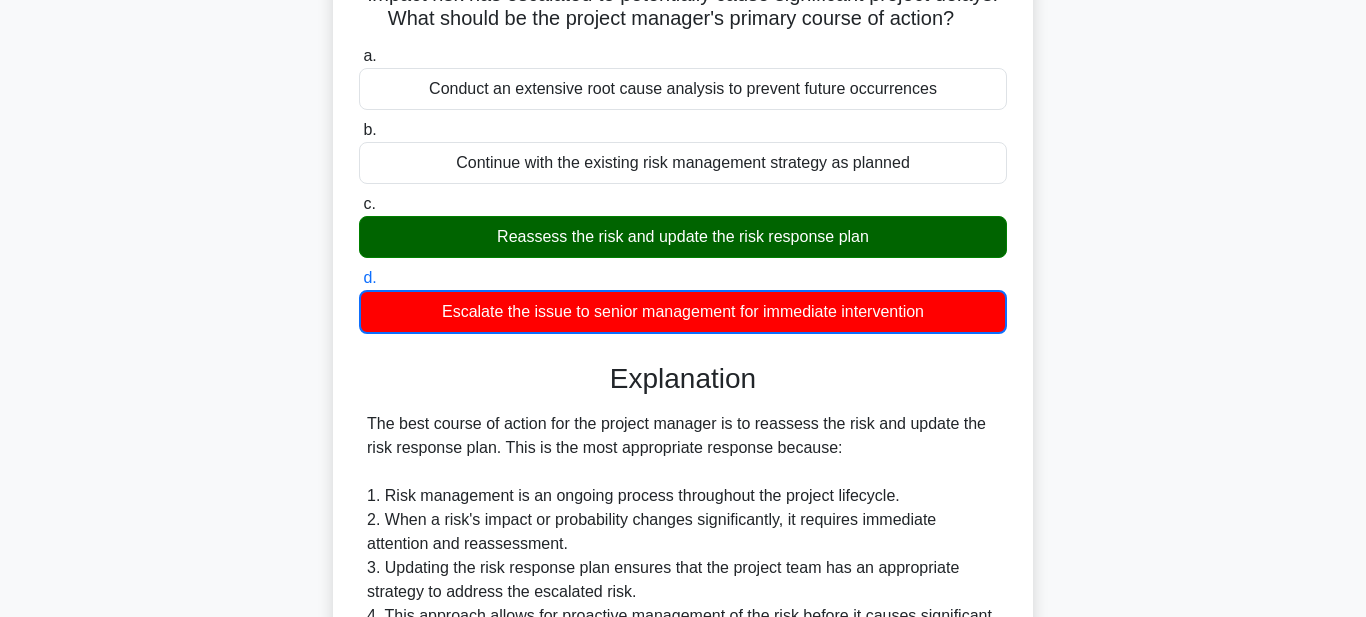 click on "Reassess the risk and update the risk response plan" at bounding box center [683, 237] 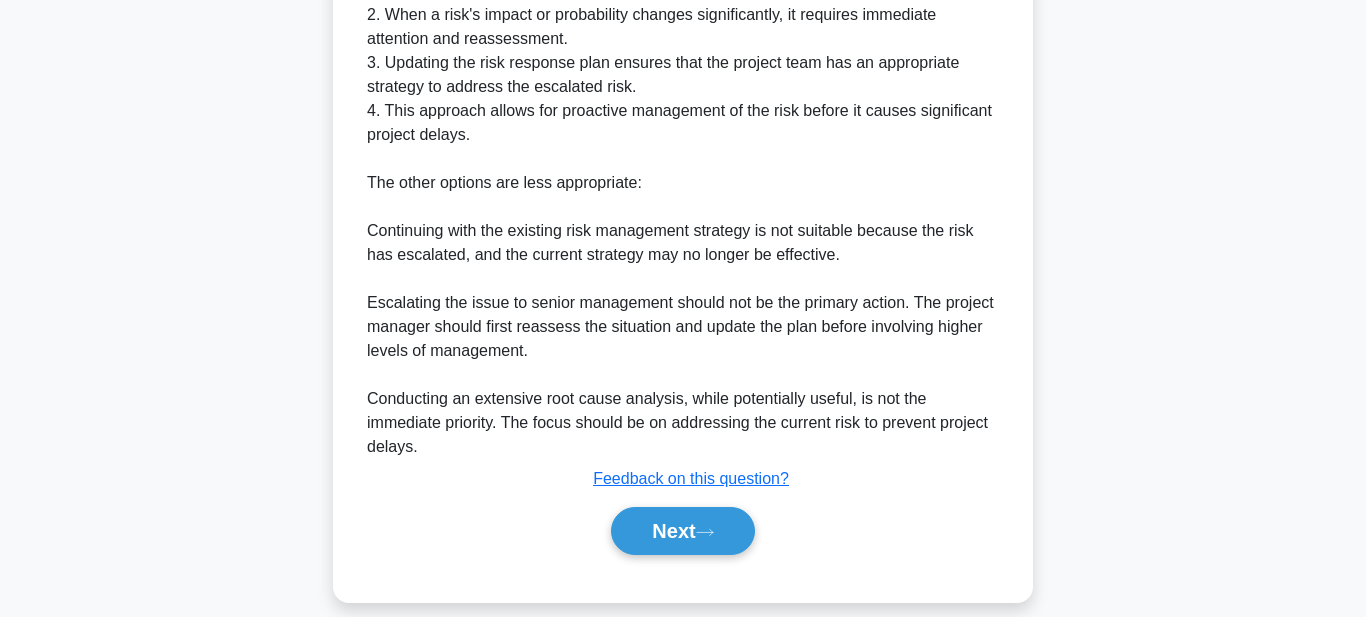 scroll, scrollTop: 712, scrollLeft: 0, axis: vertical 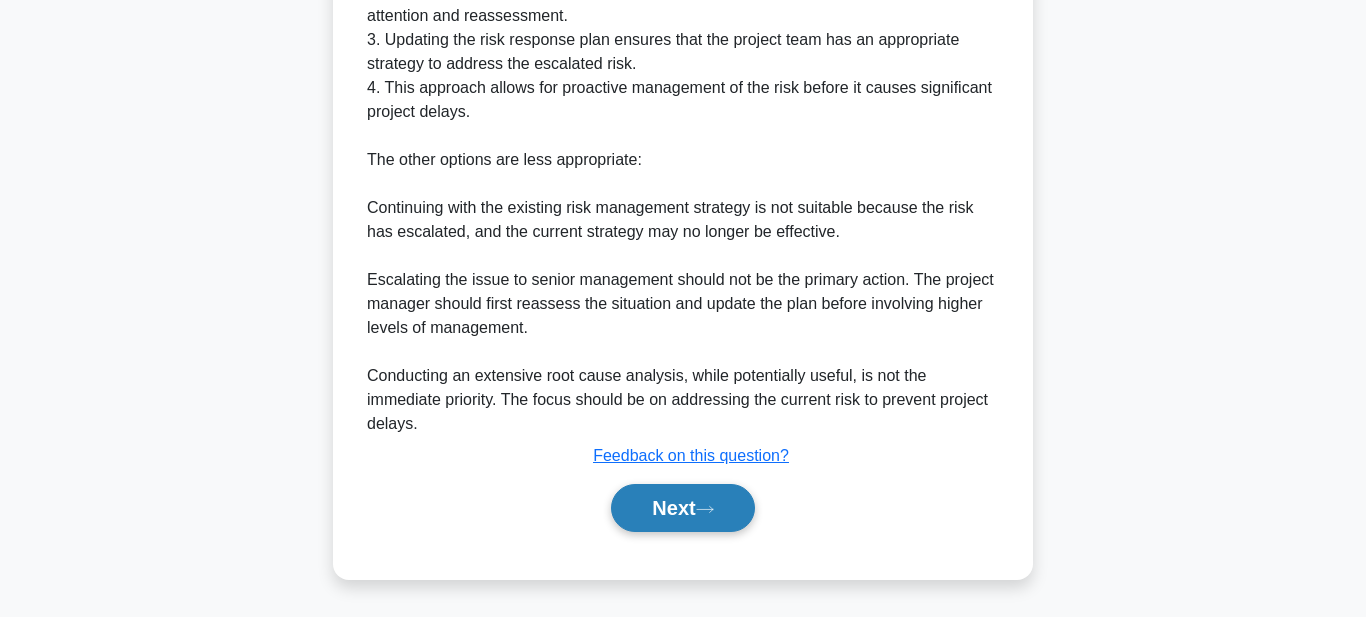 click on "Next" at bounding box center (682, 508) 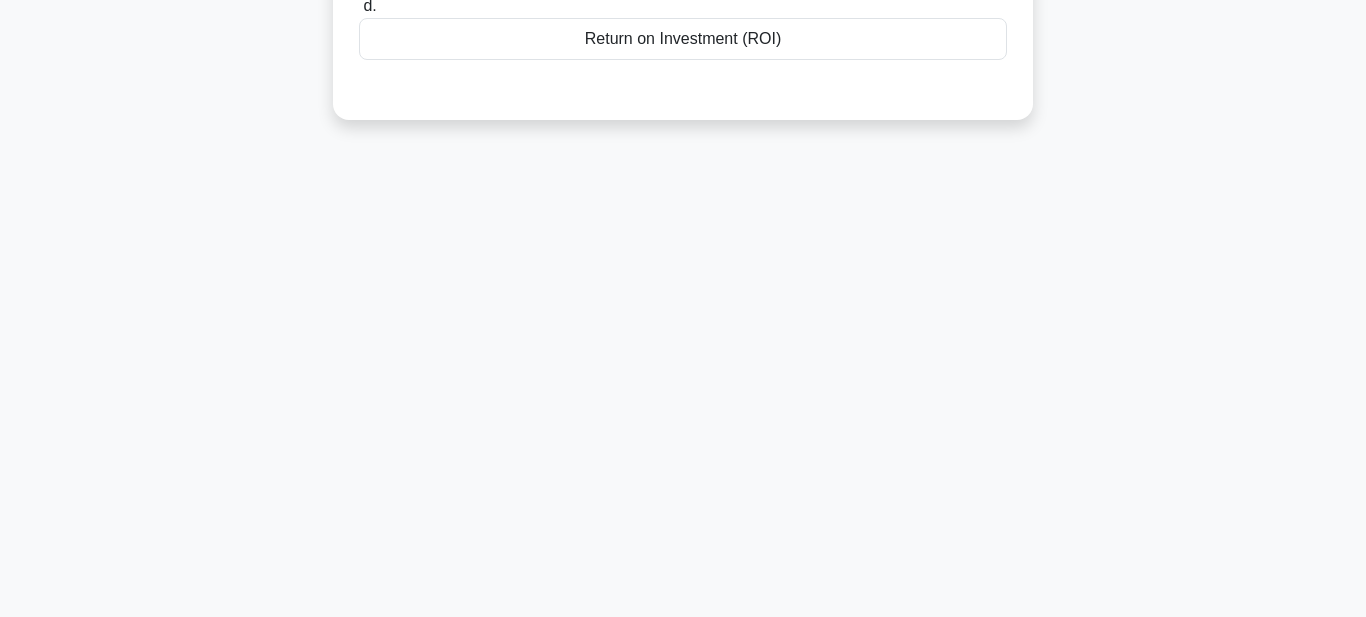 scroll, scrollTop: 0, scrollLeft: 0, axis: both 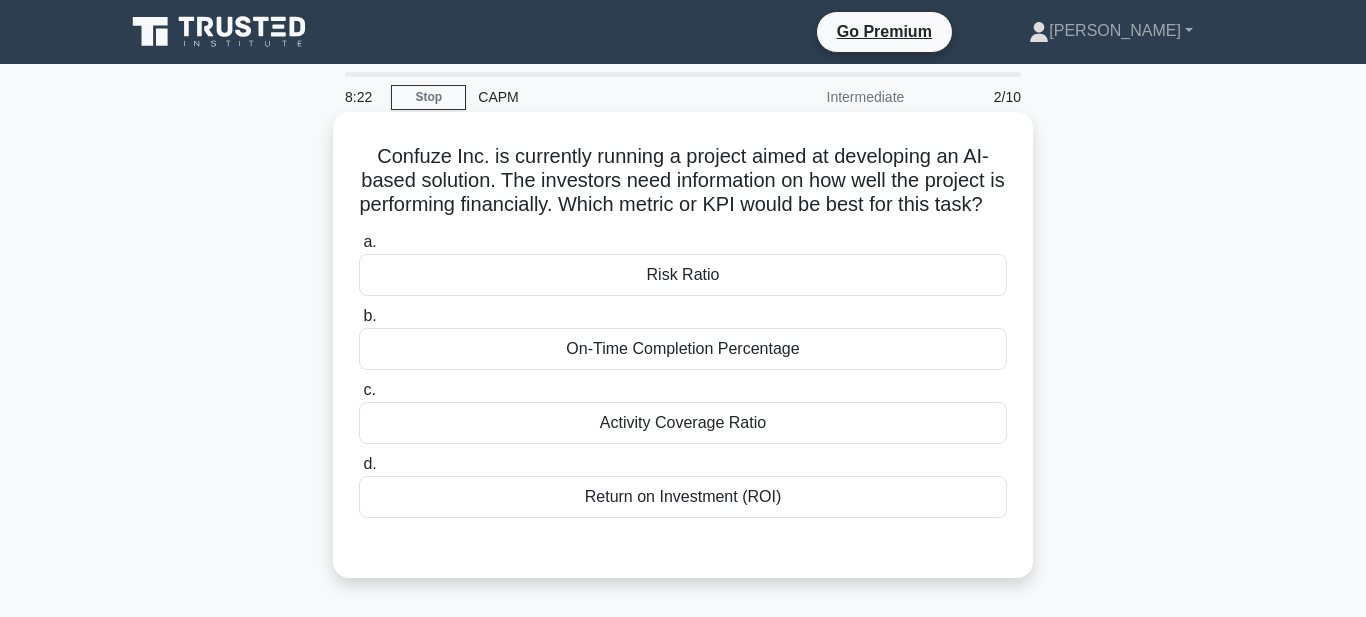 click on "Return on Investment (ROI)" at bounding box center (683, 497) 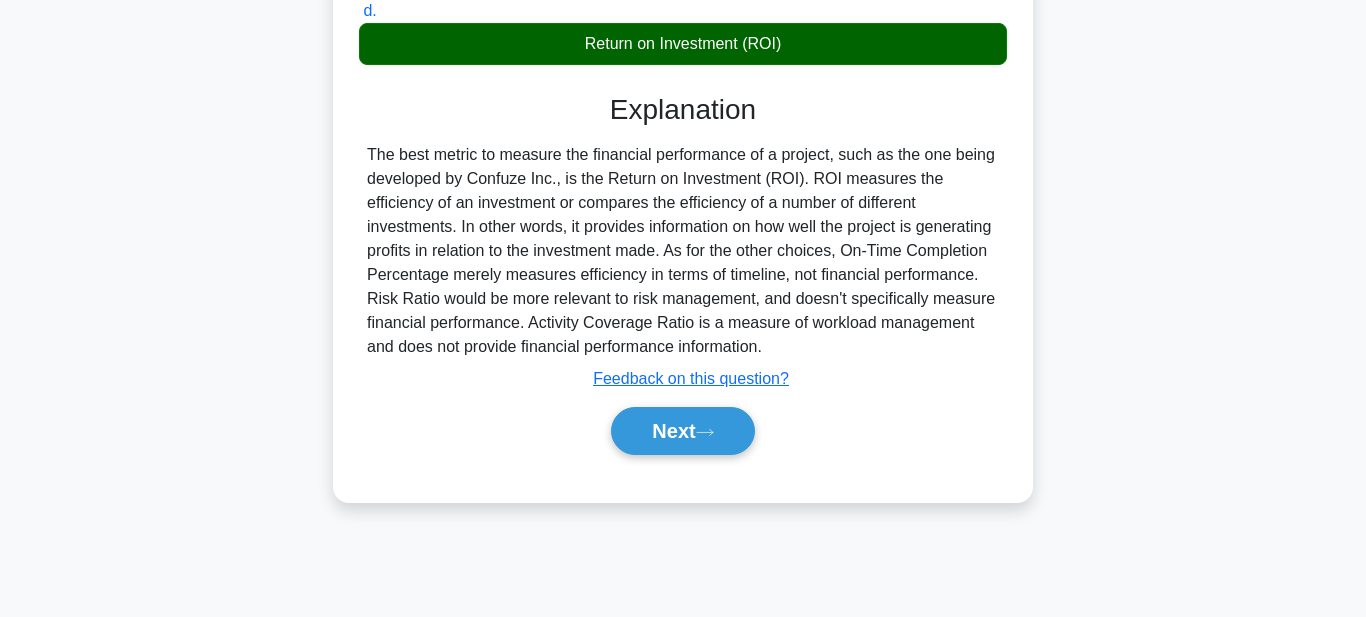 scroll, scrollTop: 463, scrollLeft: 0, axis: vertical 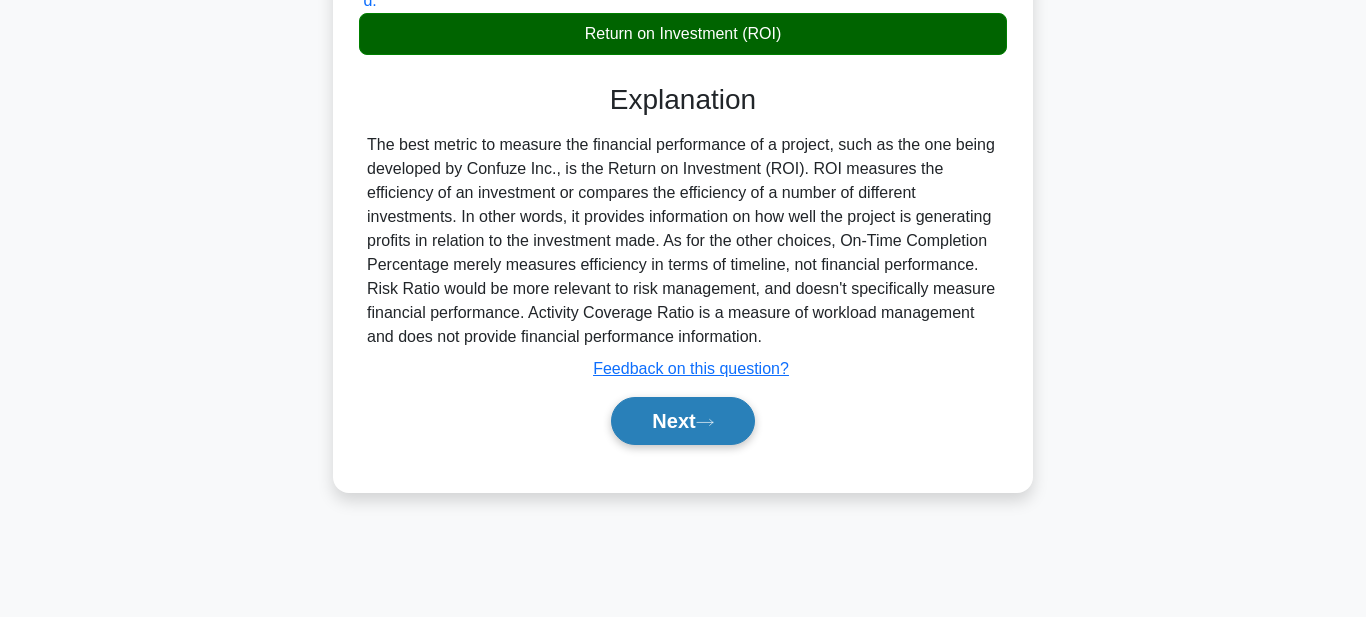click on "Next" at bounding box center (682, 421) 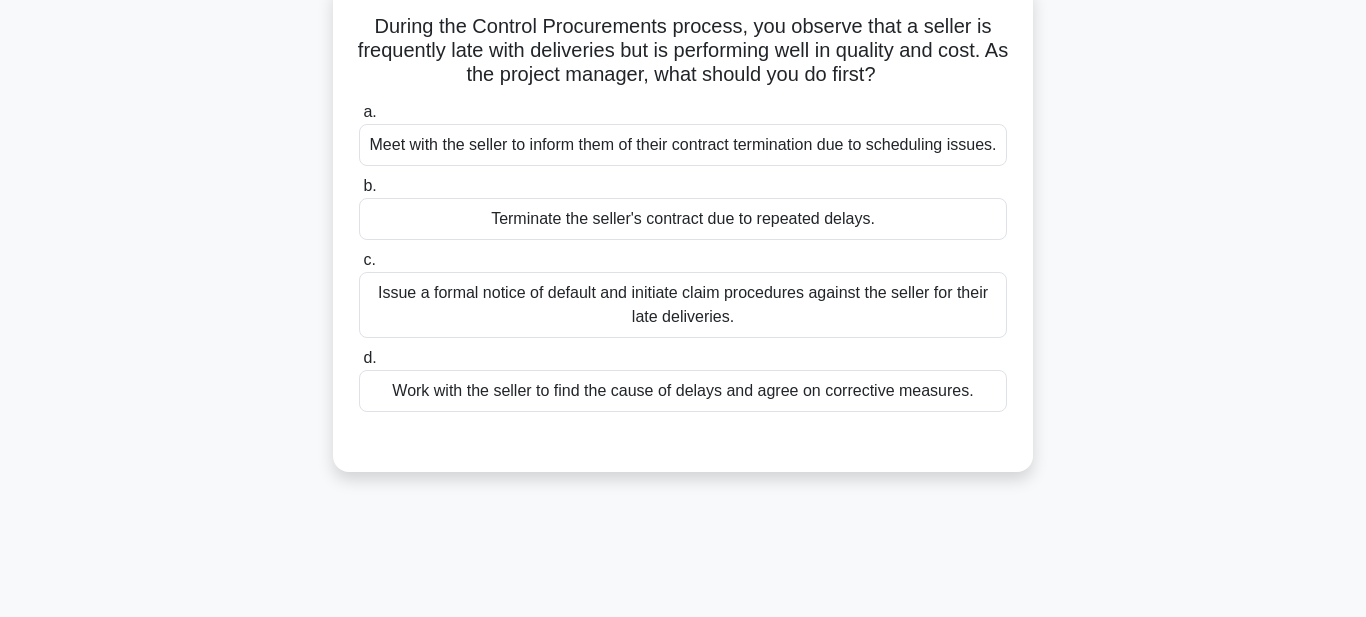 scroll, scrollTop: 131, scrollLeft: 0, axis: vertical 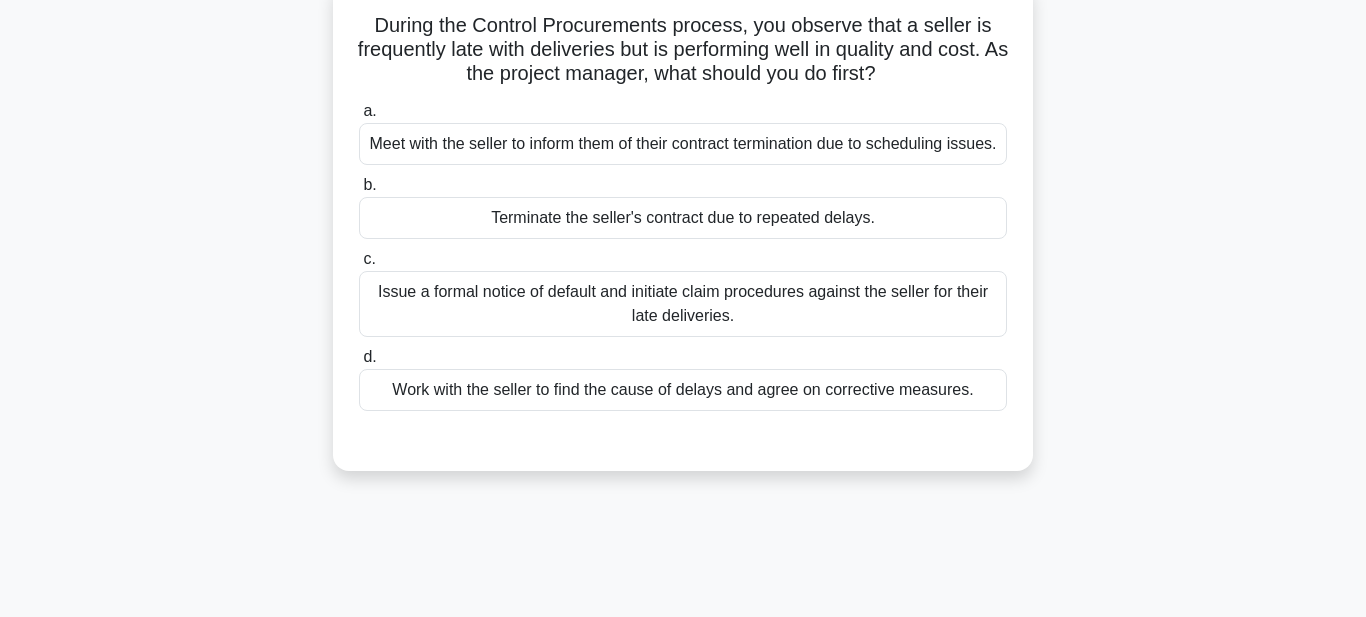 click on "Work with the seller to find the cause of delays and agree on corrective measures." at bounding box center [683, 390] 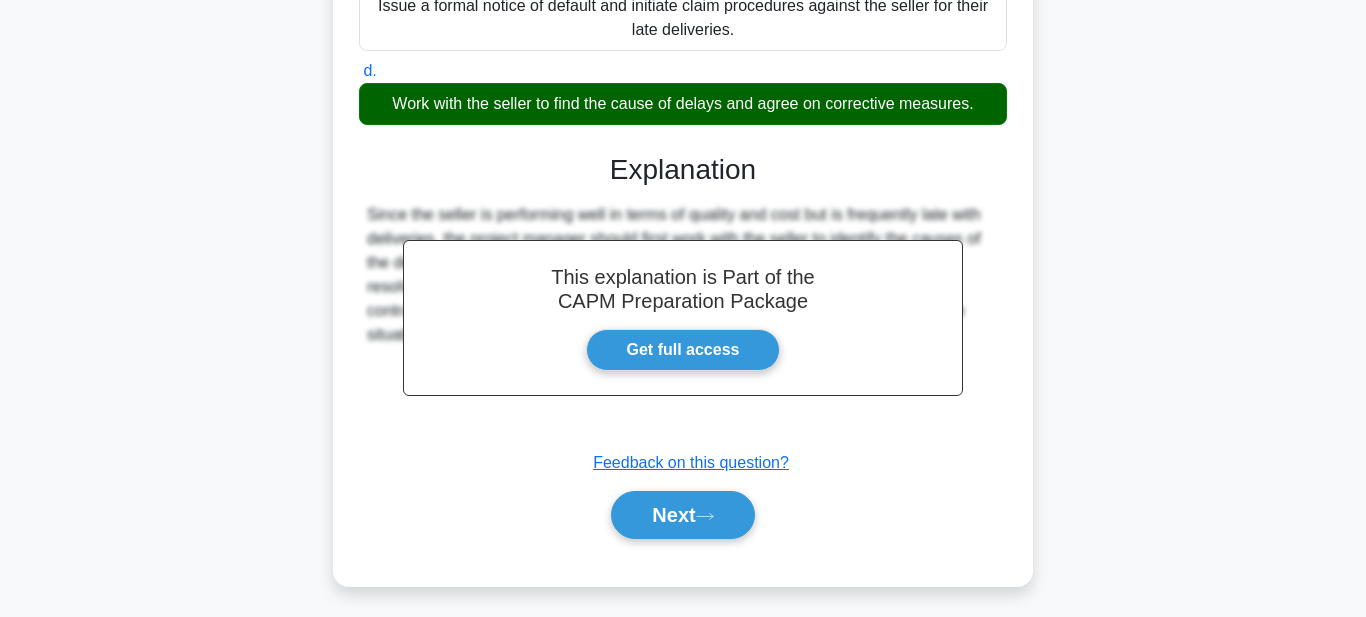 scroll, scrollTop: 427, scrollLeft: 0, axis: vertical 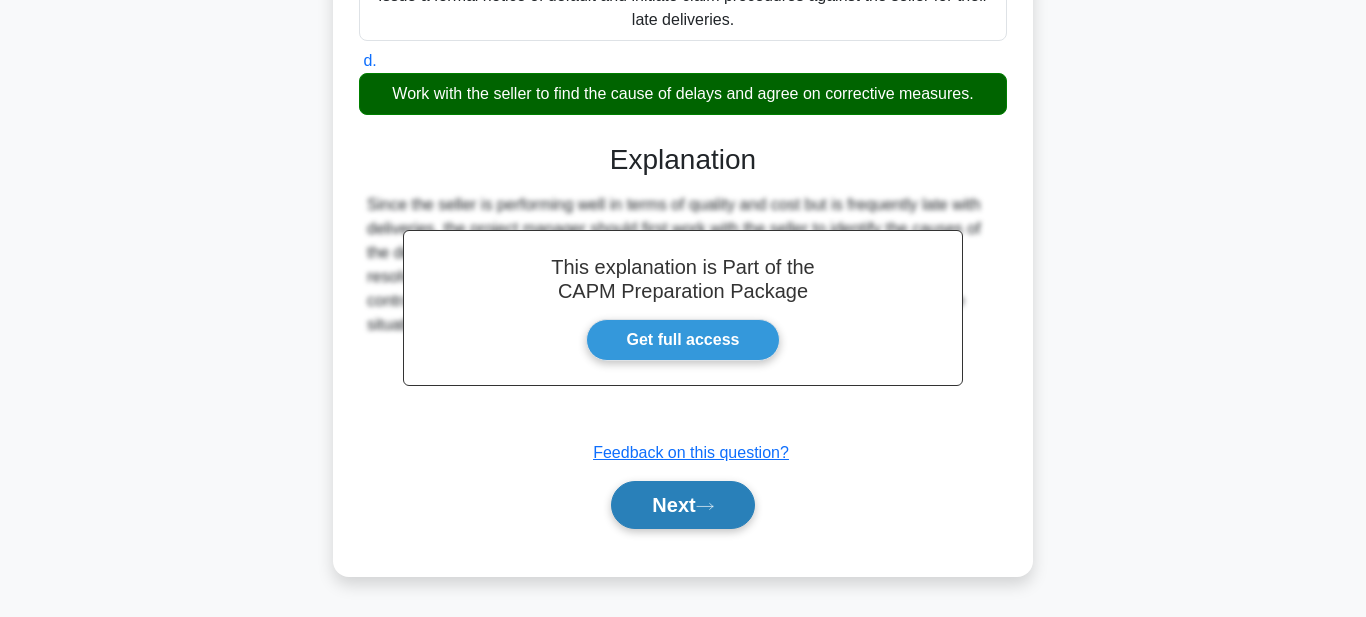 click on "Next" at bounding box center [682, 505] 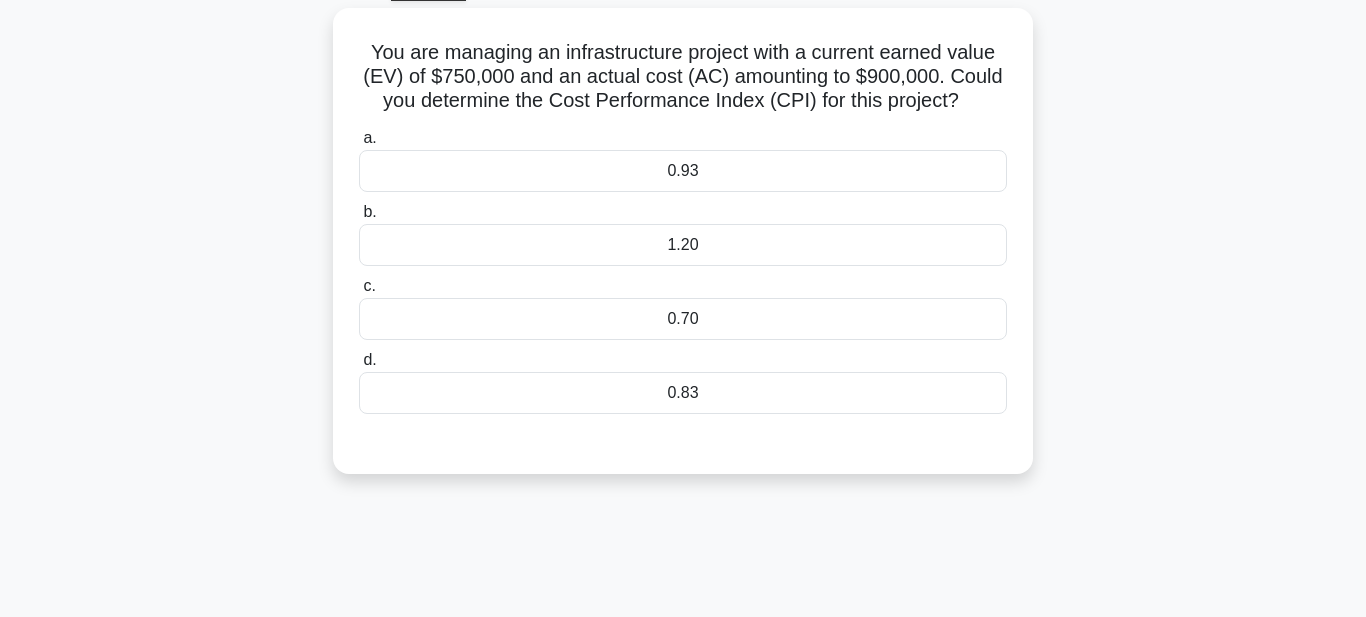 scroll, scrollTop: 0, scrollLeft: 0, axis: both 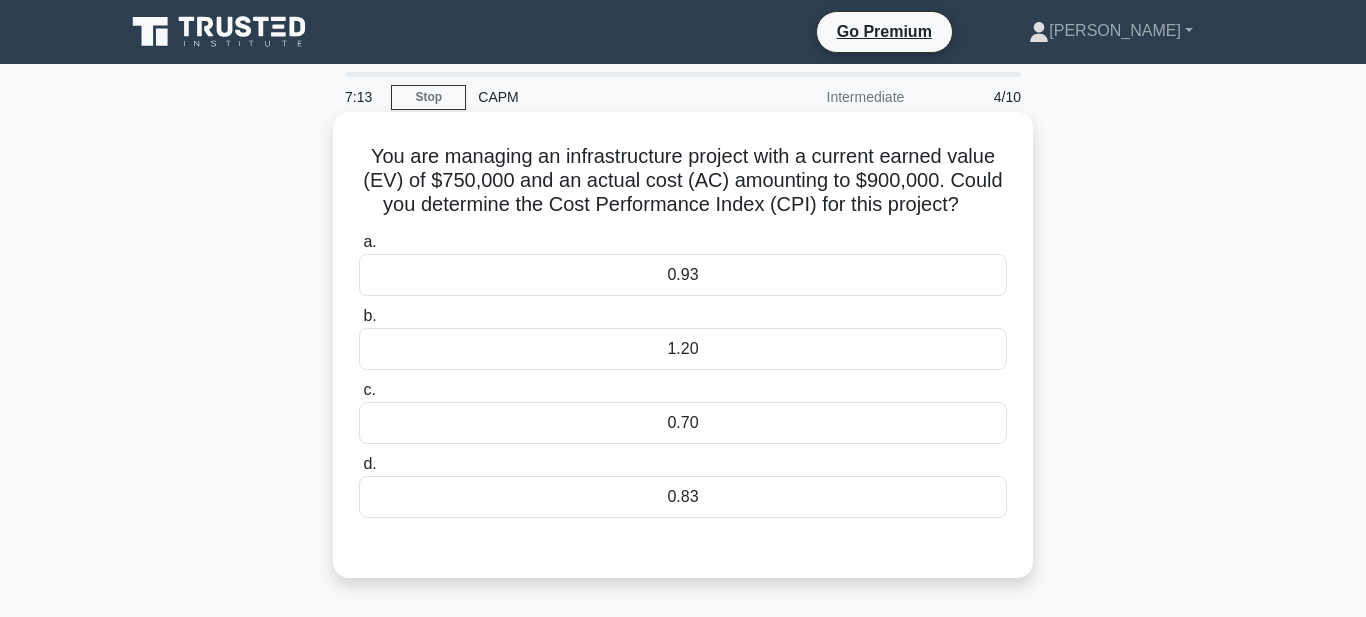 click on "0.83" at bounding box center [683, 497] 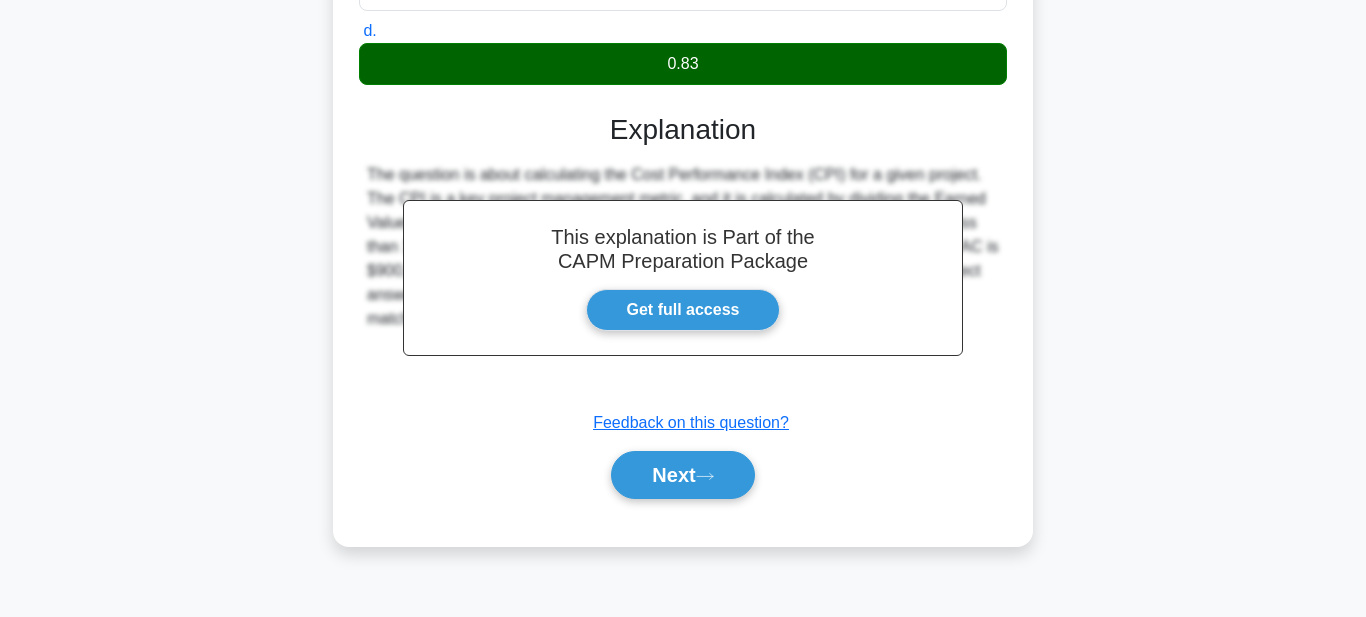 scroll, scrollTop: 434, scrollLeft: 0, axis: vertical 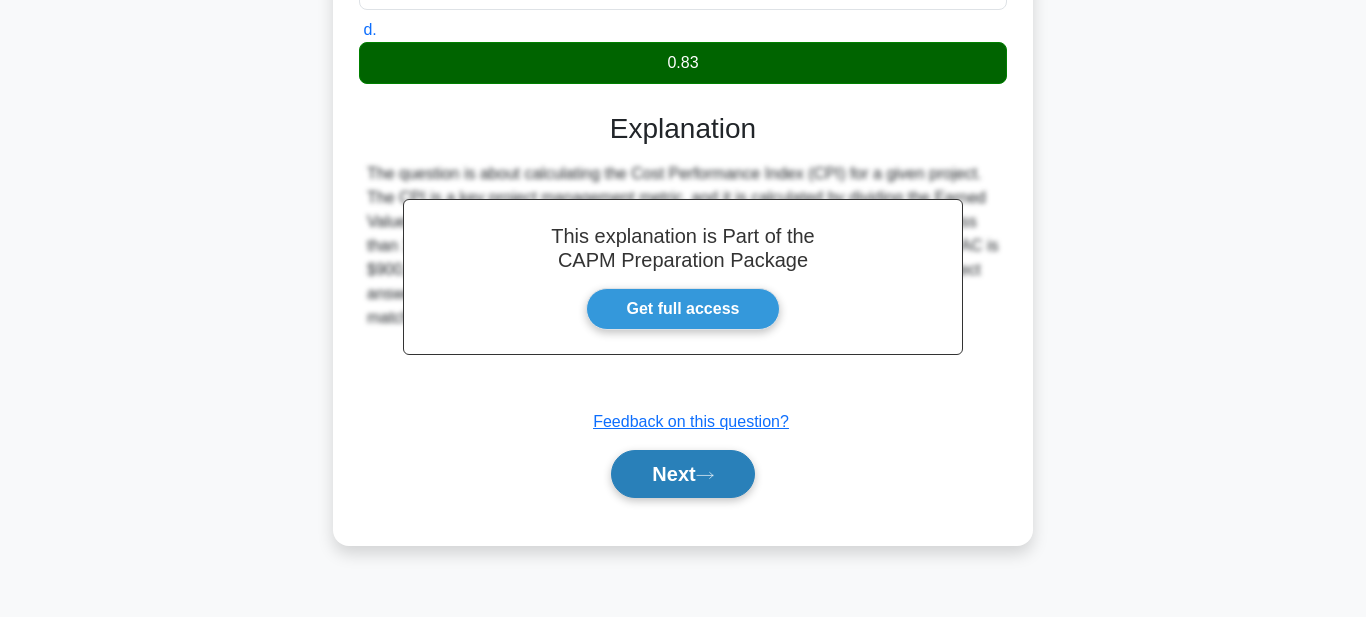 click on "Next" at bounding box center [682, 474] 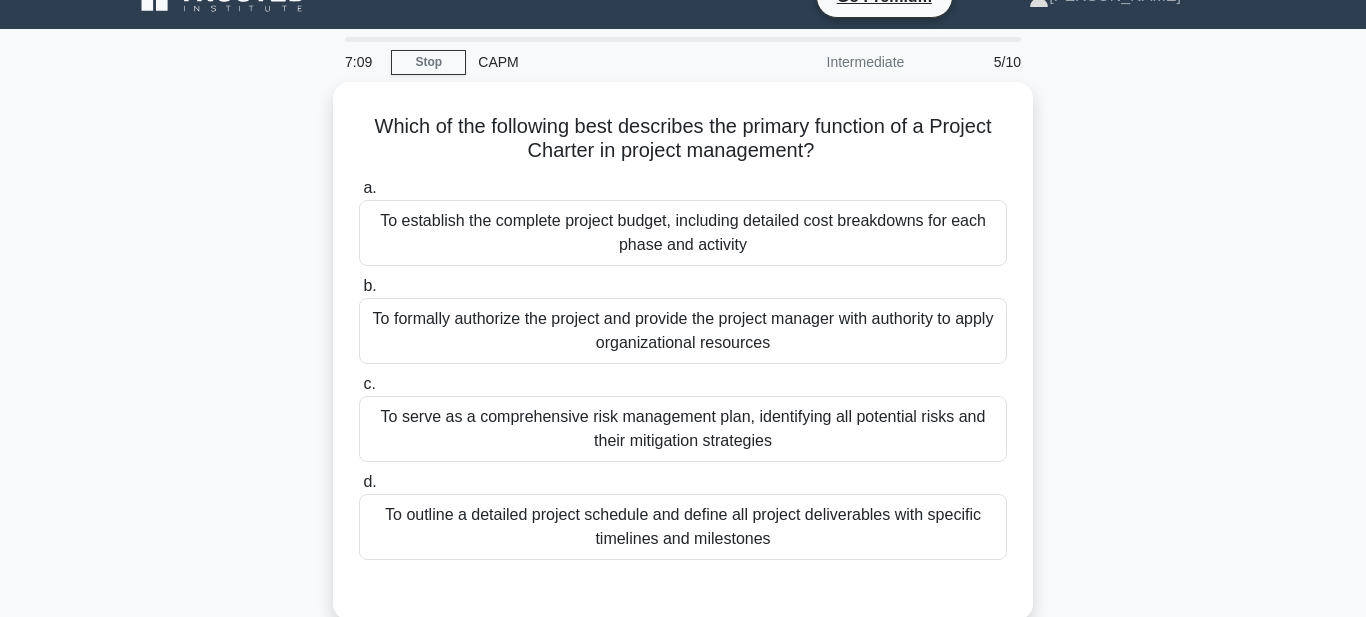 scroll, scrollTop: 0, scrollLeft: 0, axis: both 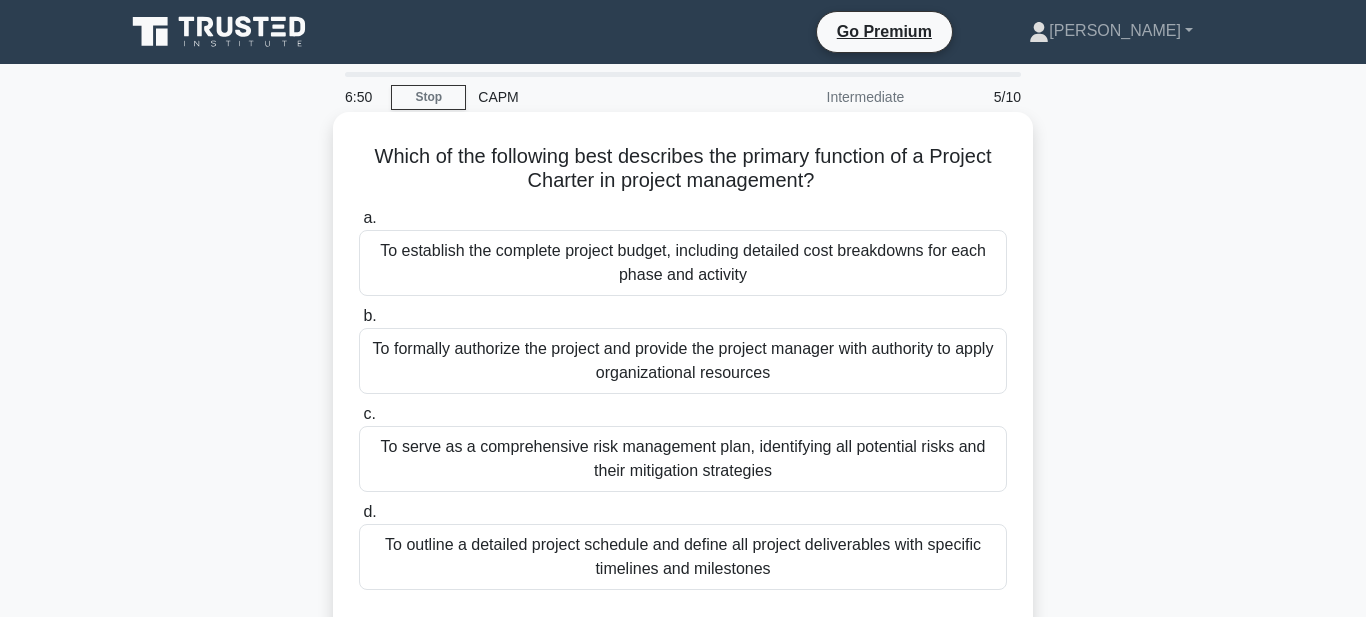 click on "To formally authorize the project and provide the project manager with authority to apply organizational resources" at bounding box center (683, 361) 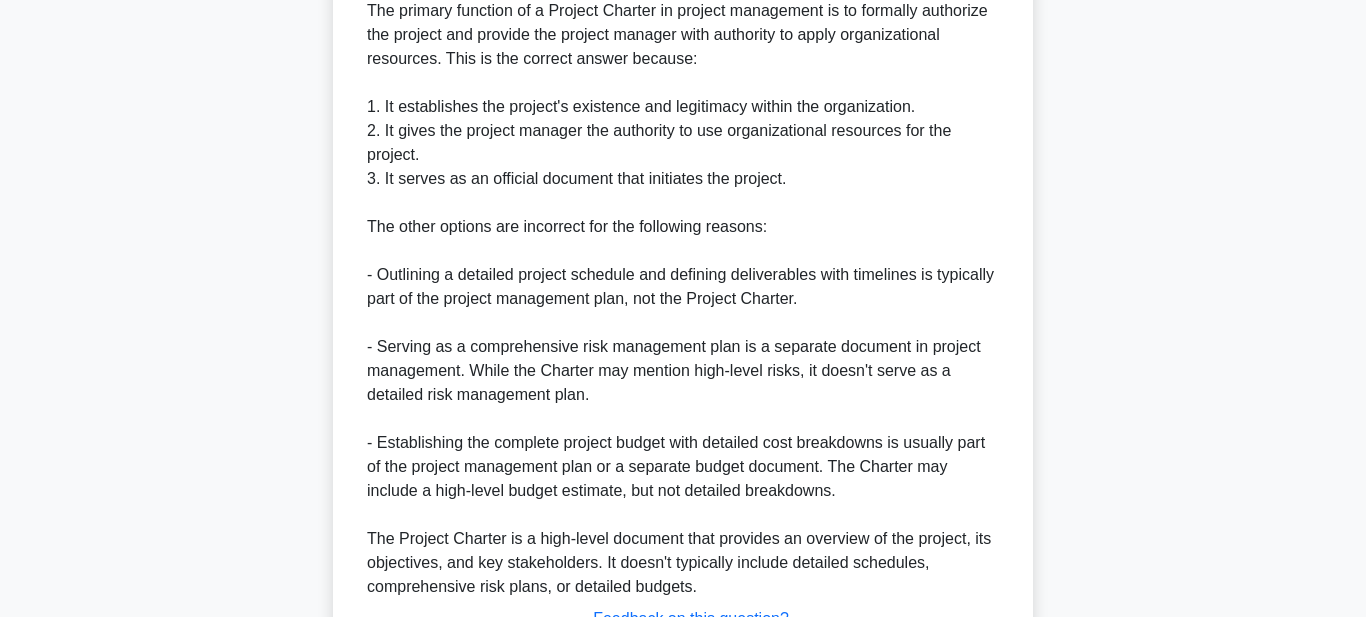 scroll, scrollTop: 833, scrollLeft: 0, axis: vertical 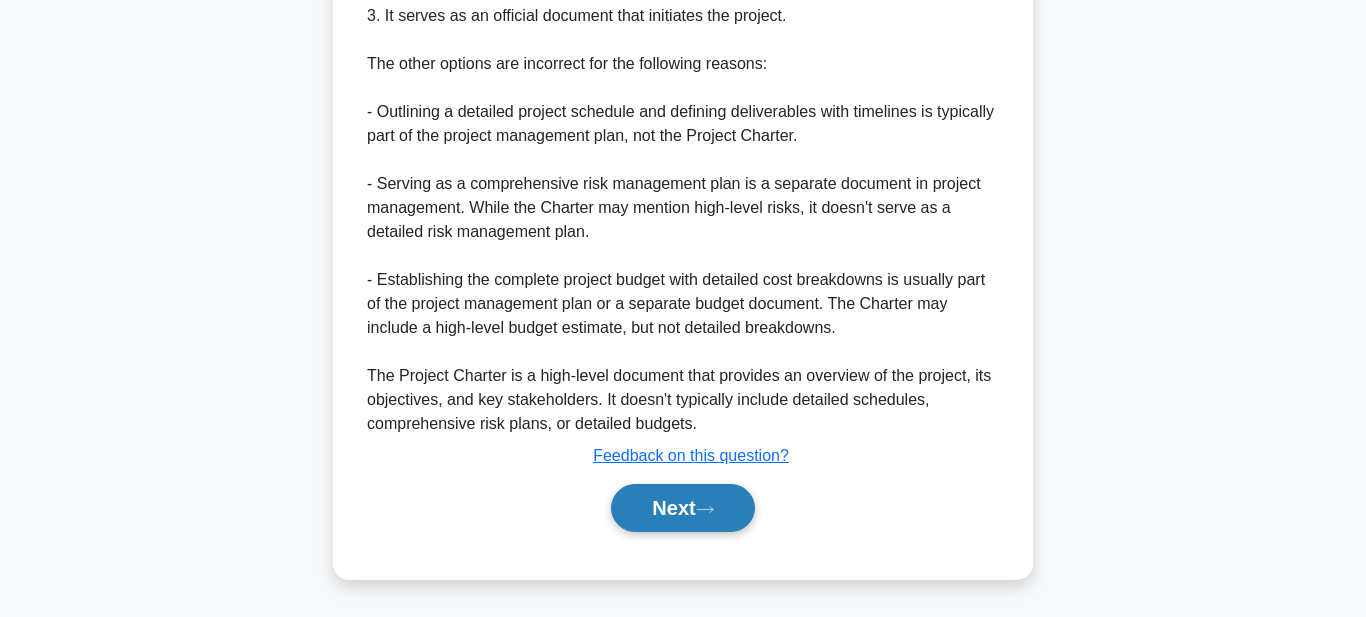 click on "Next" at bounding box center (682, 508) 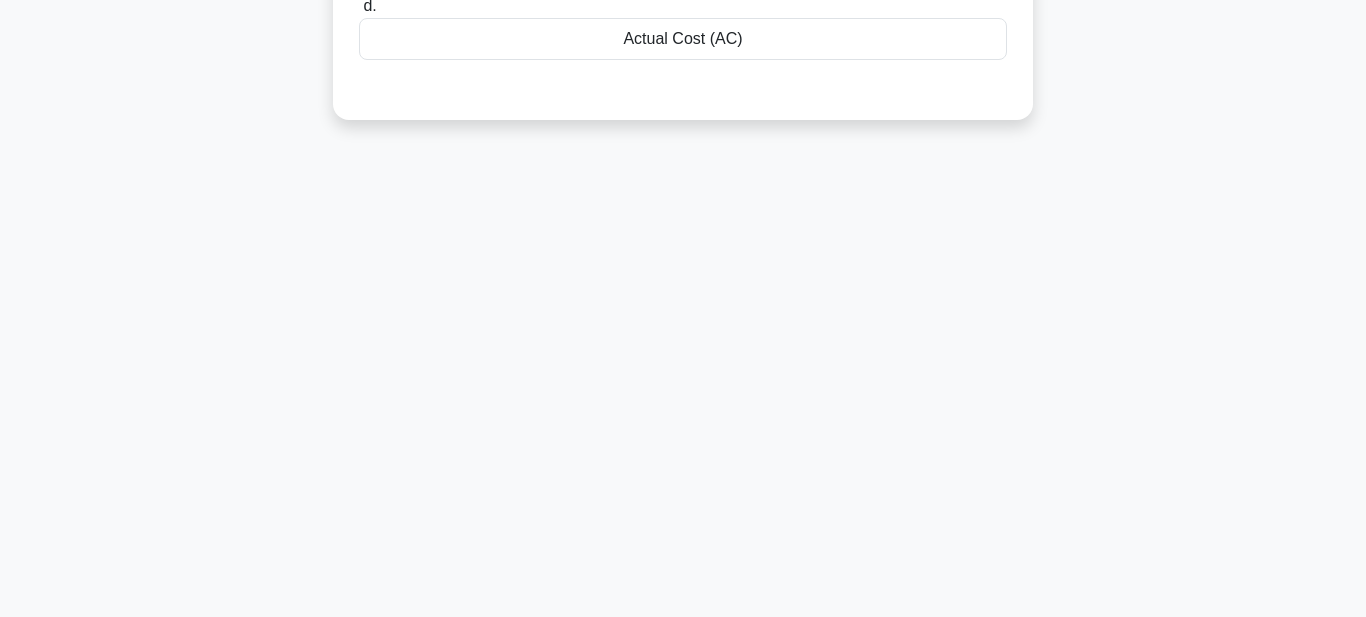 scroll, scrollTop: 0, scrollLeft: 0, axis: both 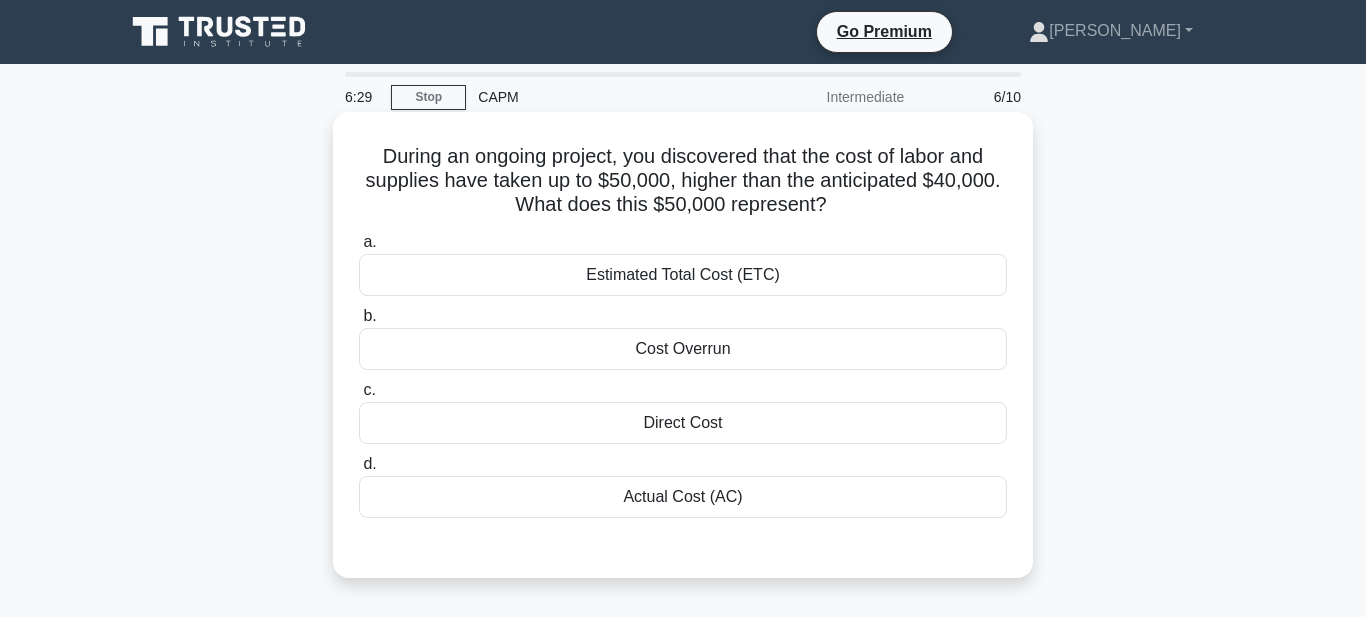 click on "Actual Cost (AC)" at bounding box center [683, 497] 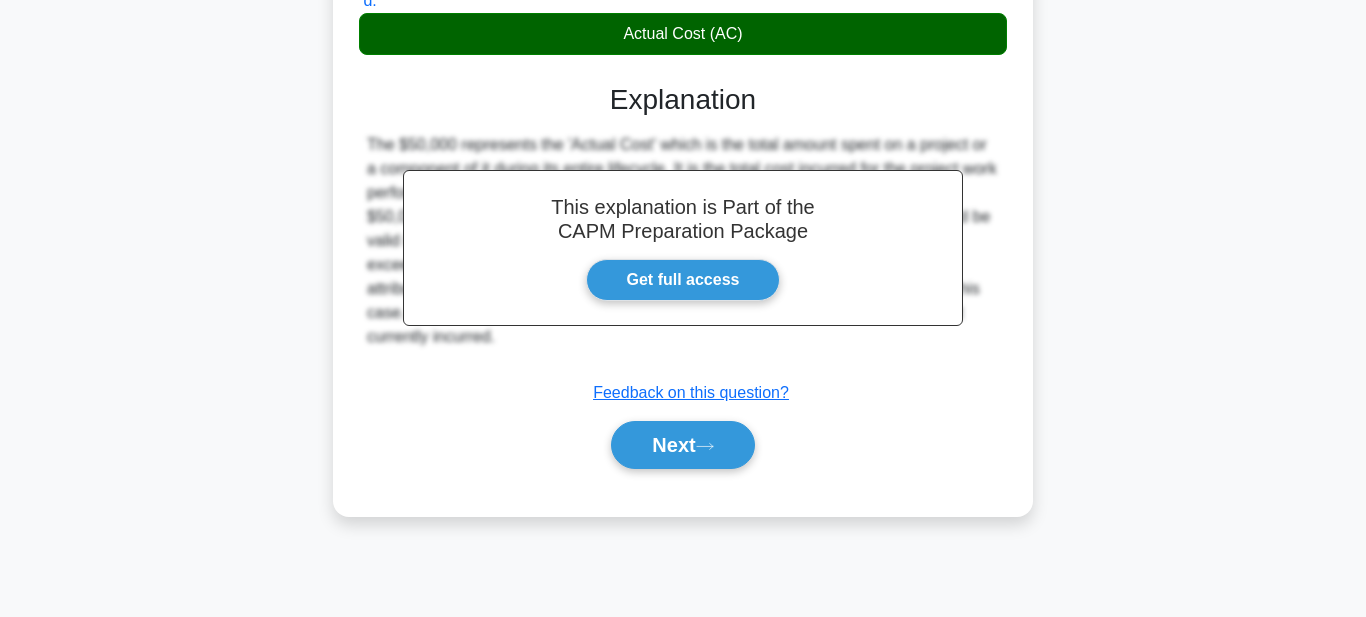 scroll, scrollTop: 462, scrollLeft: 0, axis: vertical 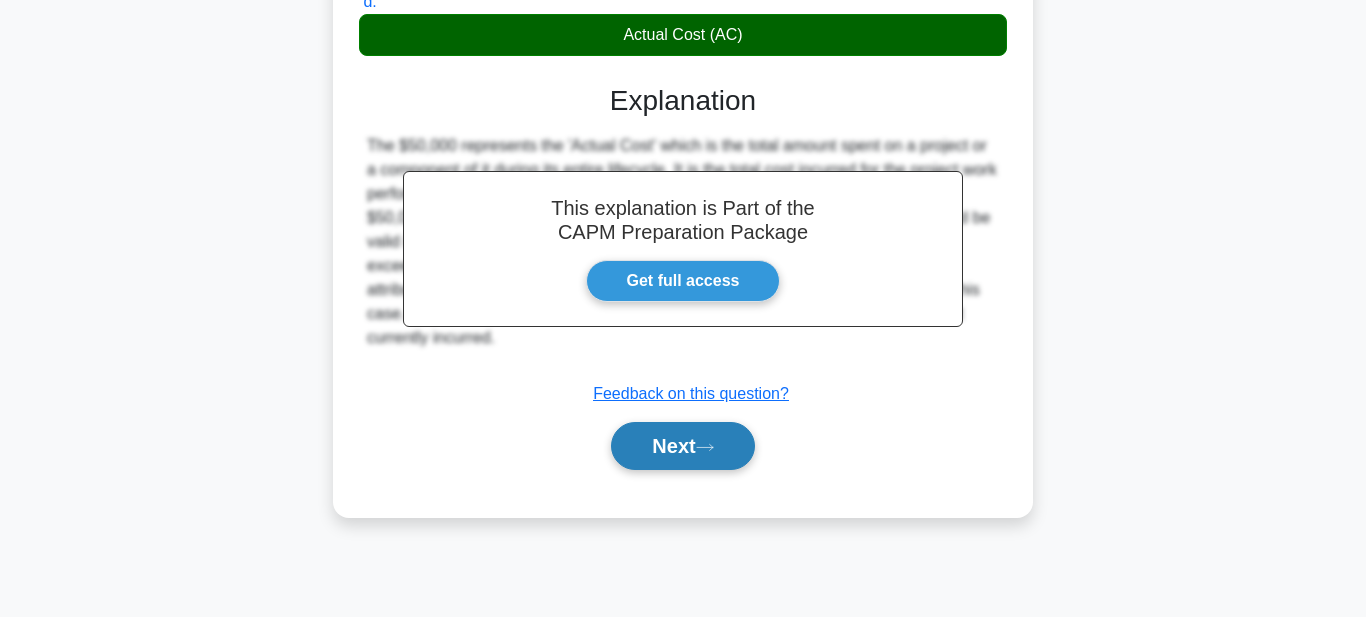 click on "Next" at bounding box center [682, 446] 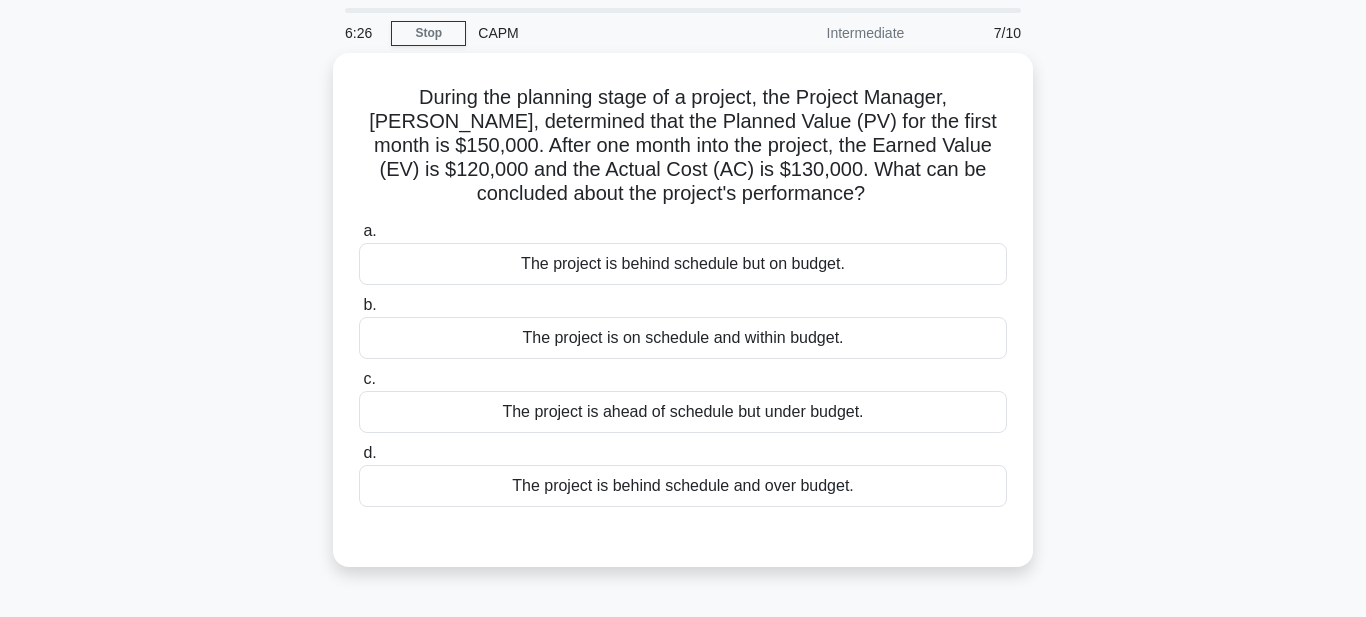 scroll, scrollTop: 63, scrollLeft: 0, axis: vertical 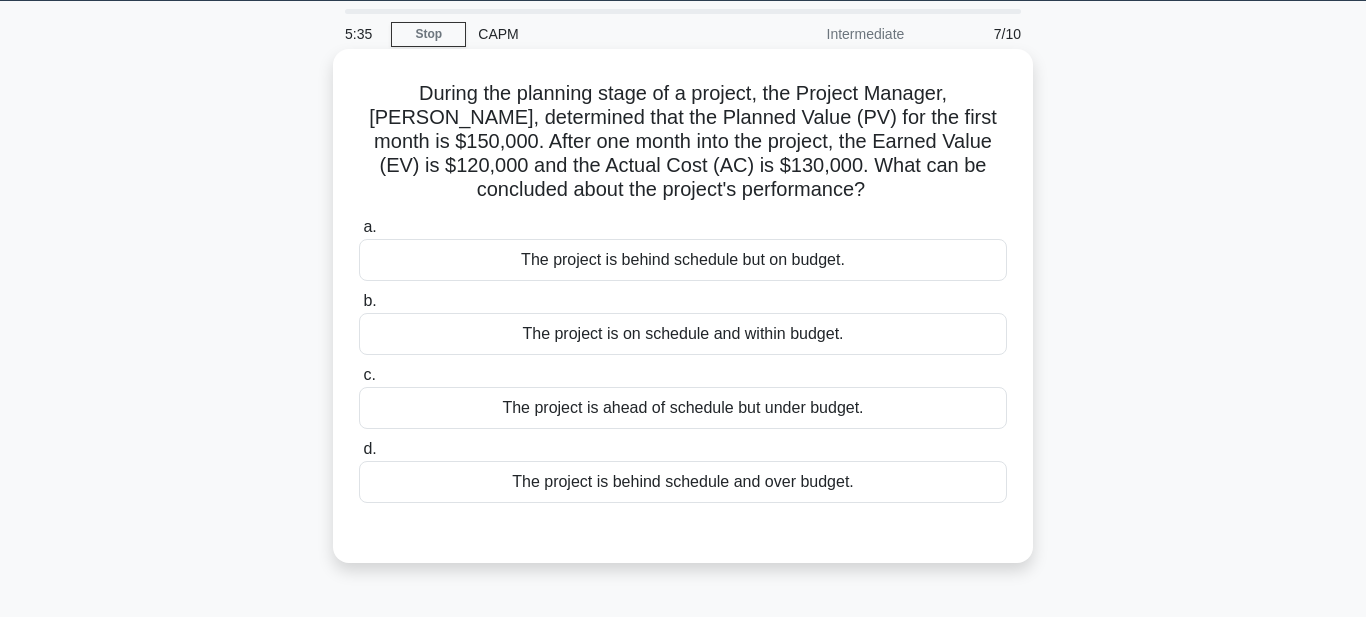click on "The project is behind schedule and over budget." at bounding box center (683, 482) 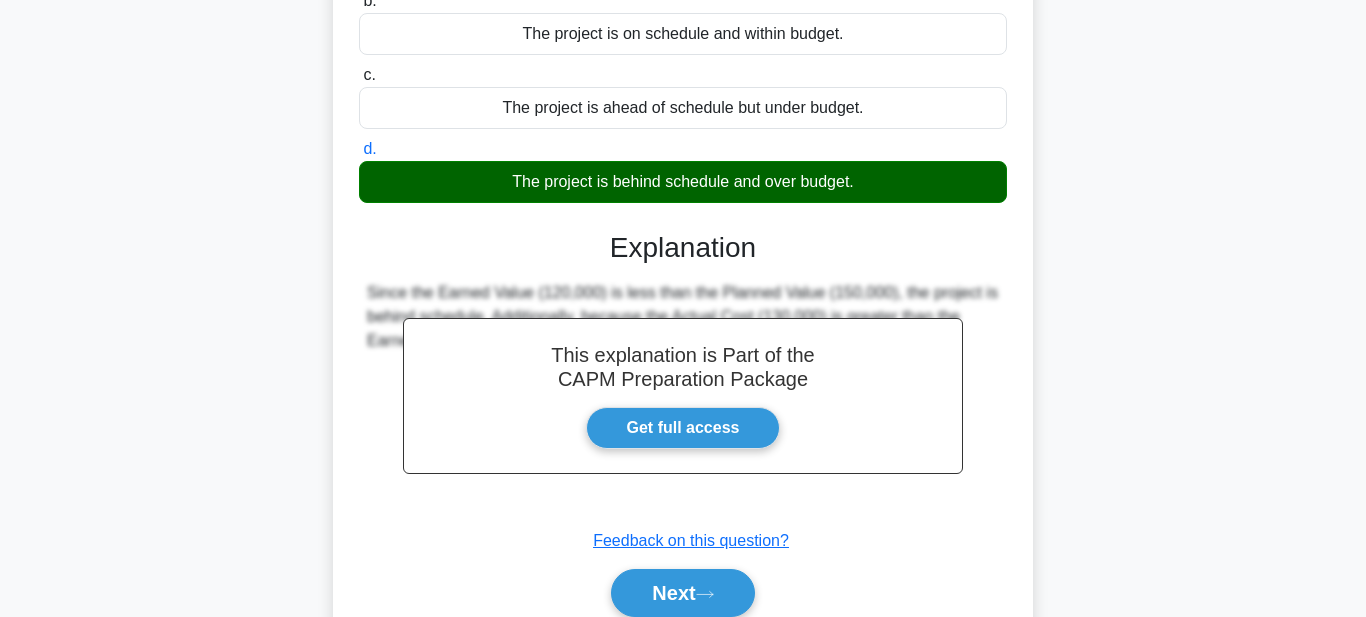 scroll, scrollTop: 362, scrollLeft: 0, axis: vertical 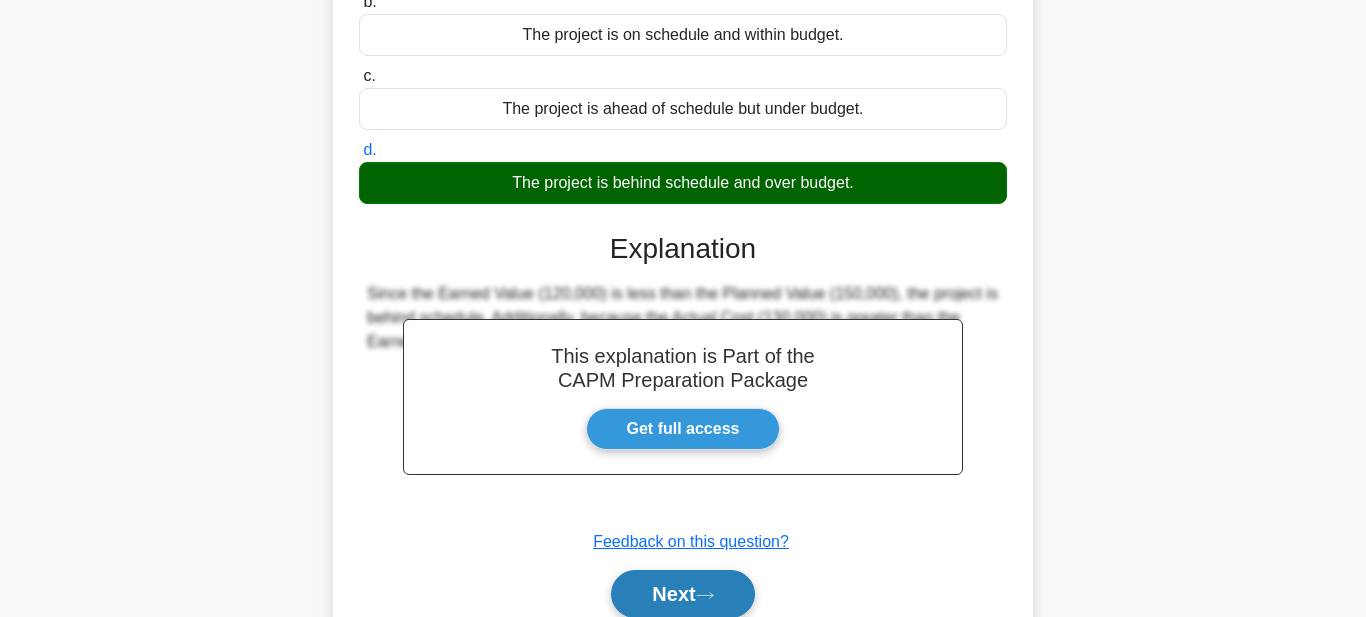 click on "Next" at bounding box center [682, 594] 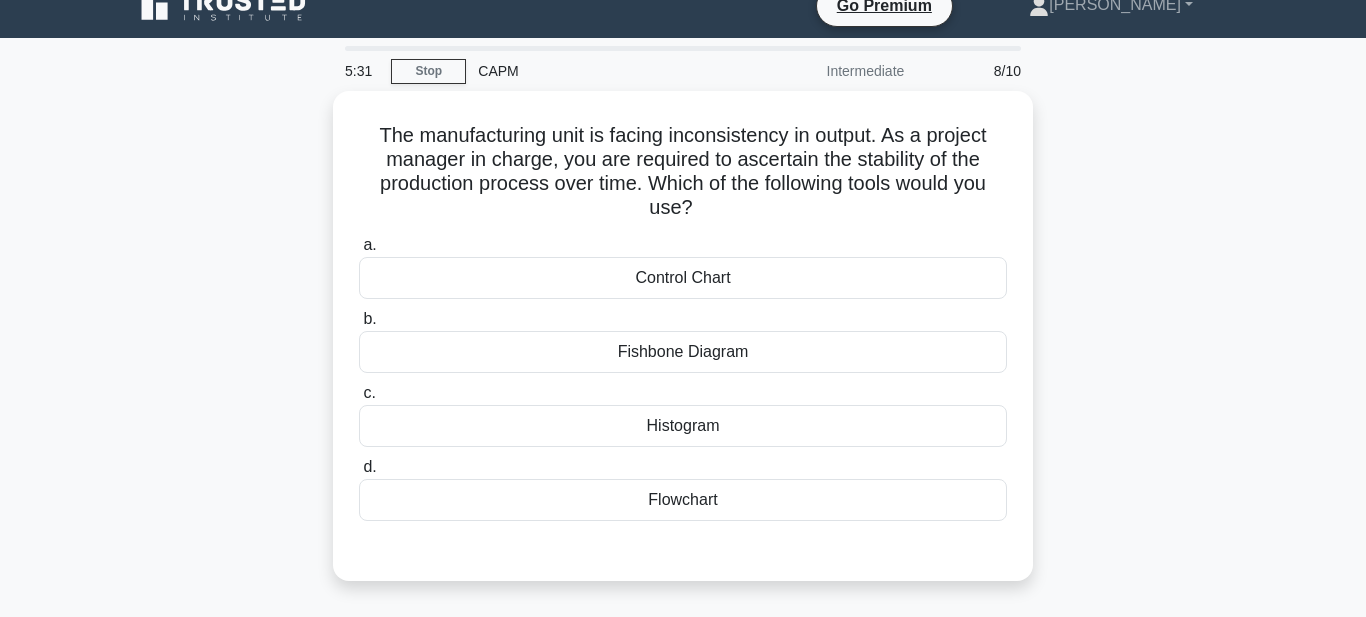 scroll, scrollTop: 25, scrollLeft: 0, axis: vertical 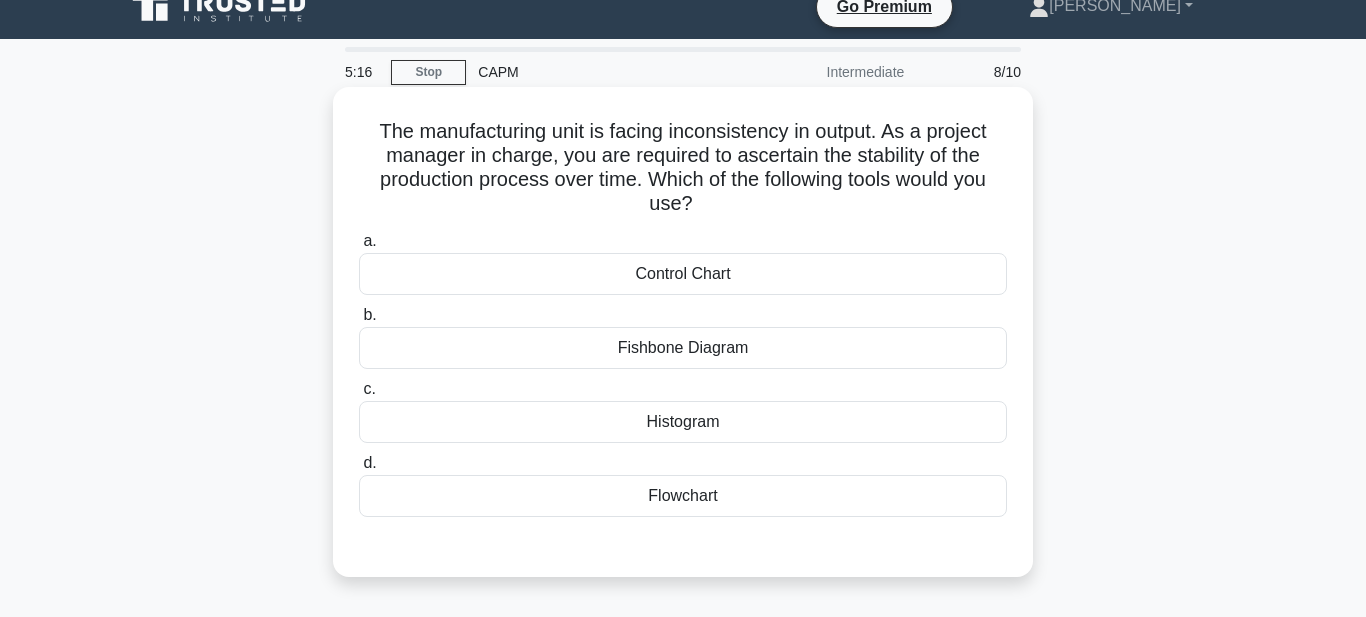 click on "Histogram" at bounding box center [683, 422] 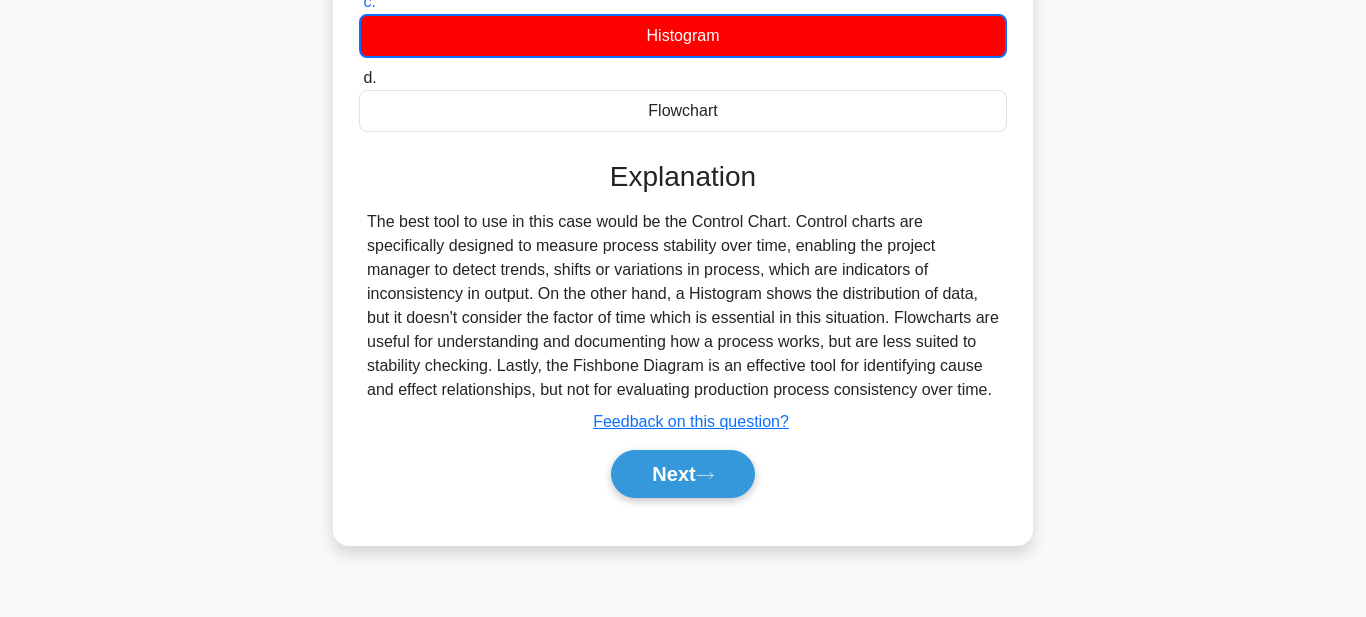 scroll, scrollTop: 411, scrollLeft: 0, axis: vertical 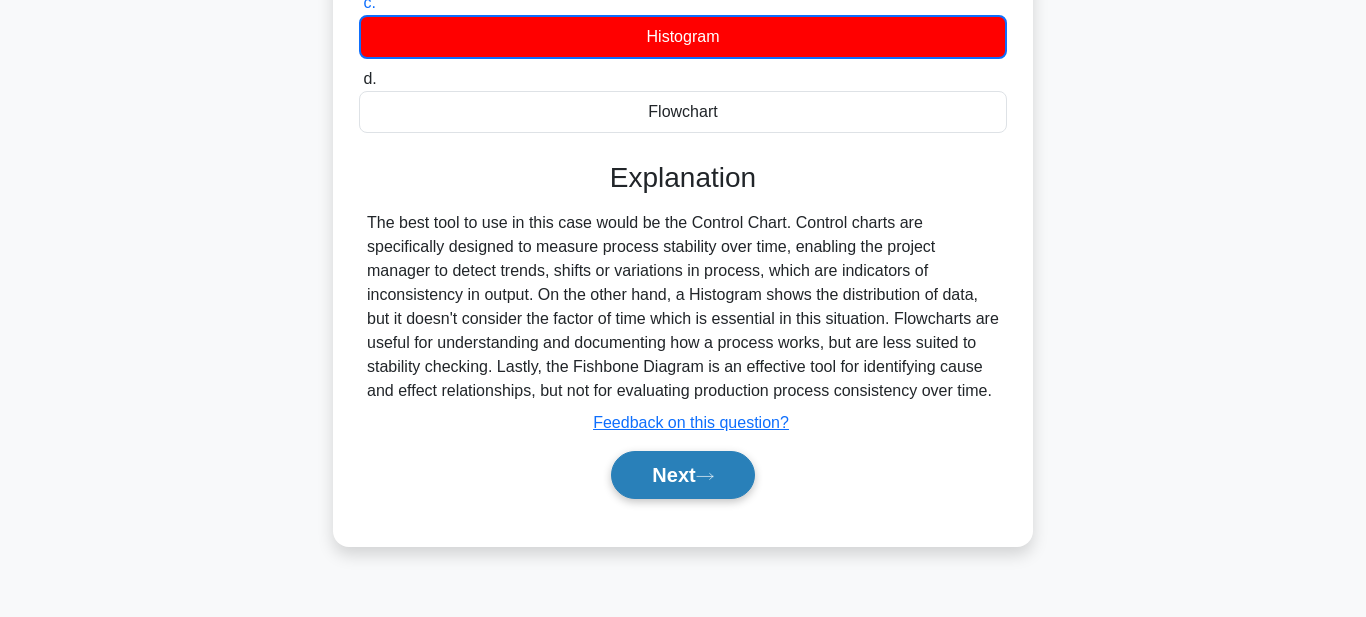 click on "Next" at bounding box center [682, 475] 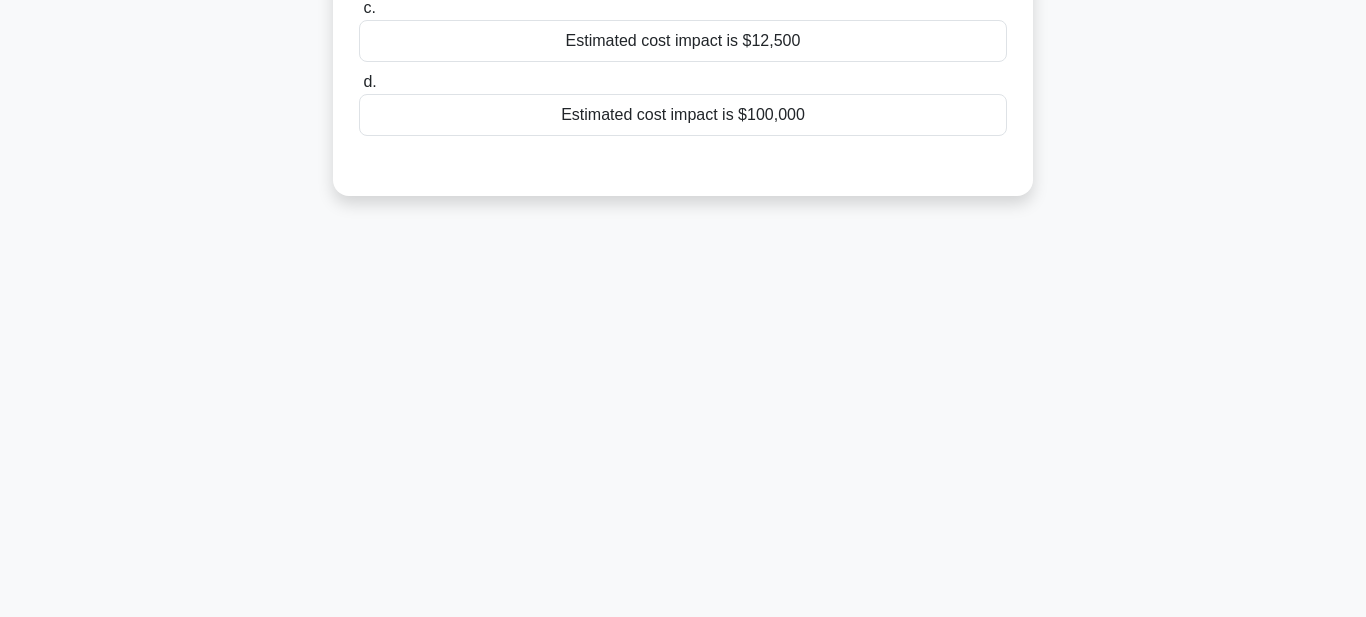 scroll, scrollTop: 0, scrollLeft: 0, axis: both 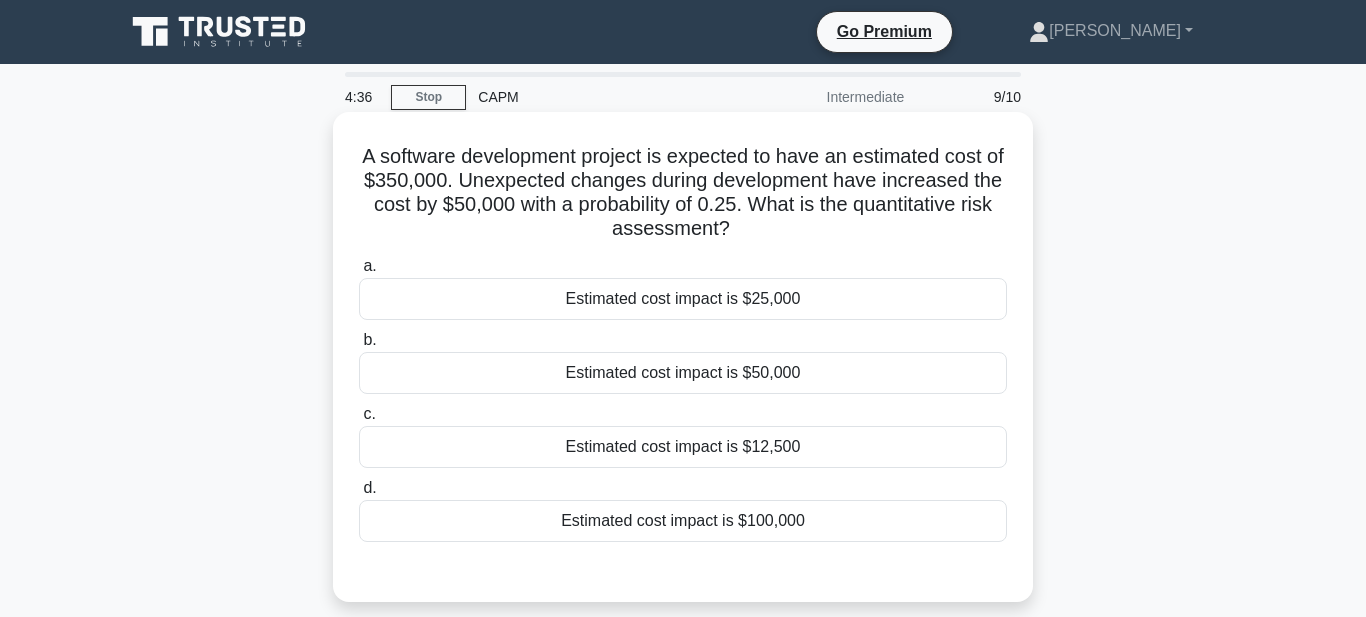 click on "Estimated cost impact is $50,000" at bounding box center [683, 373] 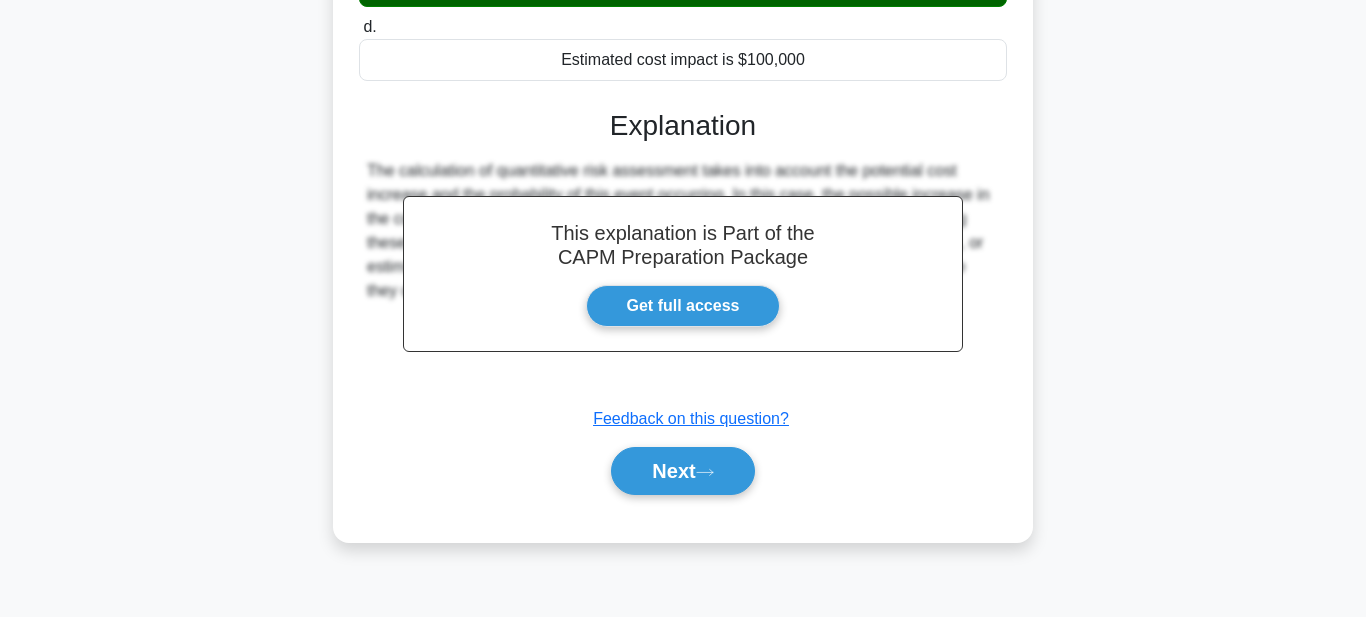 scroll, scrollTop: 0, scrollLeft: 0, axis: both 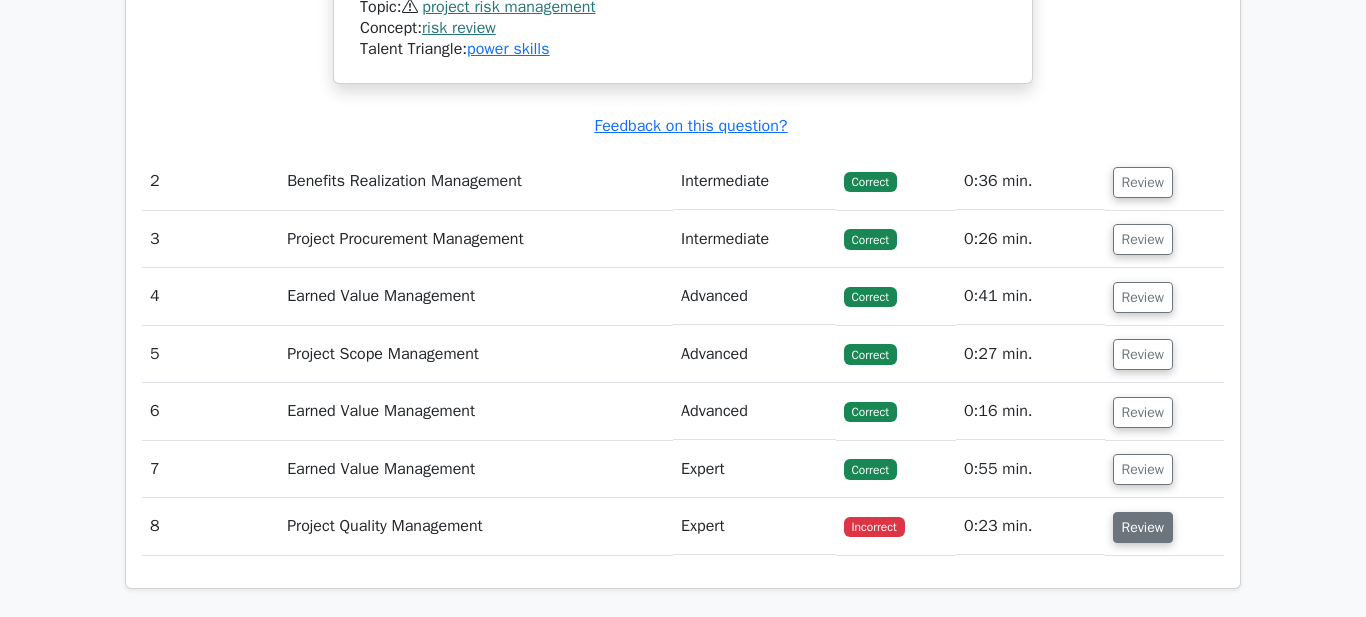 click on "Review" at bounding box center [1143, 527] 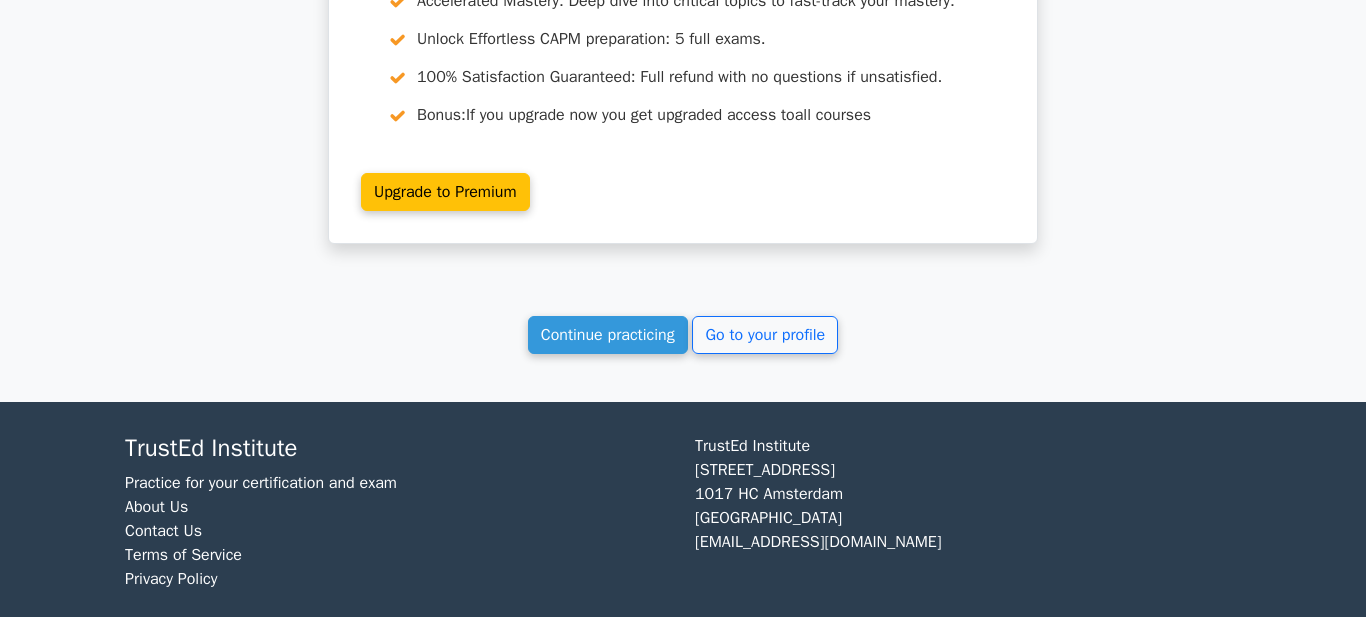 scroll, scrollTop: 4305, scrollLeft: 0, axis: vertical 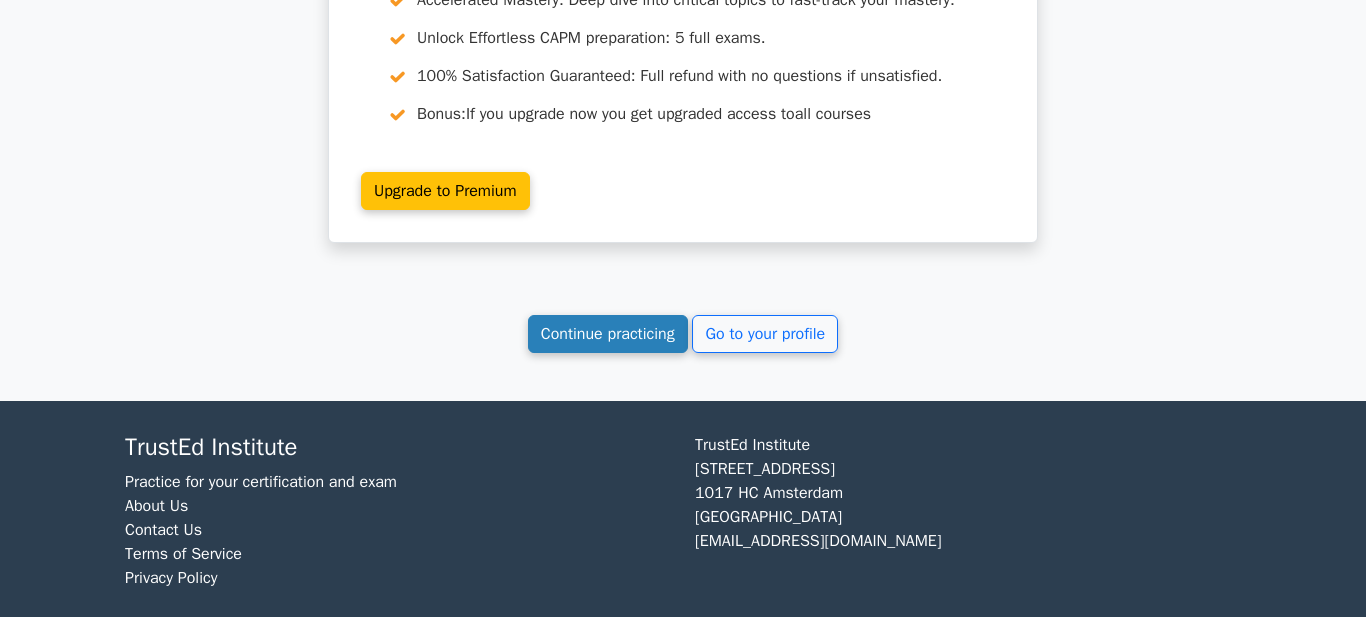 click on "Continue practicing" at bounding box center (608, 334) 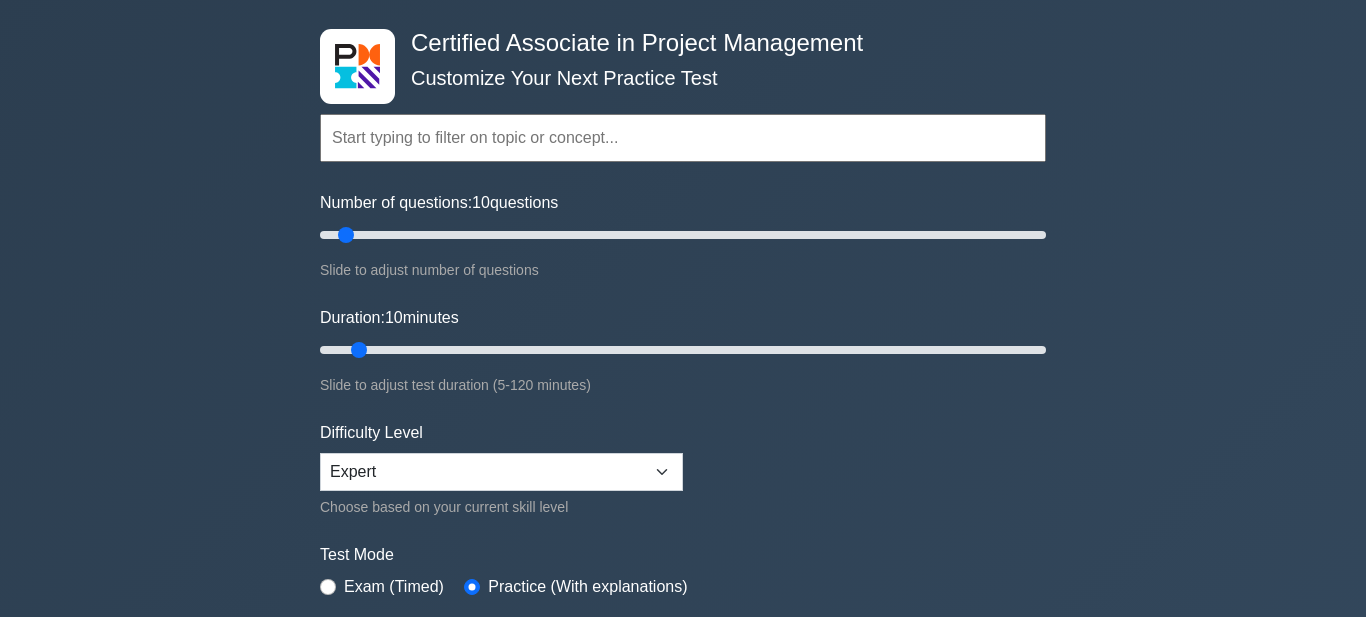 scroll, scrollTop: 83, scrollLeft: 0, axis: vertical 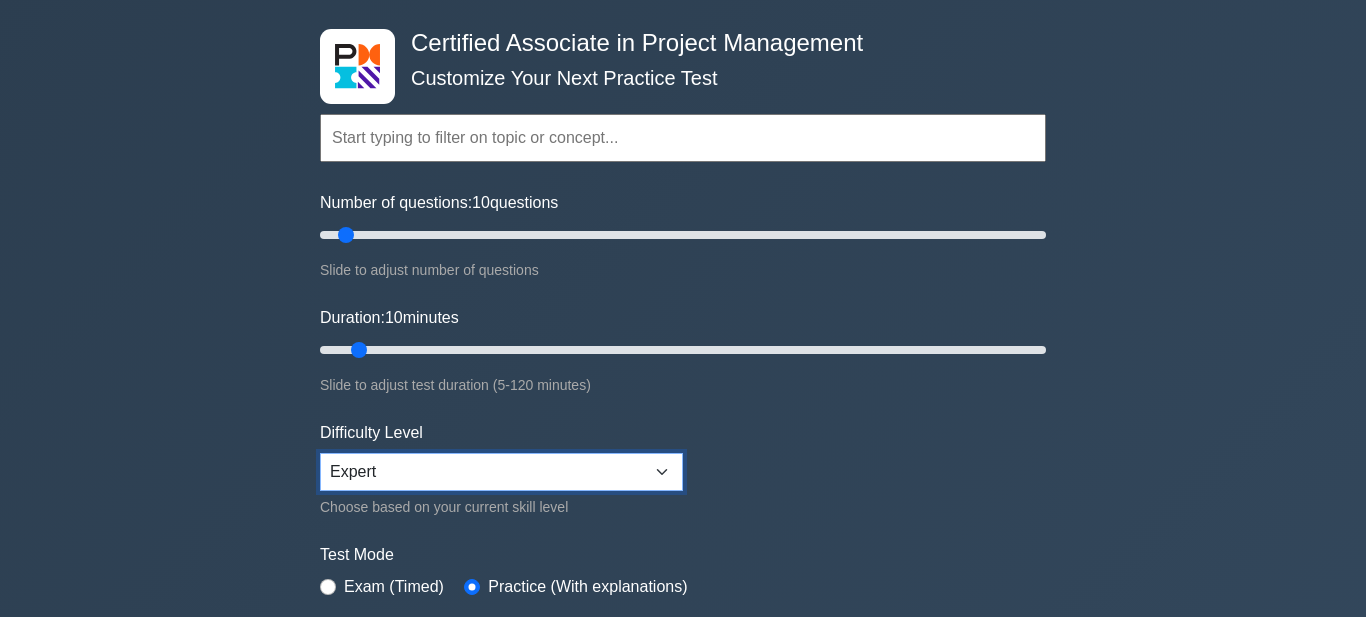 click on "Beginner
Intermediate
Expert" at bounding box center [501, 472] 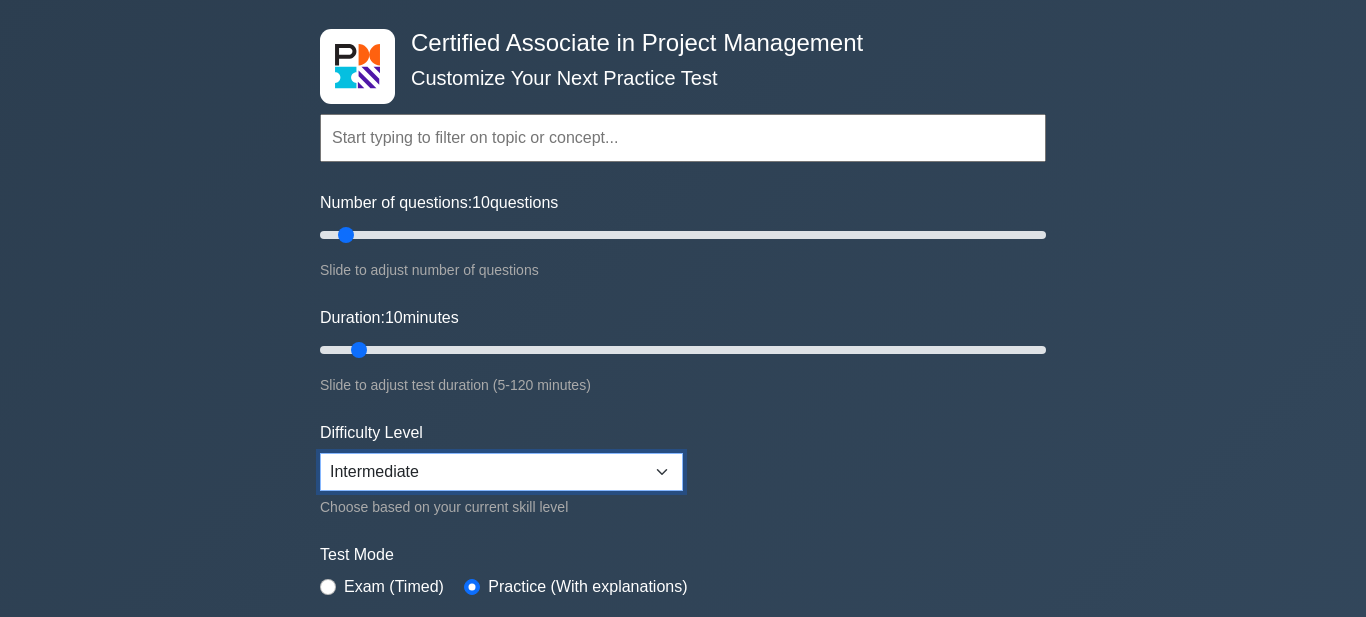 click on "Beginner
Intermediate
Expert" at bounding box center [501, 472] 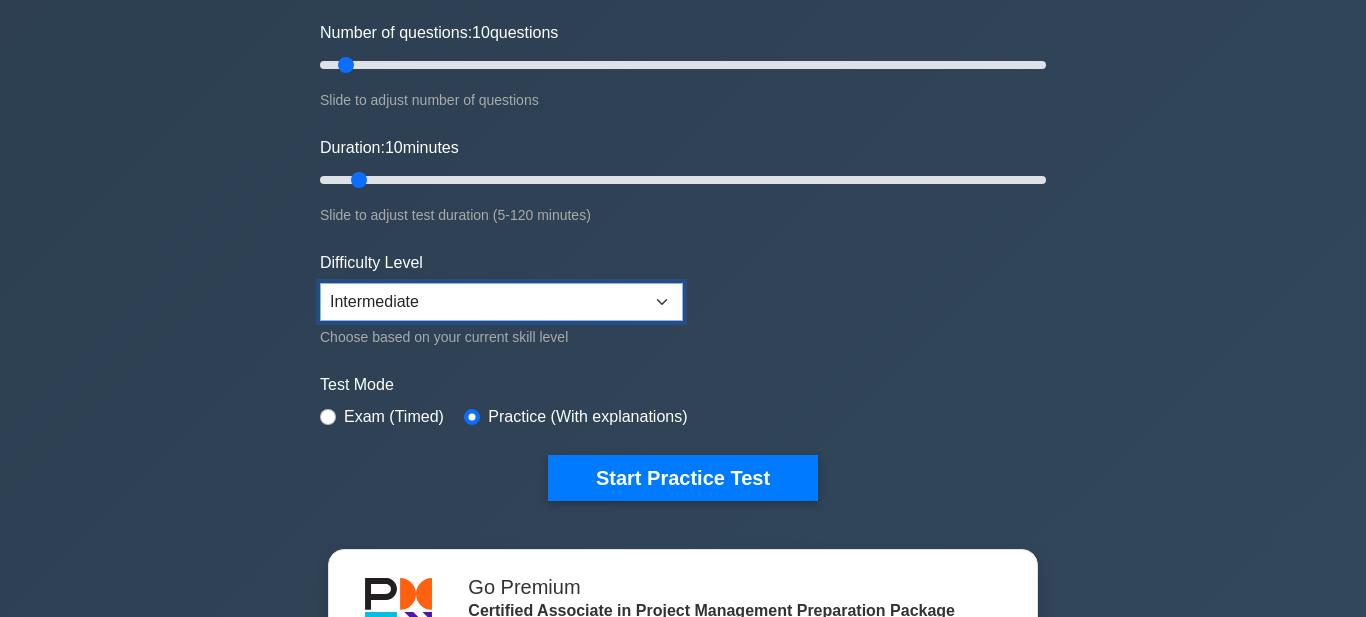 scroll, scrollTop: 248, scrollLeft: 0, axis: vertical 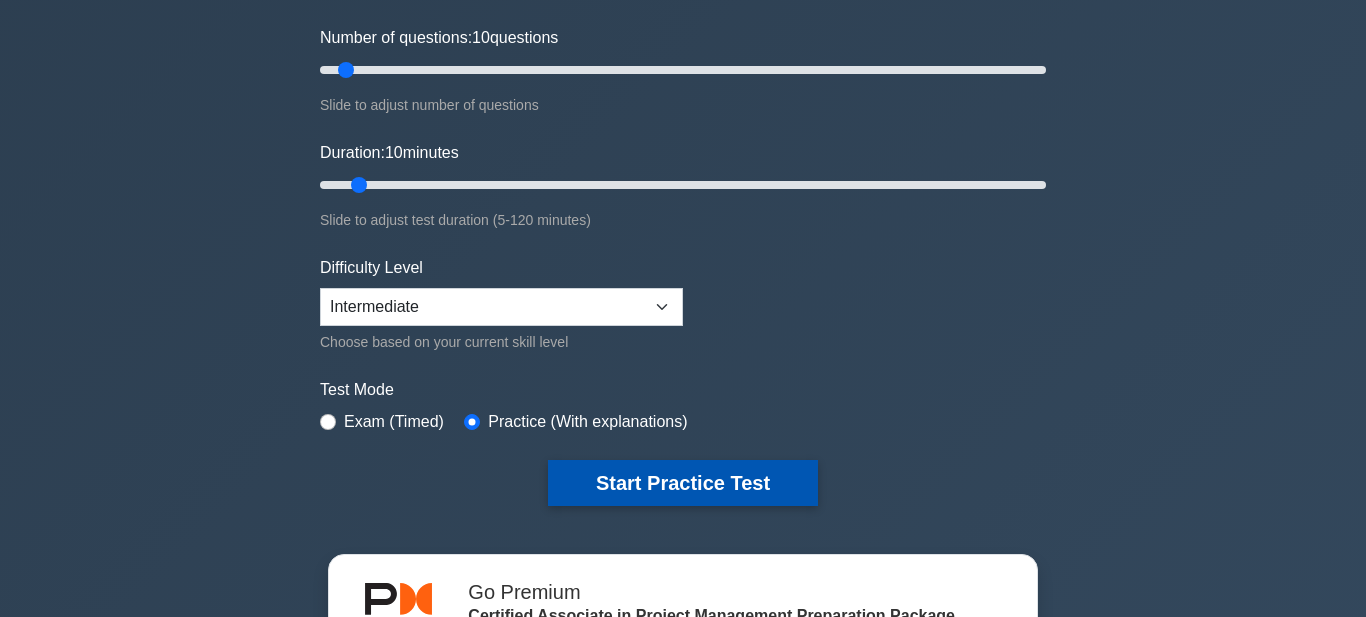 click on "Start Practice Test" at bounding box center (683, 483) 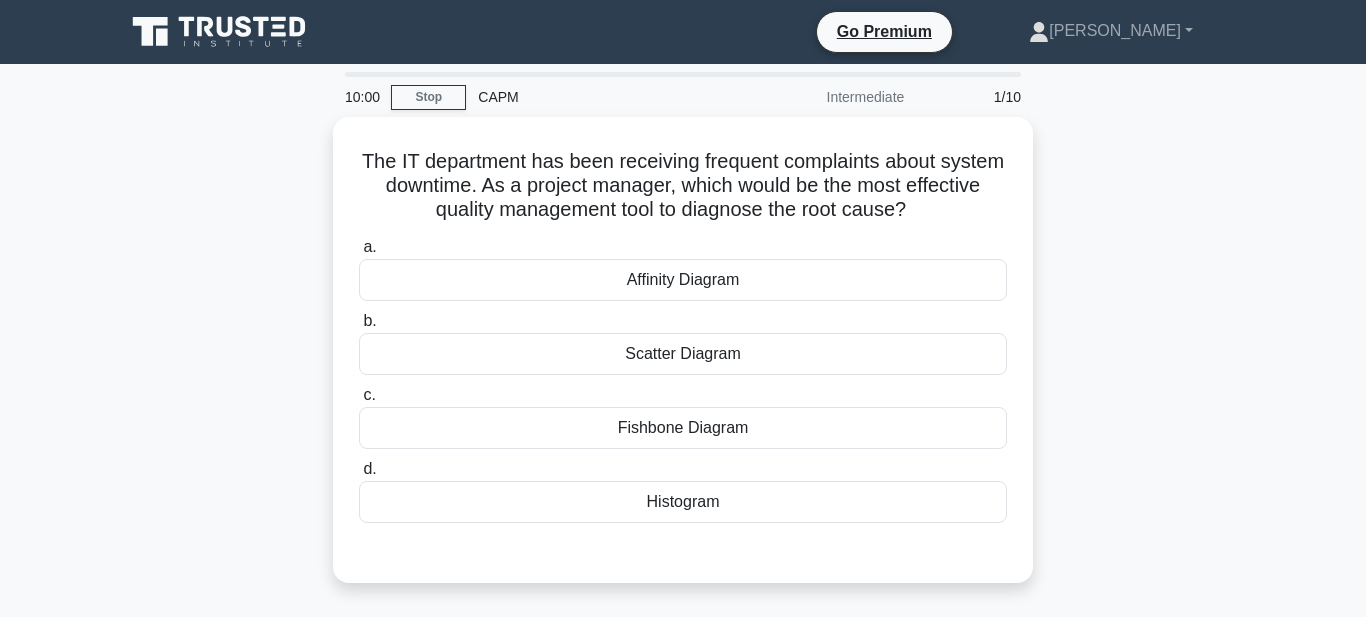 scroll, scrollTop: 0, scrollLeft: 0, axis: both 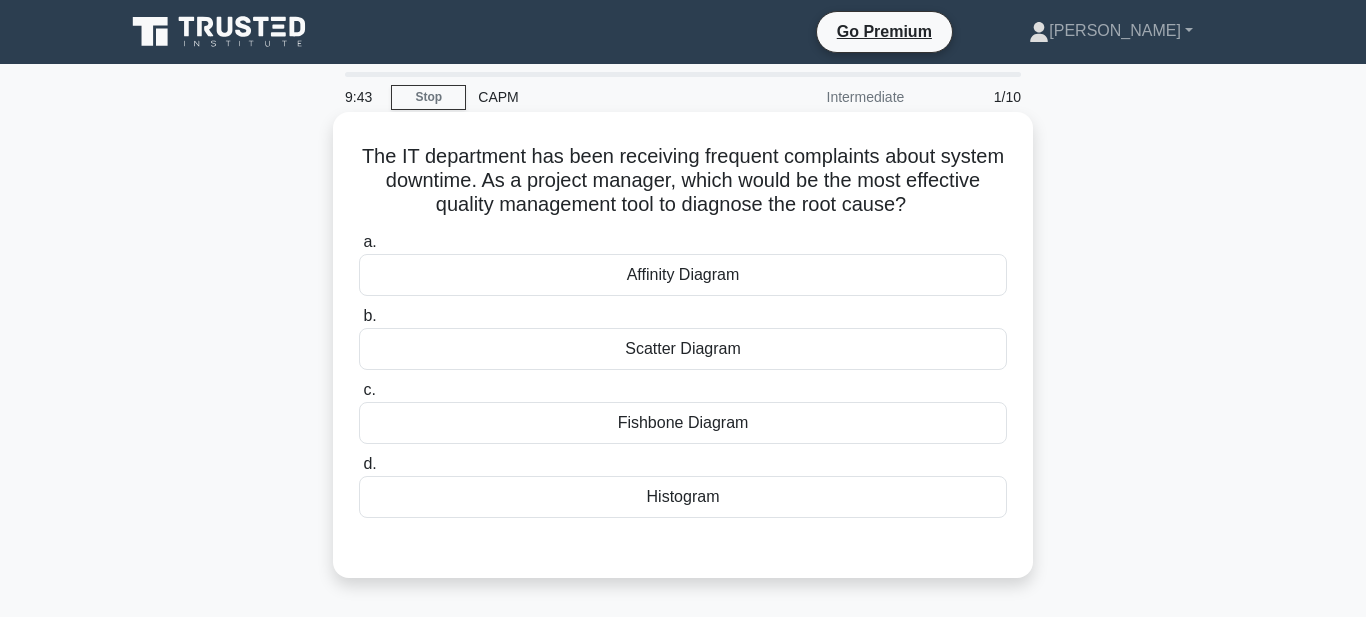 click on "Fishbone Diagram" at bounding box center (683, 423) 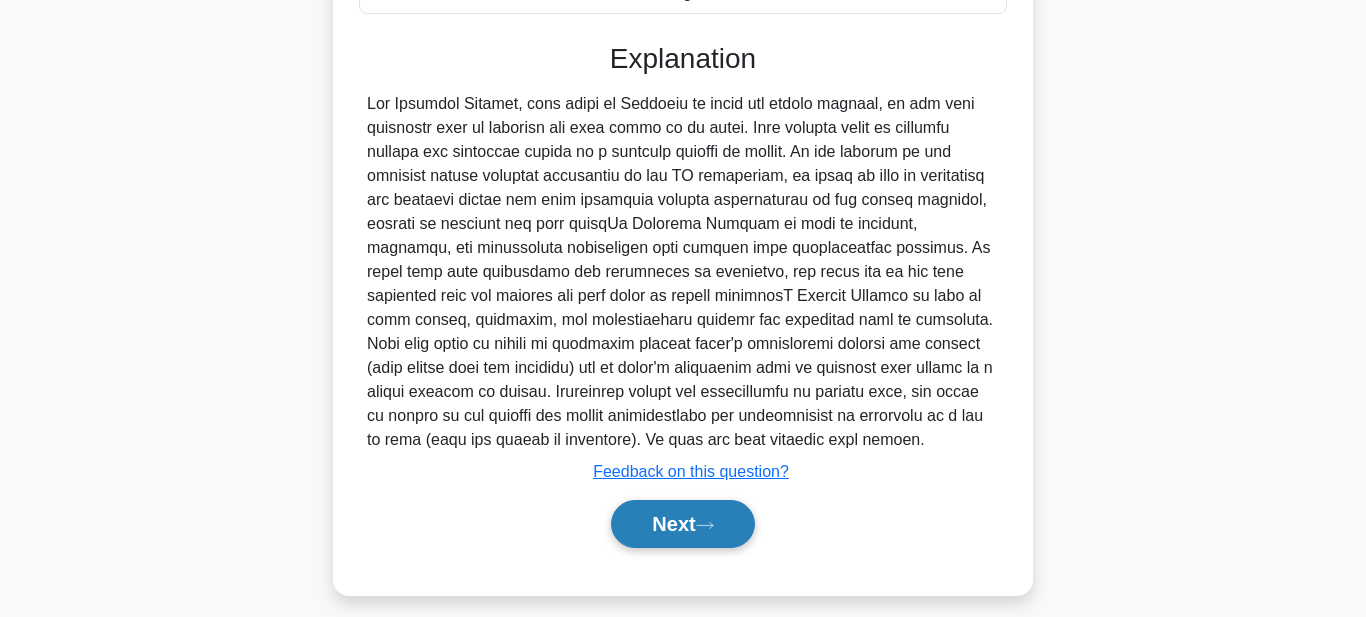 click on "Next" at bounding box center (682, 524) 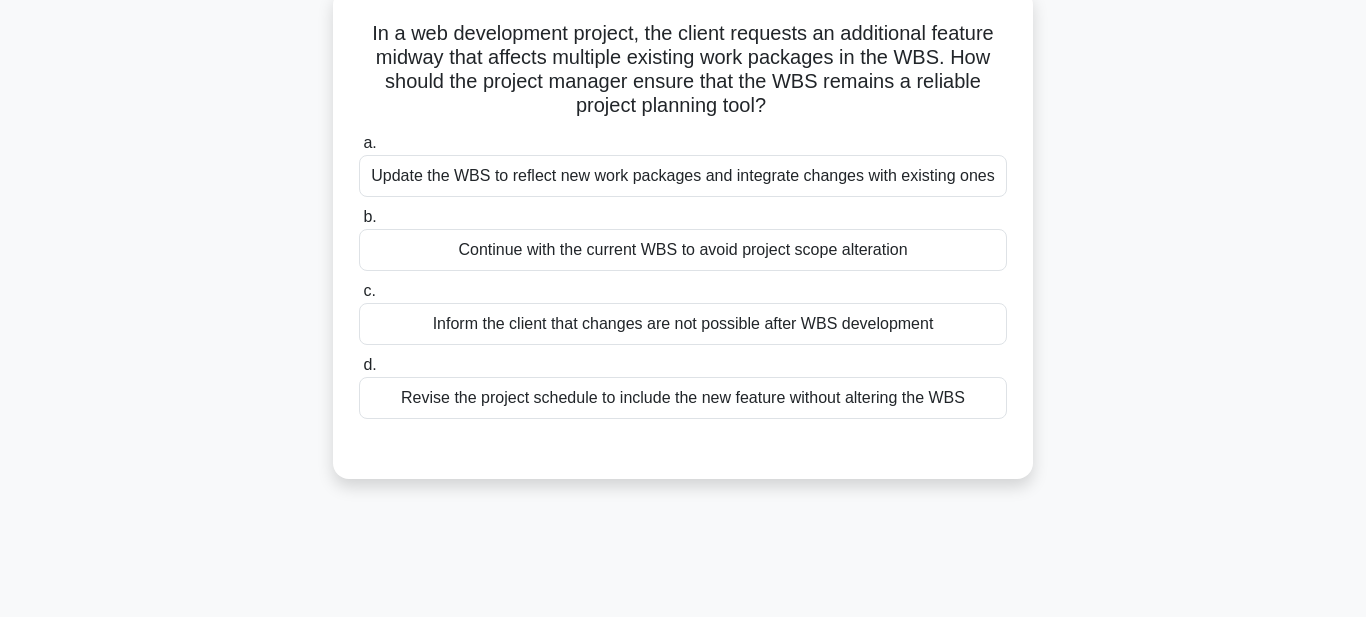 scroll, scrollTop: 0, scrollLeft: 0, axis: both 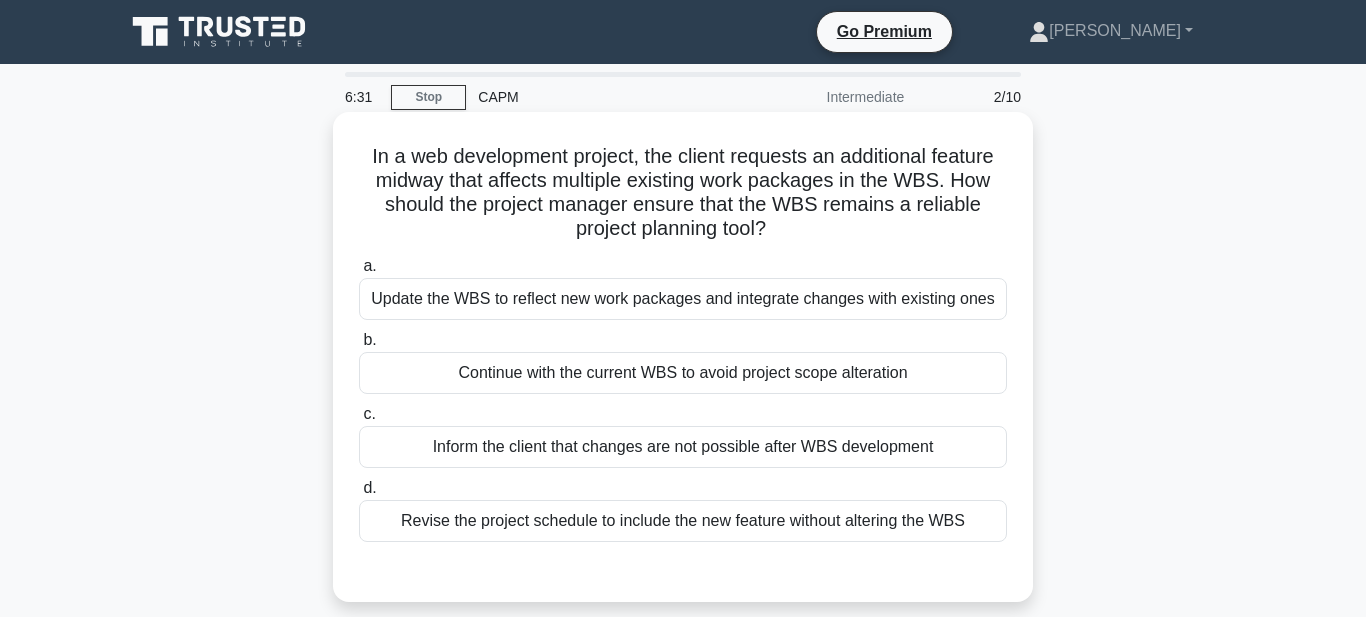 click on "Update the WBS to reflect new work packages and integrate changes with existing ones" at bounding box center (683, 299) 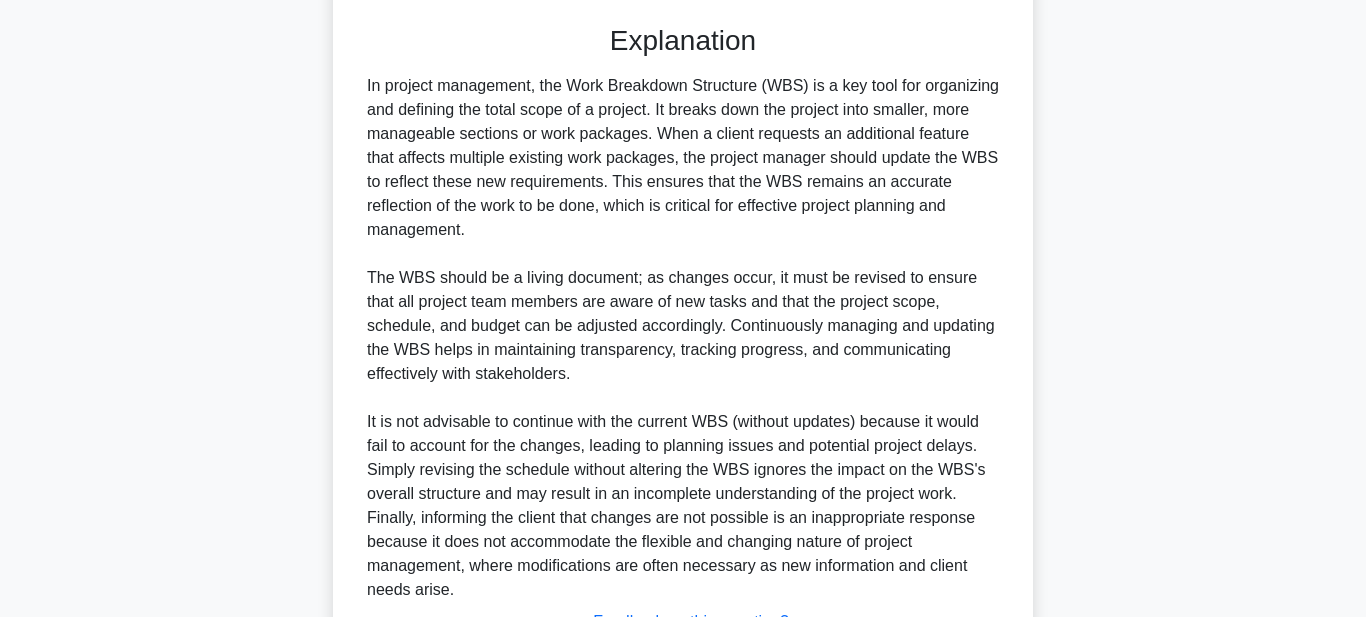 scroll, scrollTop: 713, scrollLeft: 0, axis: vertical 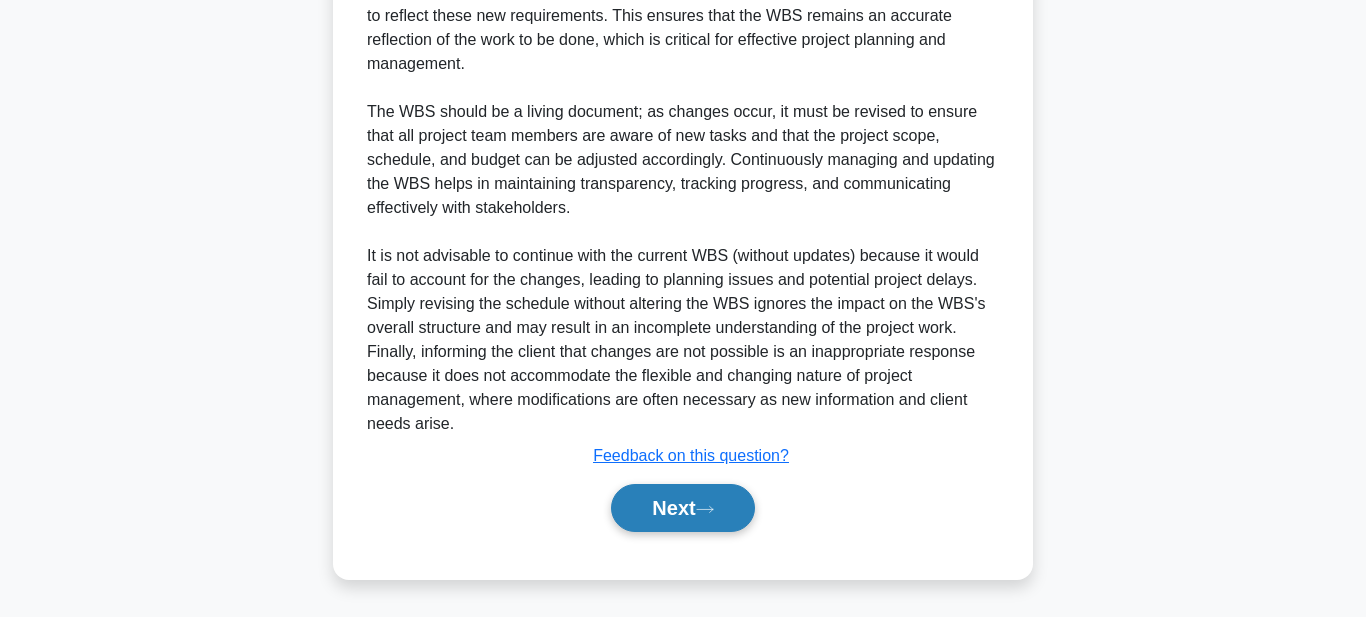 click on "Next" at bounding box center (682, 508) 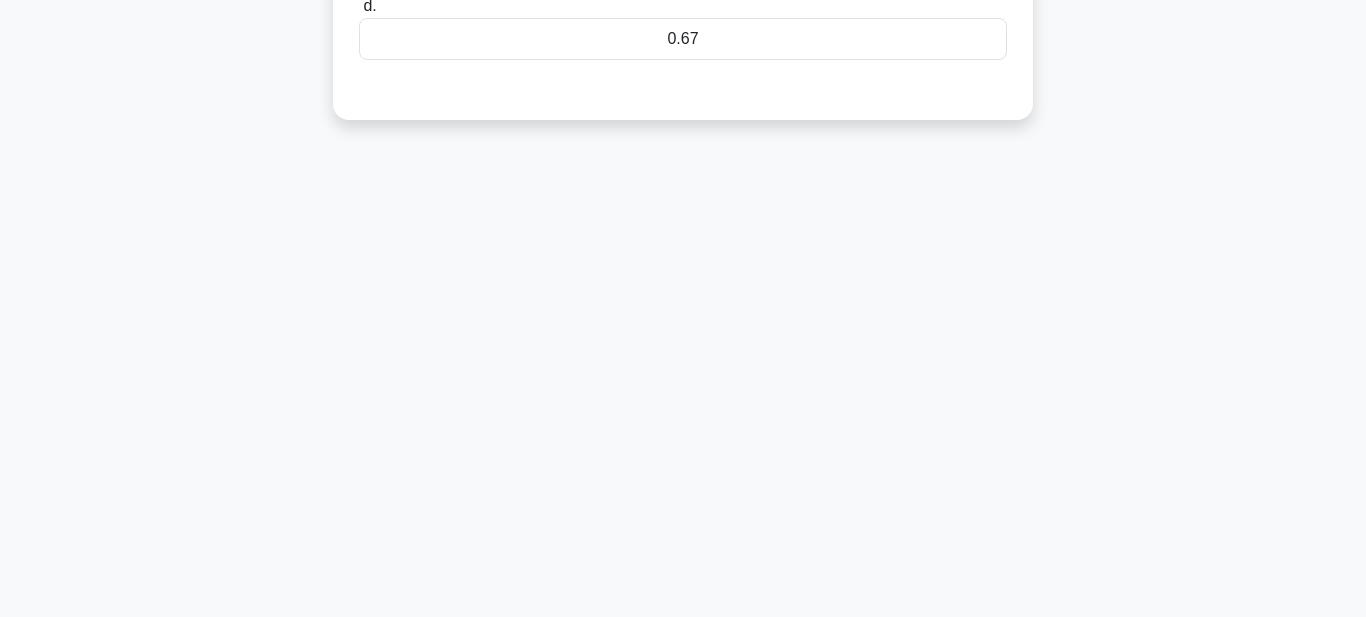 scroll, scrollTop: 0, scrollLeft: 0, axis: both 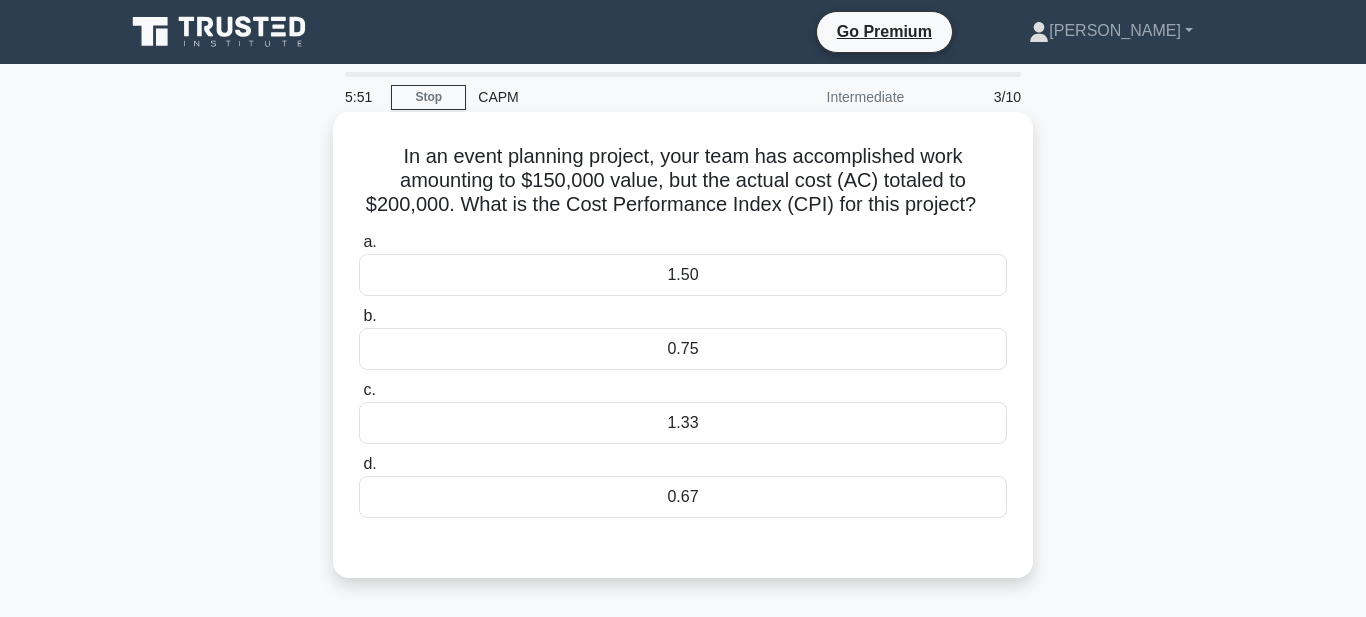 click on "0.75" at bounding box center [683, 349] 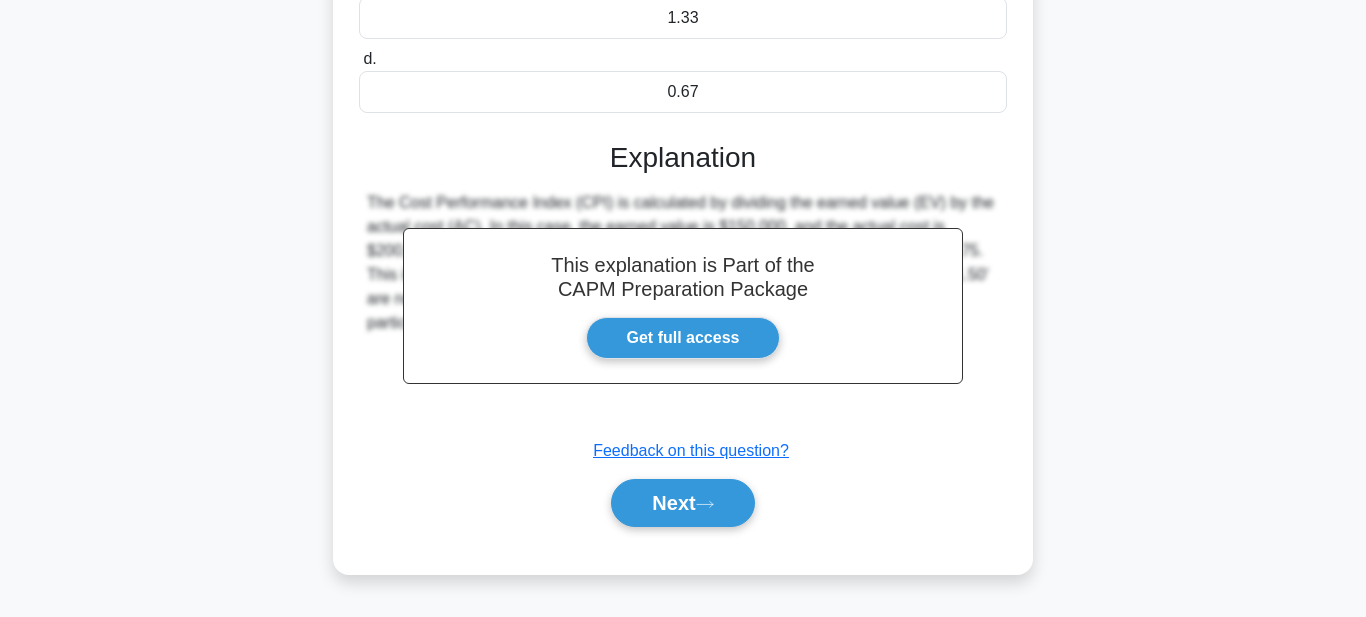 scroll, scrollTop: 411, scrollLeft: 0, axis: vertical 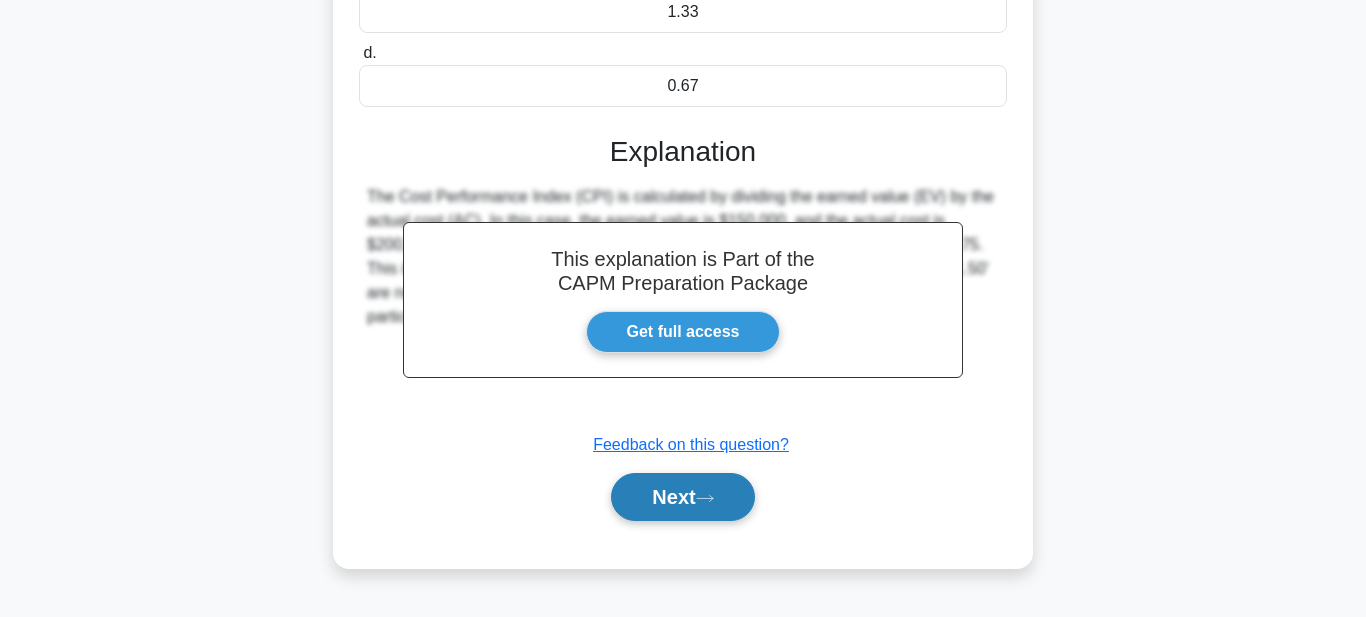 click on "Next" at bounding box center (682, 497) 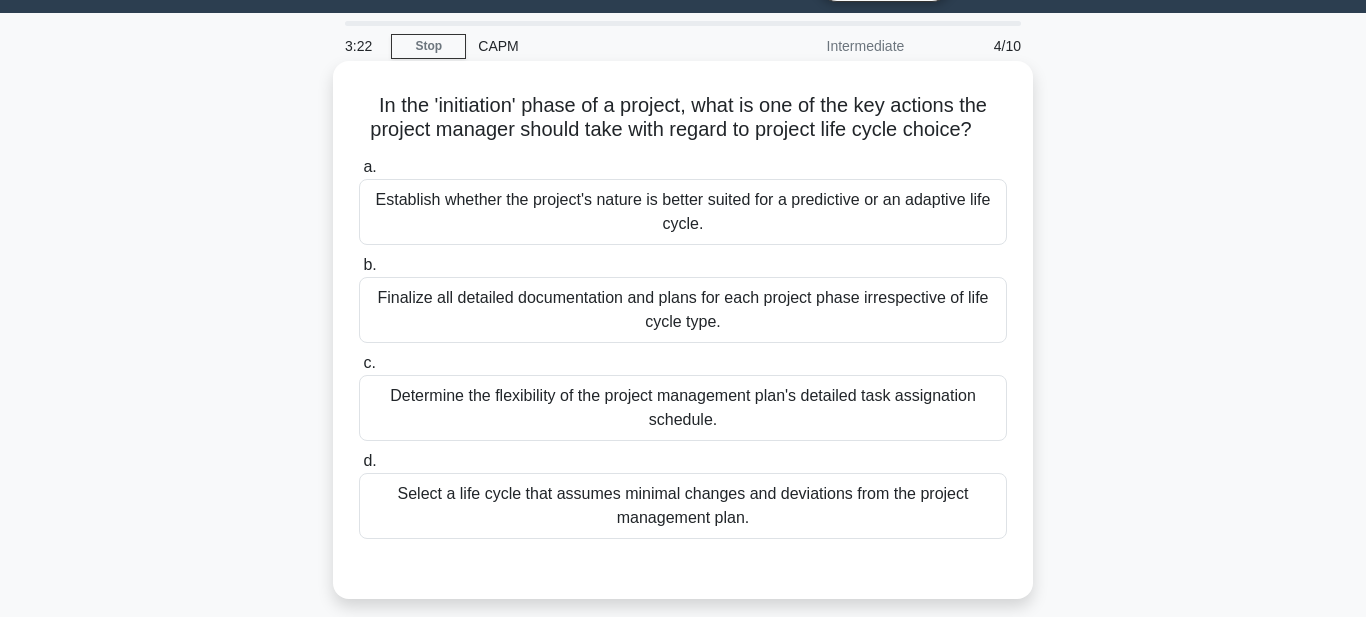 scroll, scrollTop: 50, scrollLeft: 0, axis: vertical 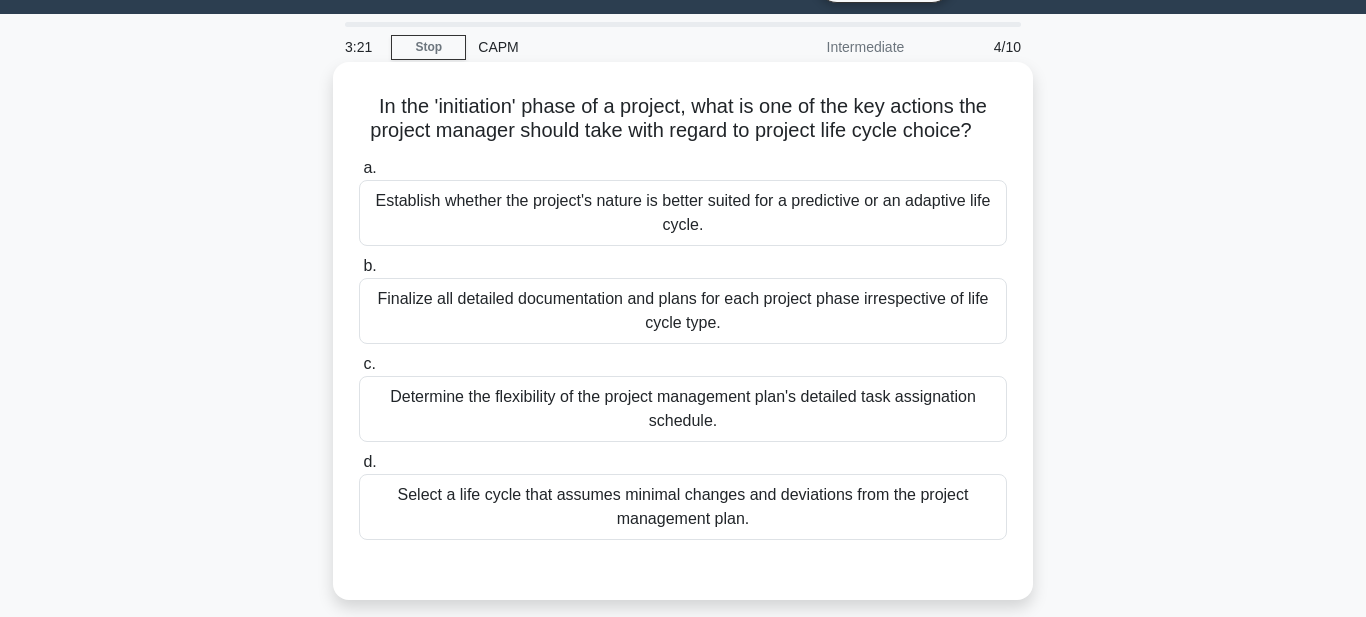 click on "Establish whether the project's nature is better suited for a predictive or an adaptive life cycle." at bounding box center [683, 213] 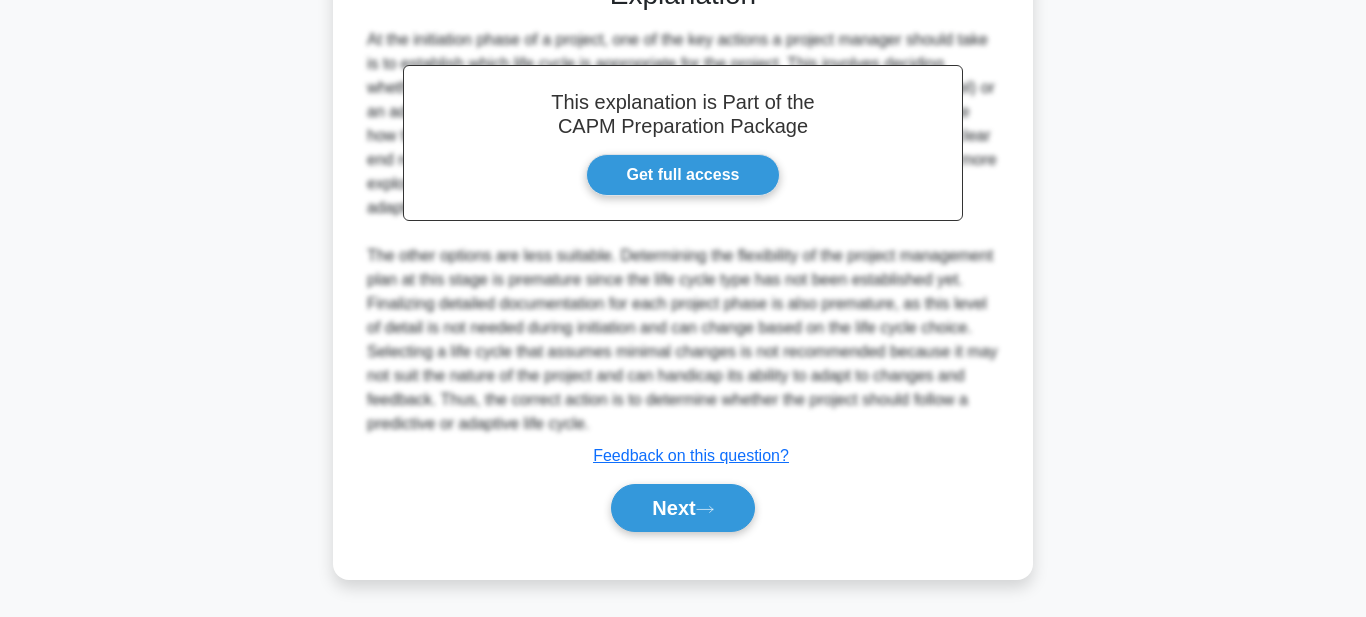 scroll, scrollTop: 639, scrollLeft: 0, axis: vertical 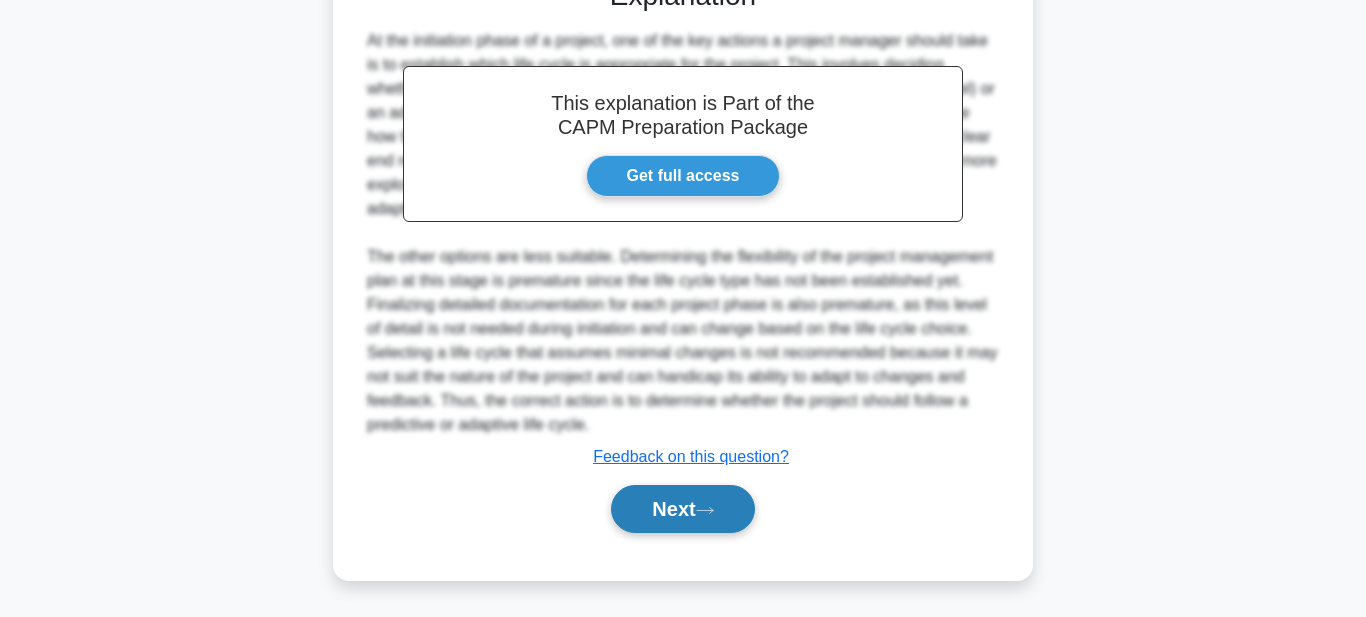 click on "Next" at bounding box center (682, 509) 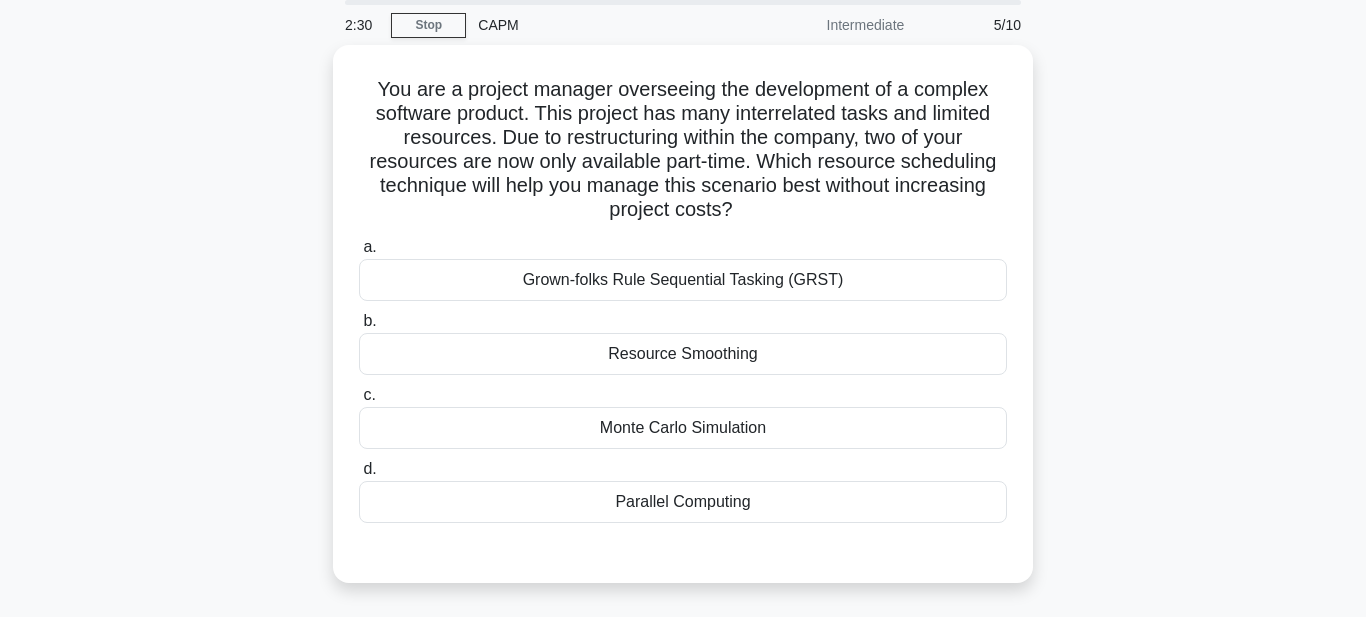 scroll, scrollTop: 90, scrollLeft: 0, axis: vertical 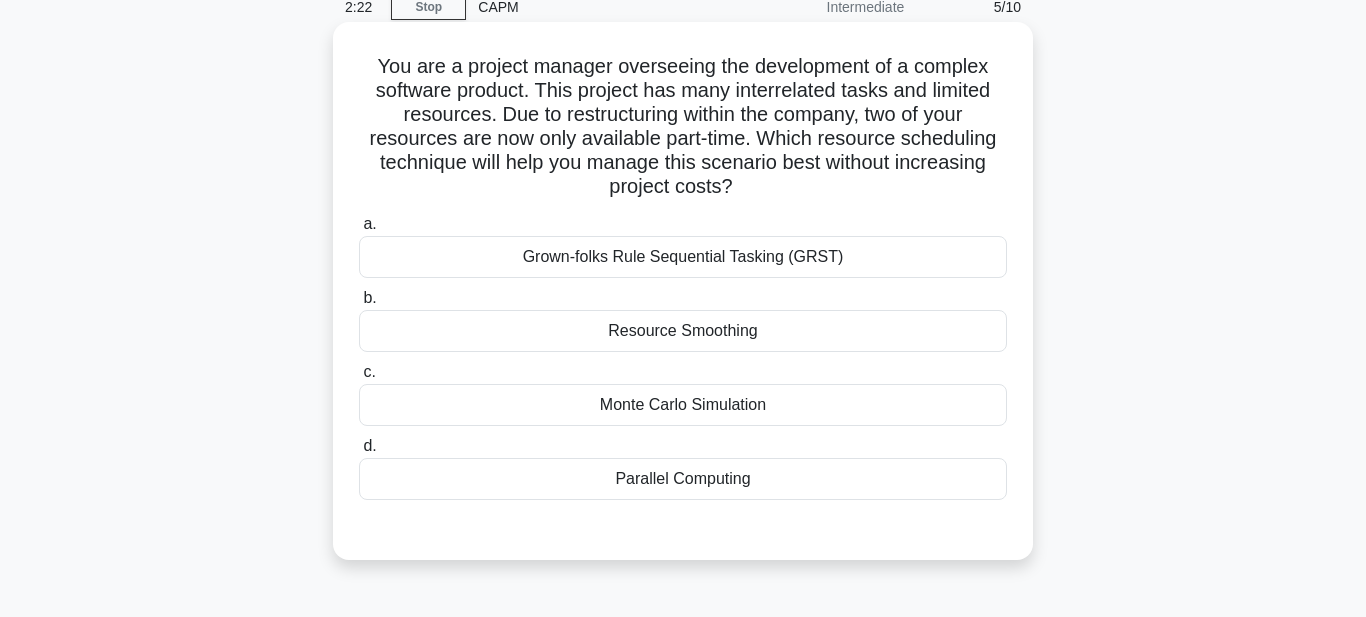 click on "Grown-folks Rule Sequential Tasking (GRST)" at bounding box center (683, 257) 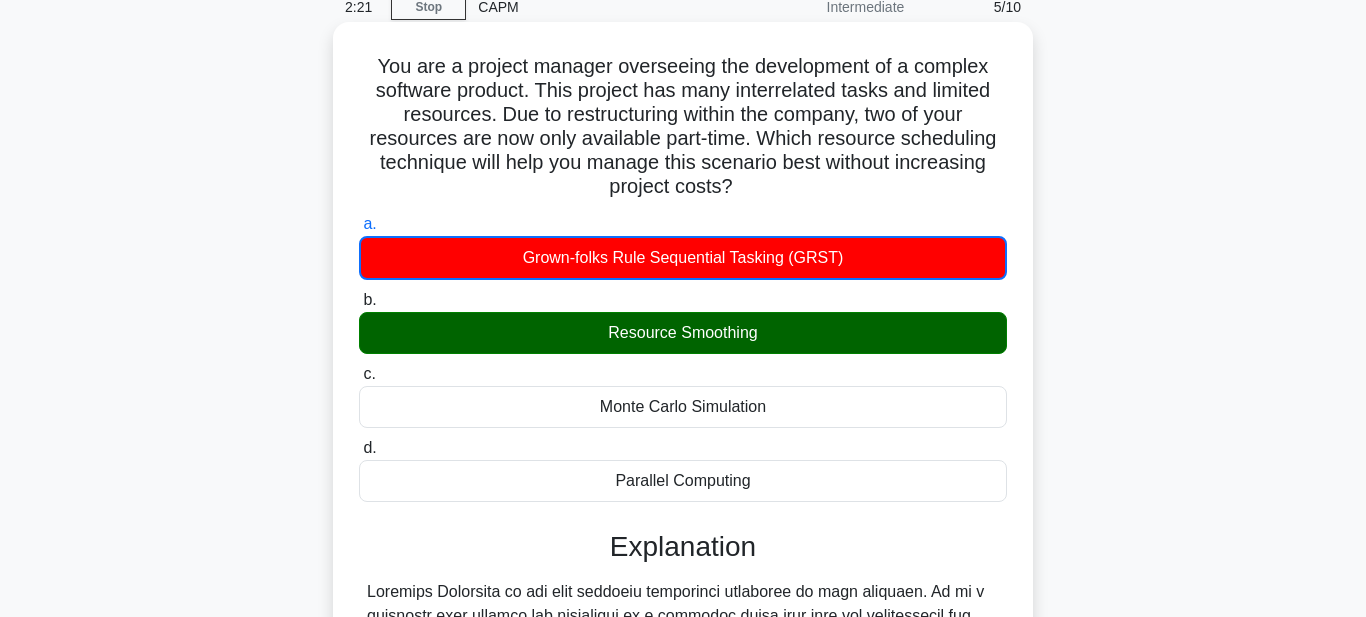 click on "Resource Smoothing" at bounding box center [683, 333] 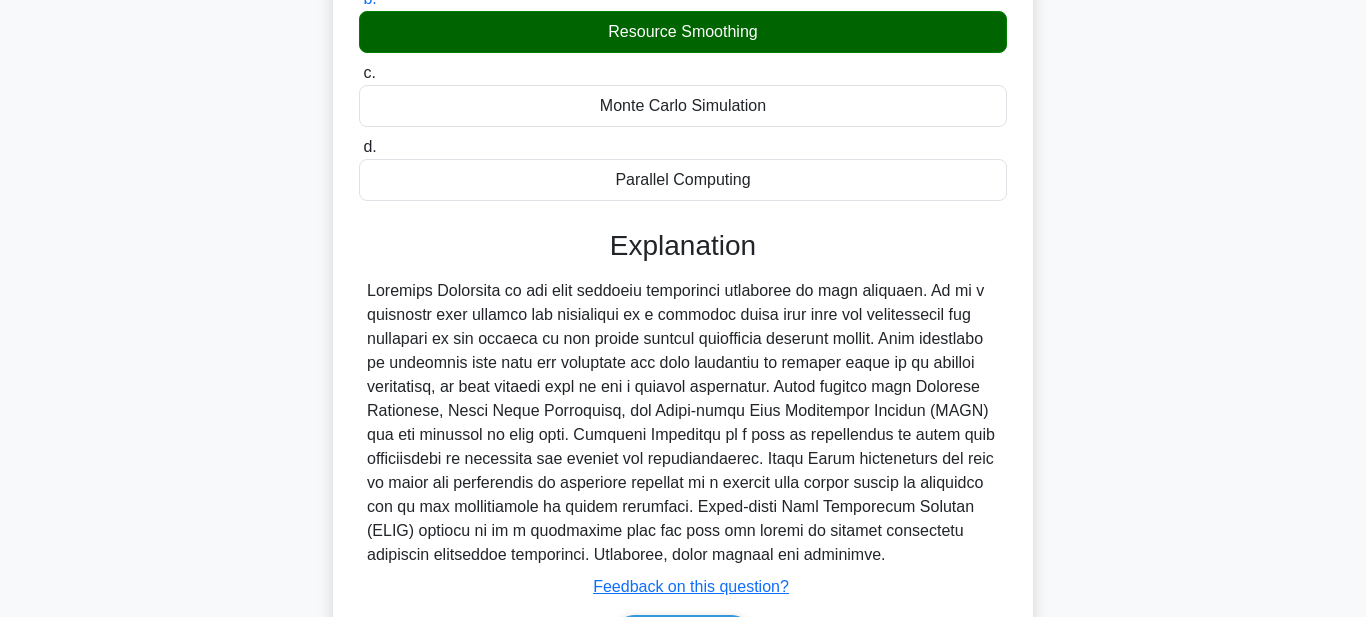 scroll, scrollTop: 385, scrollLeft: 0, axis: vertical 